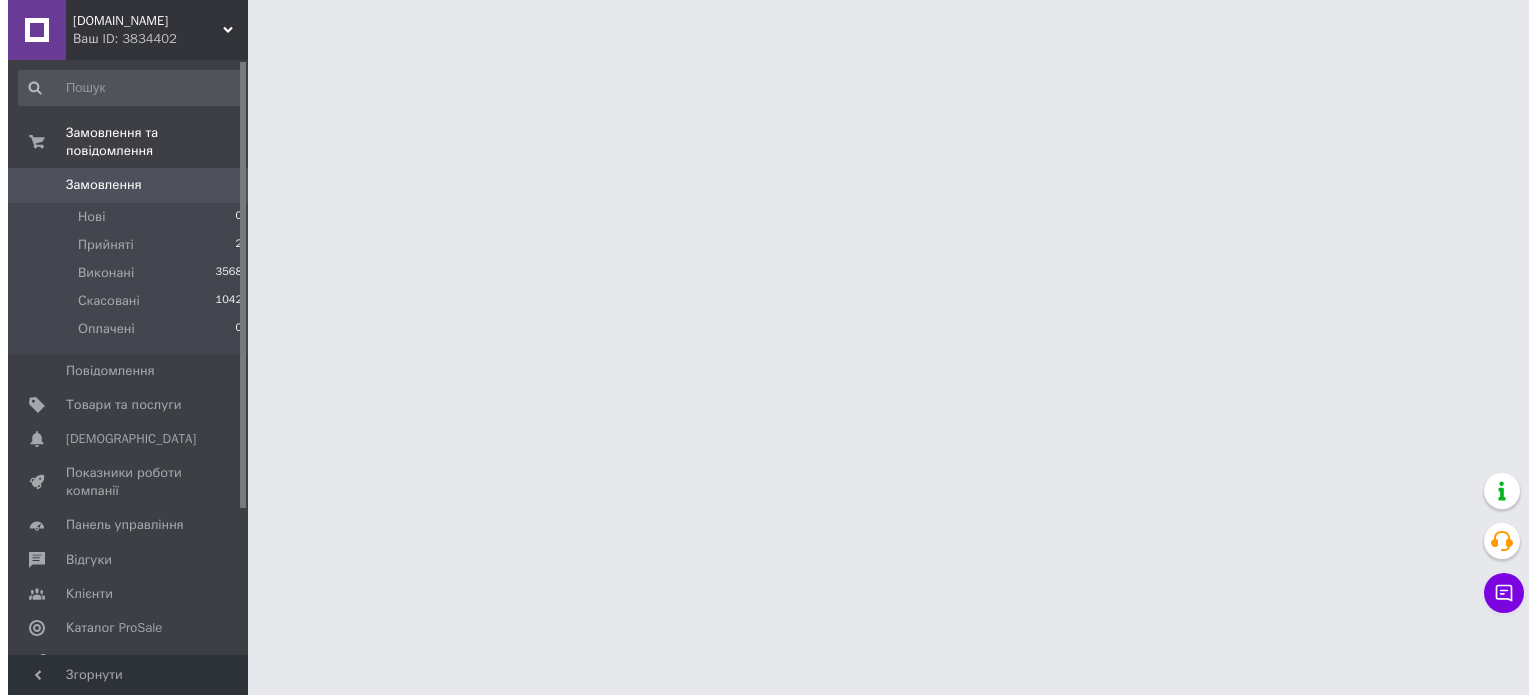 scroll, scrollTop: 0, scrollLeft: 0, axis: both 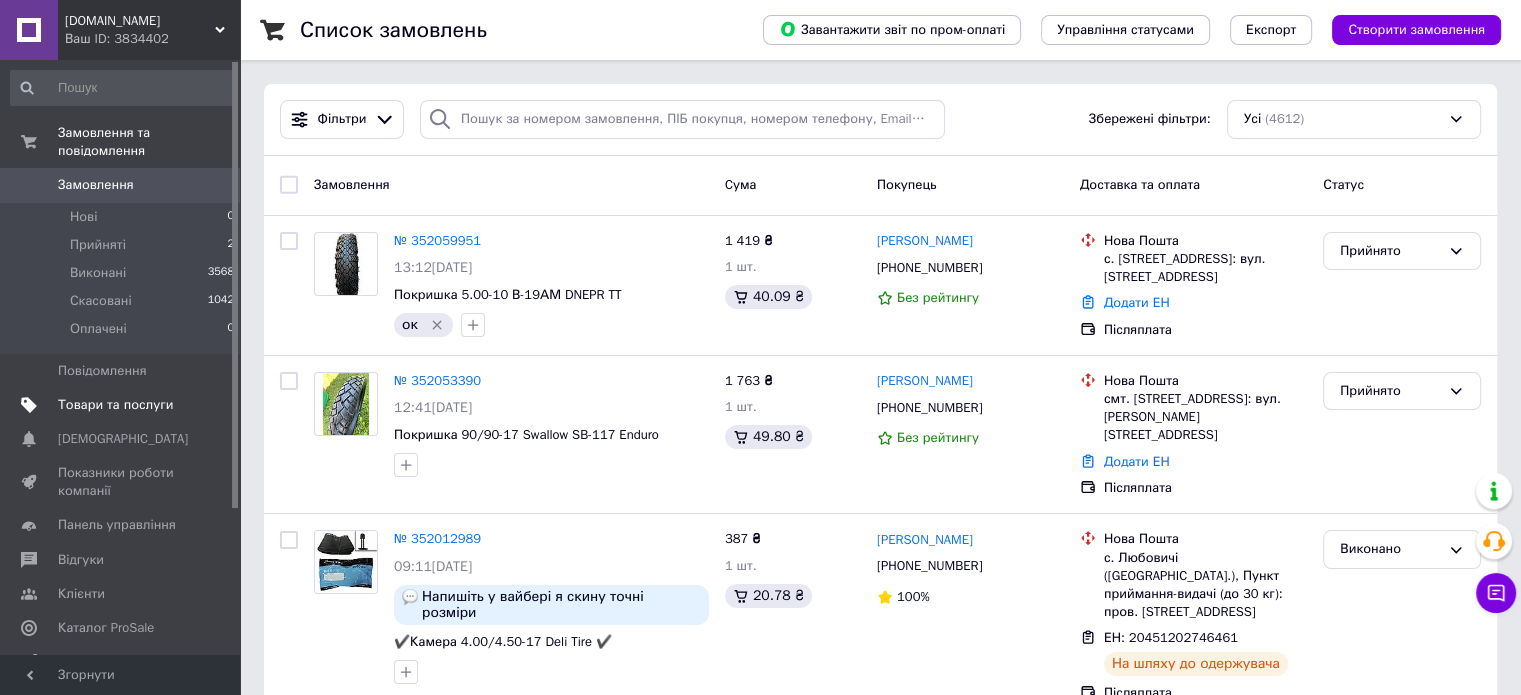 click on "Товари та послуги" at bounding box center (115, 405) 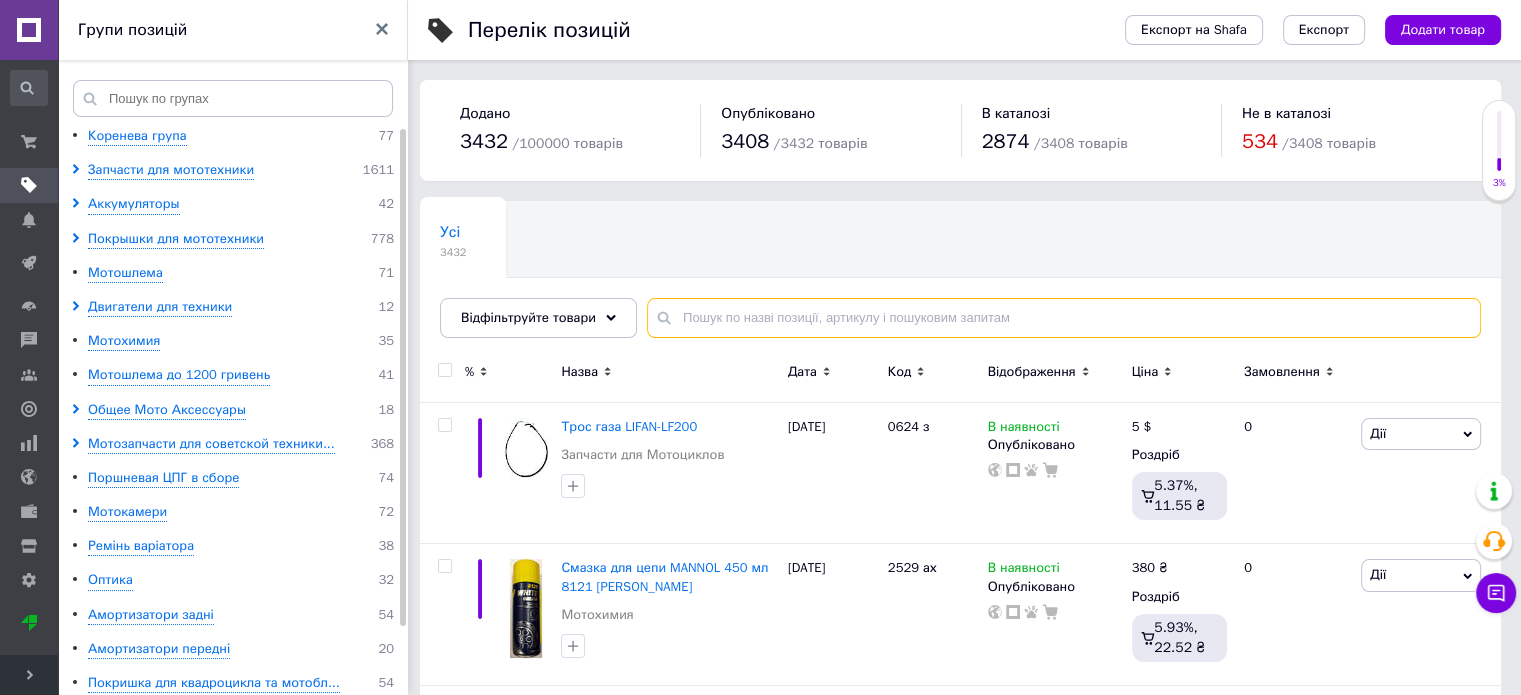 click at bounding box center [1064, 318] 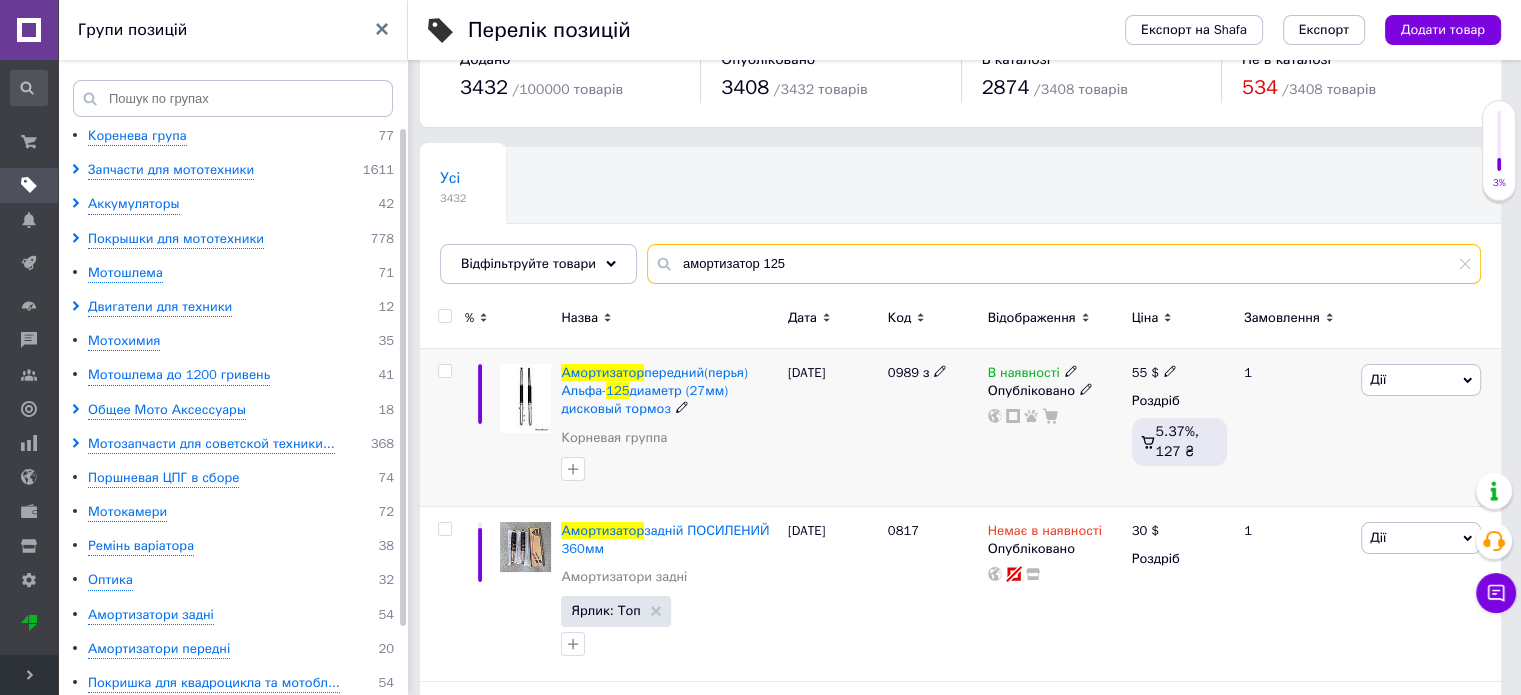 scroll, scrollTop: 100, scrollLeft: 0, axis: vertical 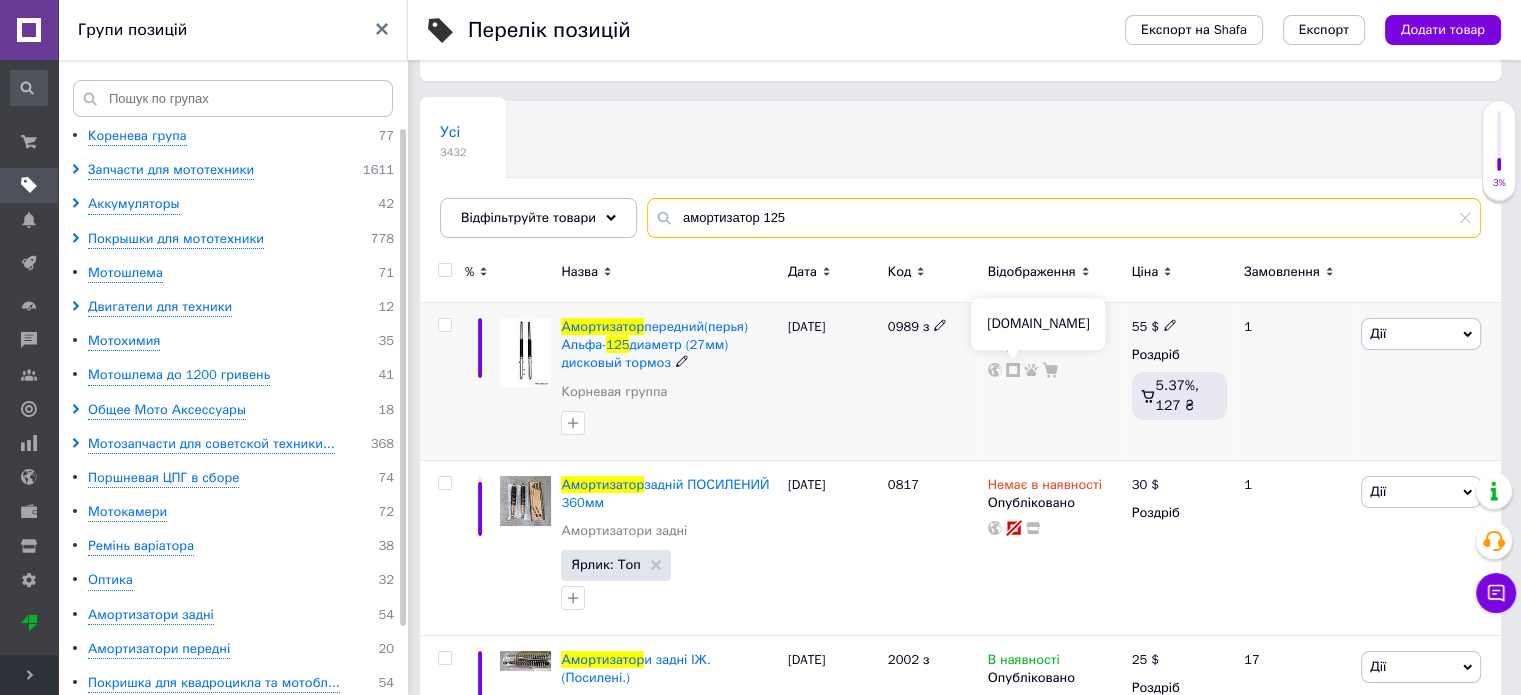 type on "амортизатор 125" 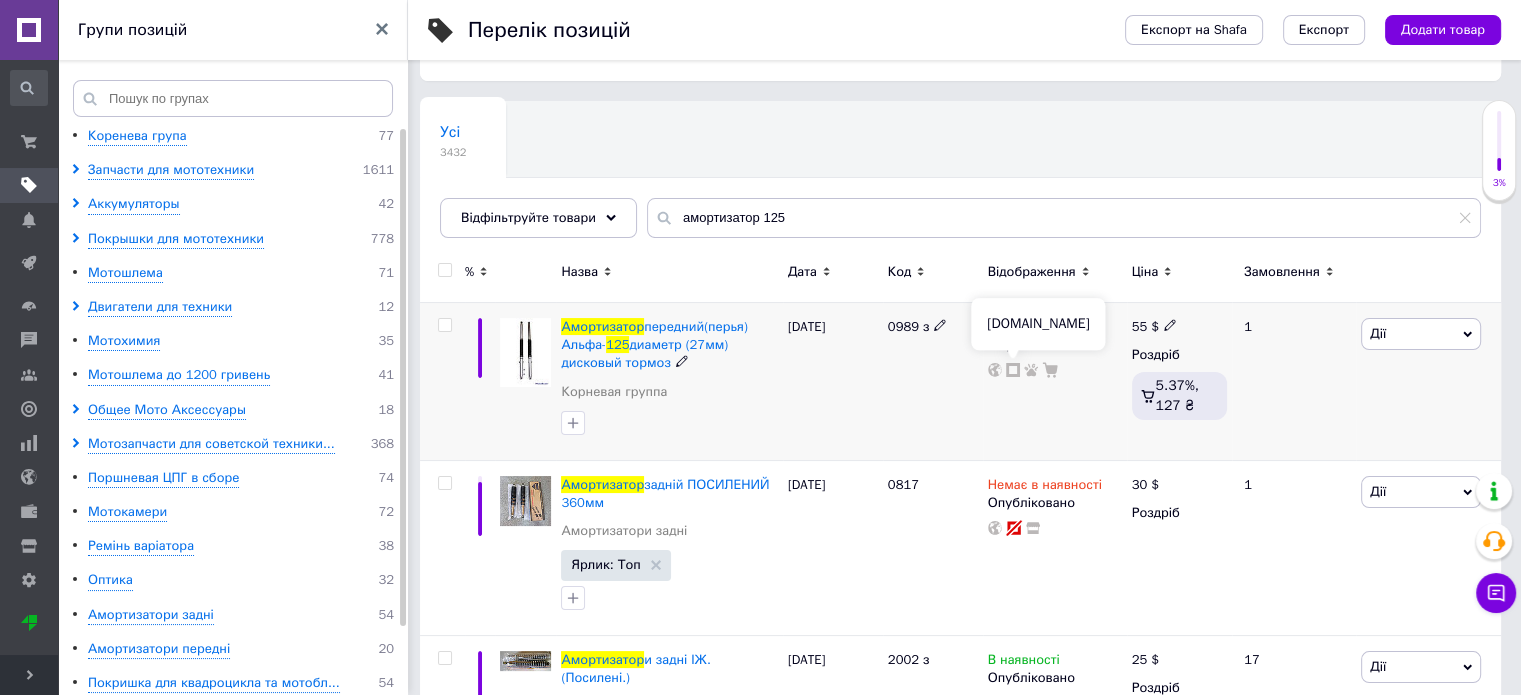 click 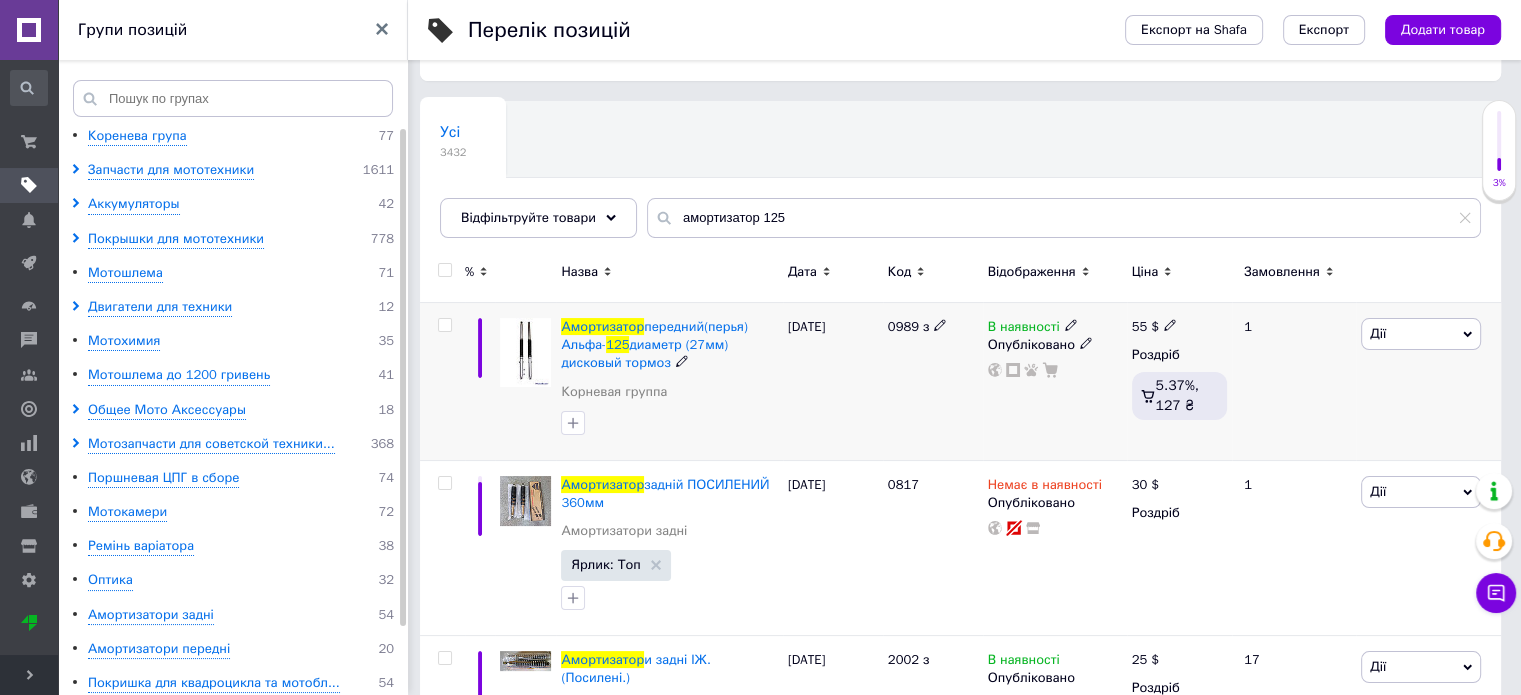 click 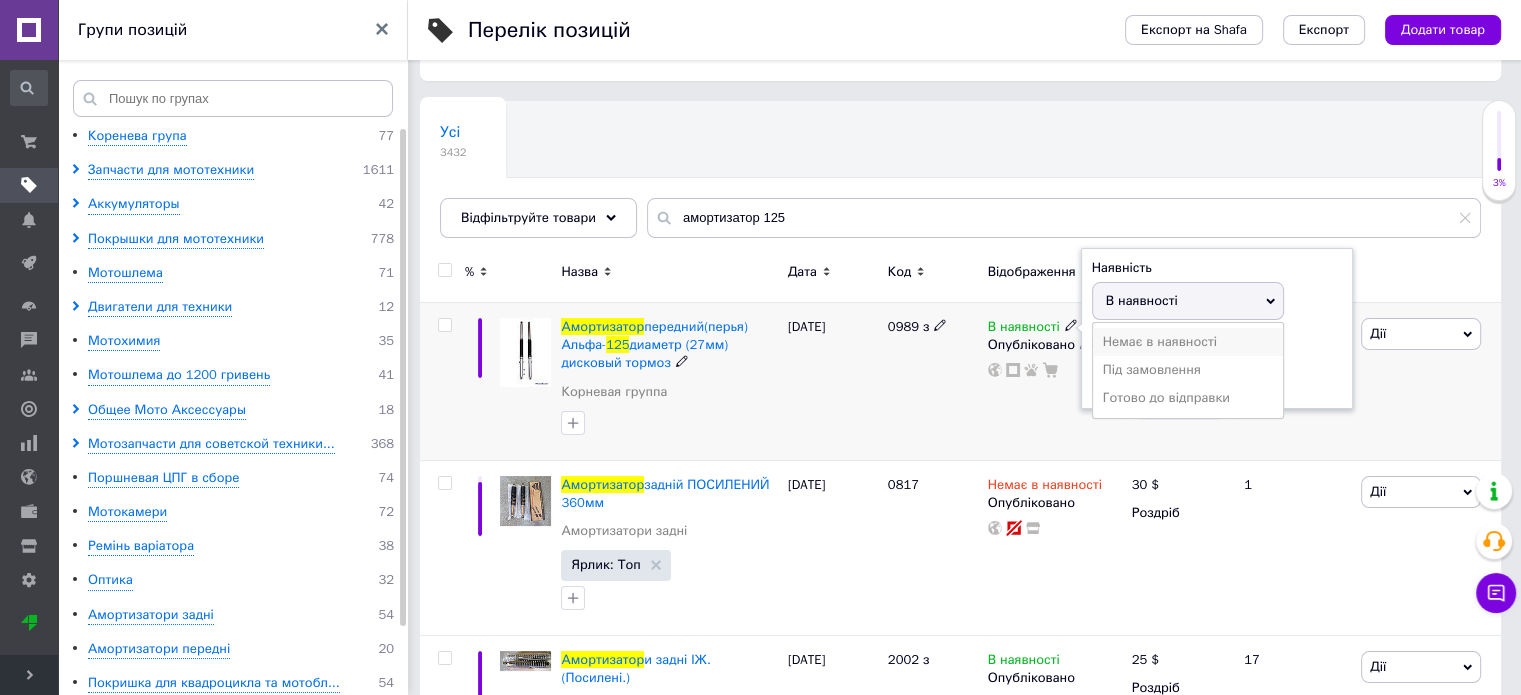 click on "Немає в наявності" at bounding box center (1188, 342) 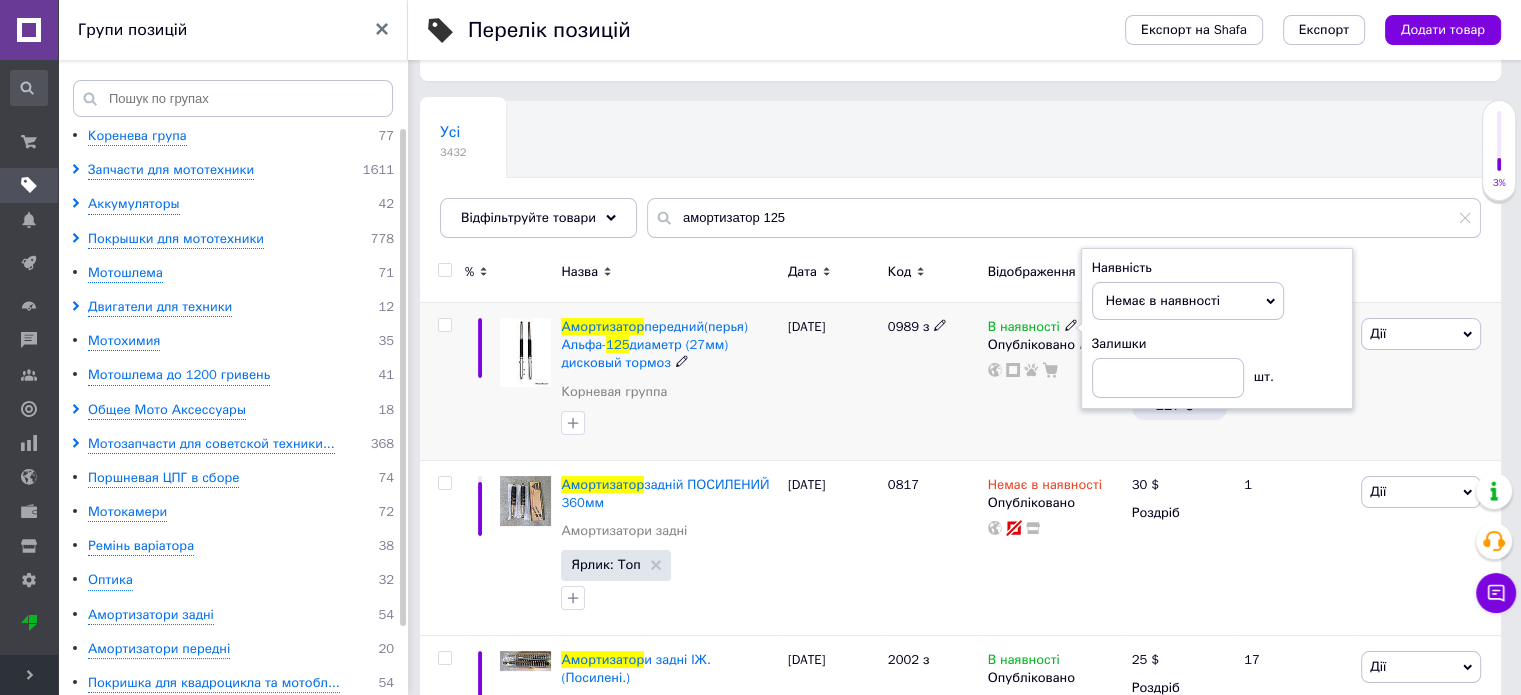 click on "Амортизатор  передний(перья) Альфа- 125  диаметр (27мм) дисковый тормоз" at bounding box center [669, 345] 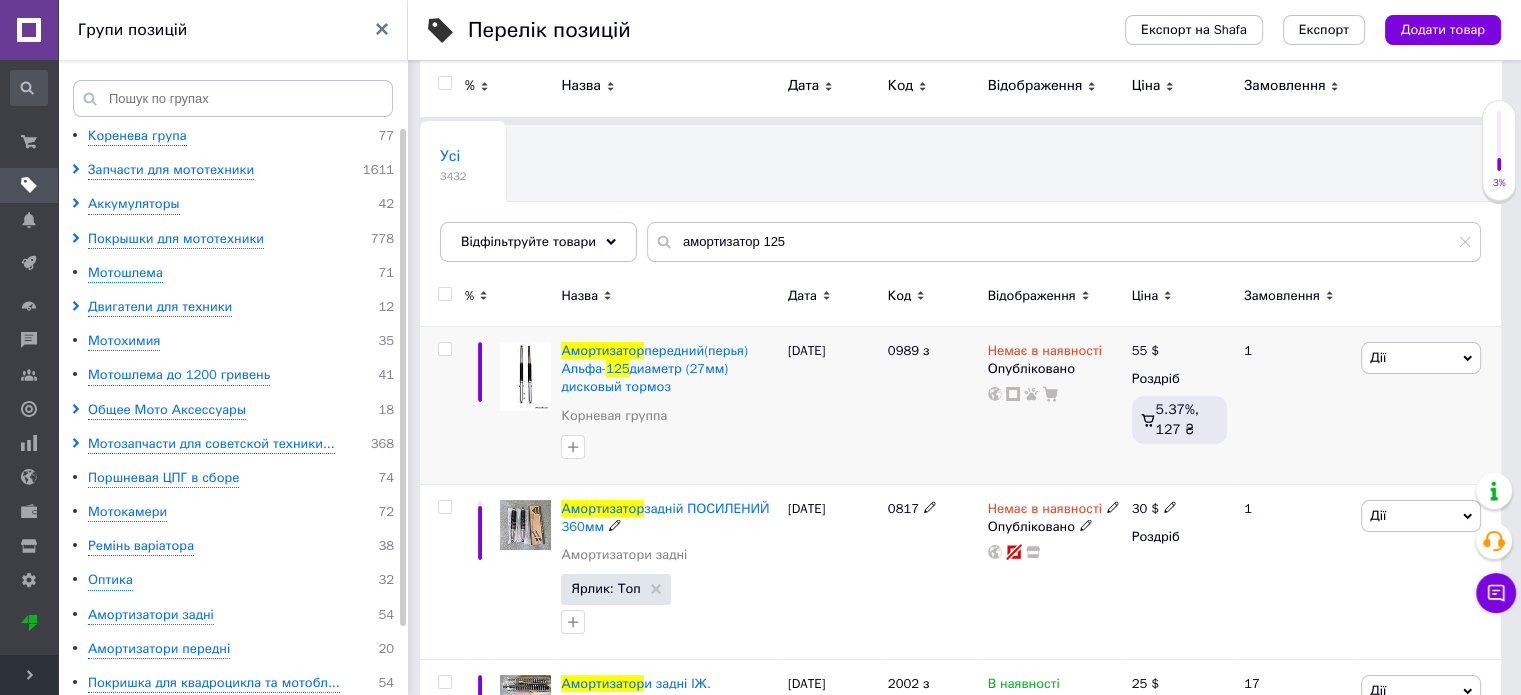scroll, scrollTop: 0, scrollLeft: 0, axis: both 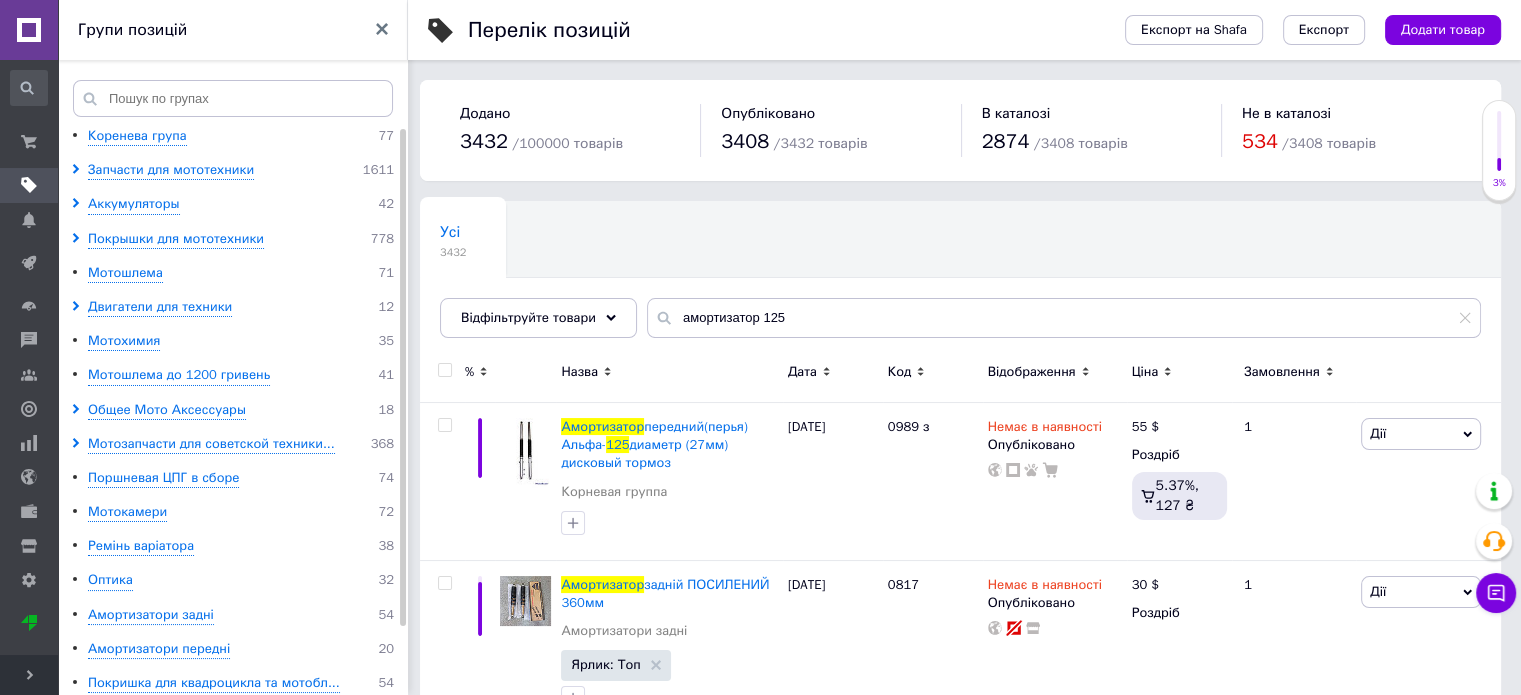 drag, startPoint x: 1468, startPoint y: 319, endPoint x: 1386, endPoint y: 339, distance: 84.40379 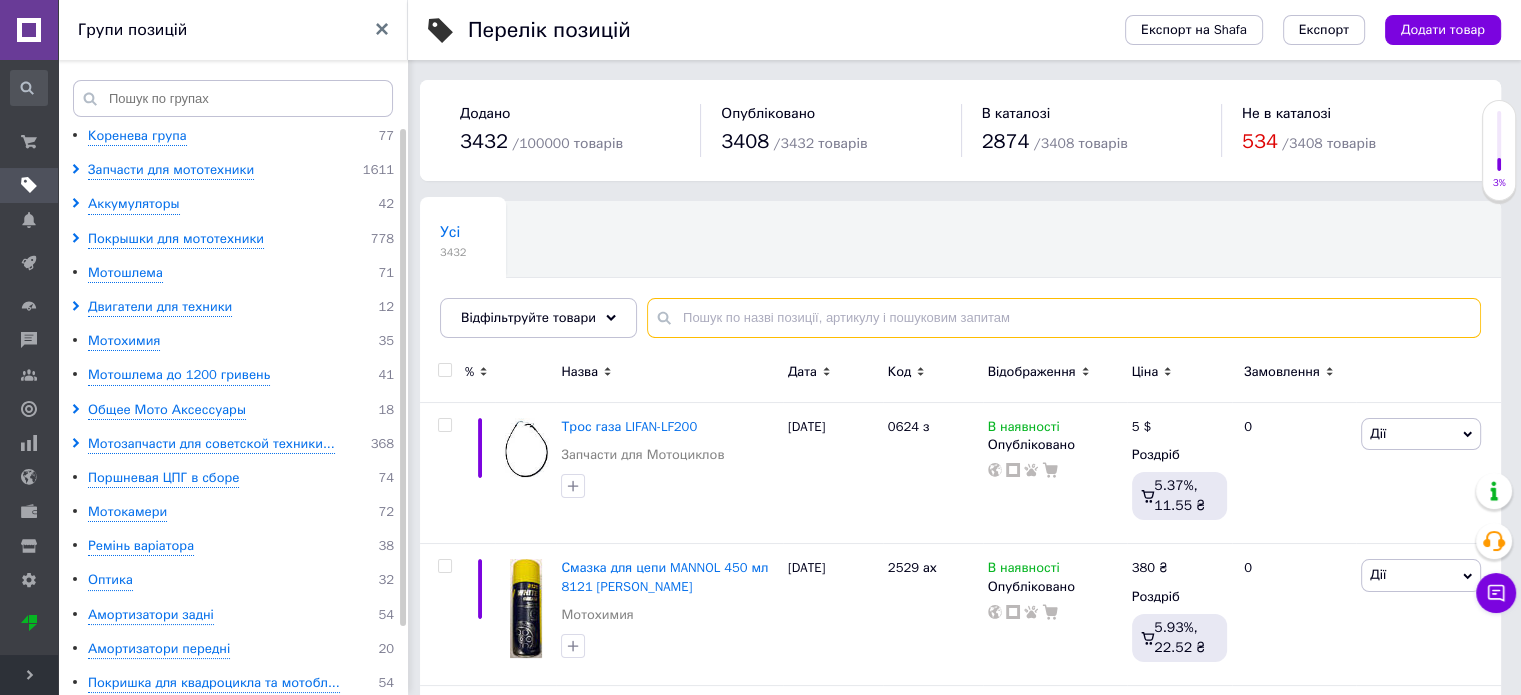 click at bounding box center [1064, 318] 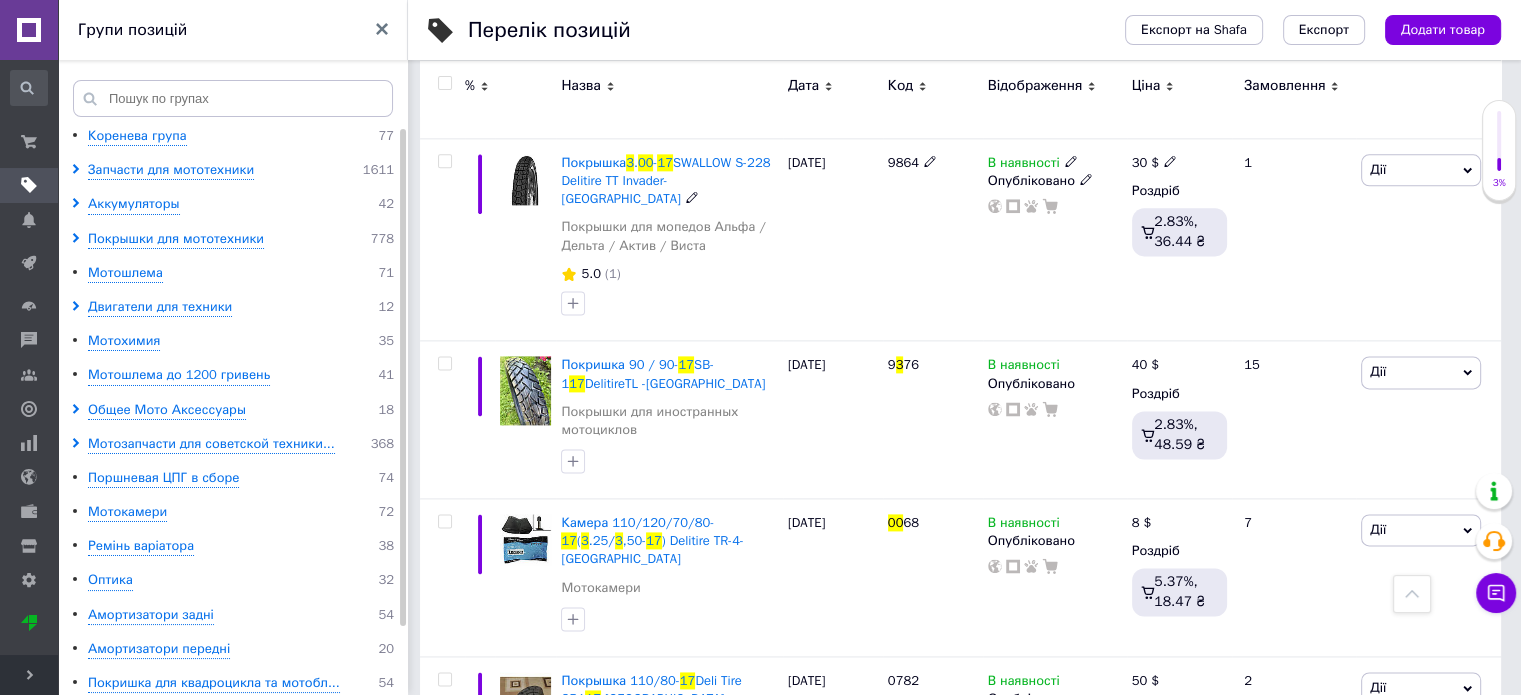 scroll, scrollTop: 2664, scrollLeft: 0, axis: vertical 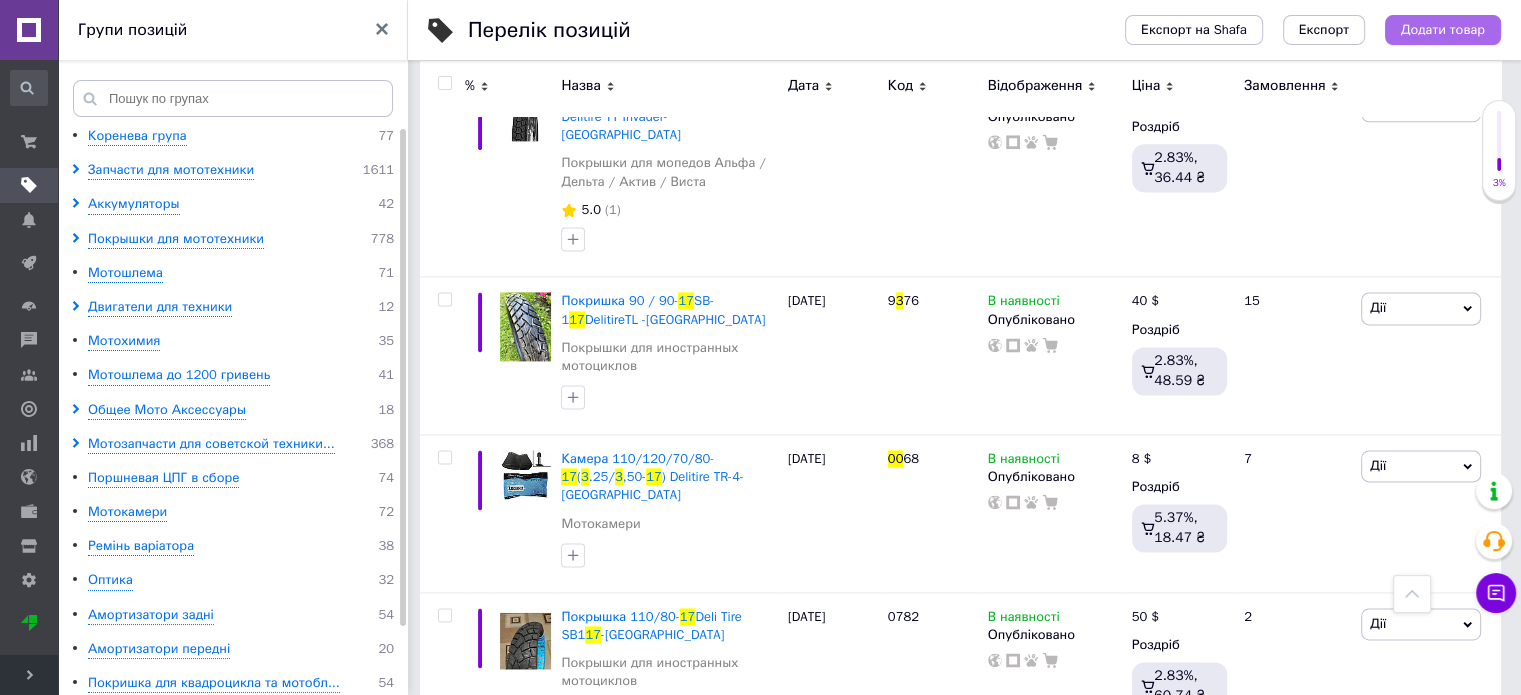 type on "3 00 17" 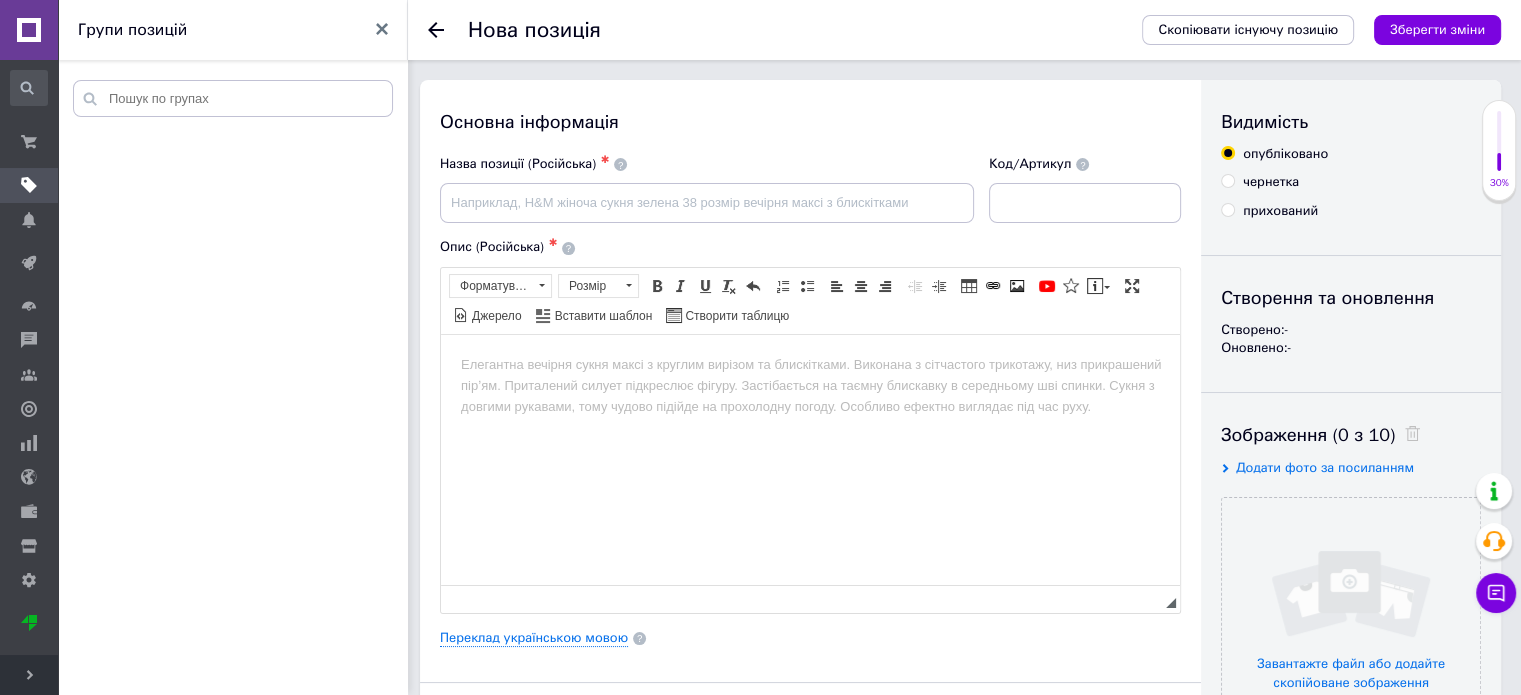 scroll, scrollTop: 0, scrollLeft: 0, axis: both 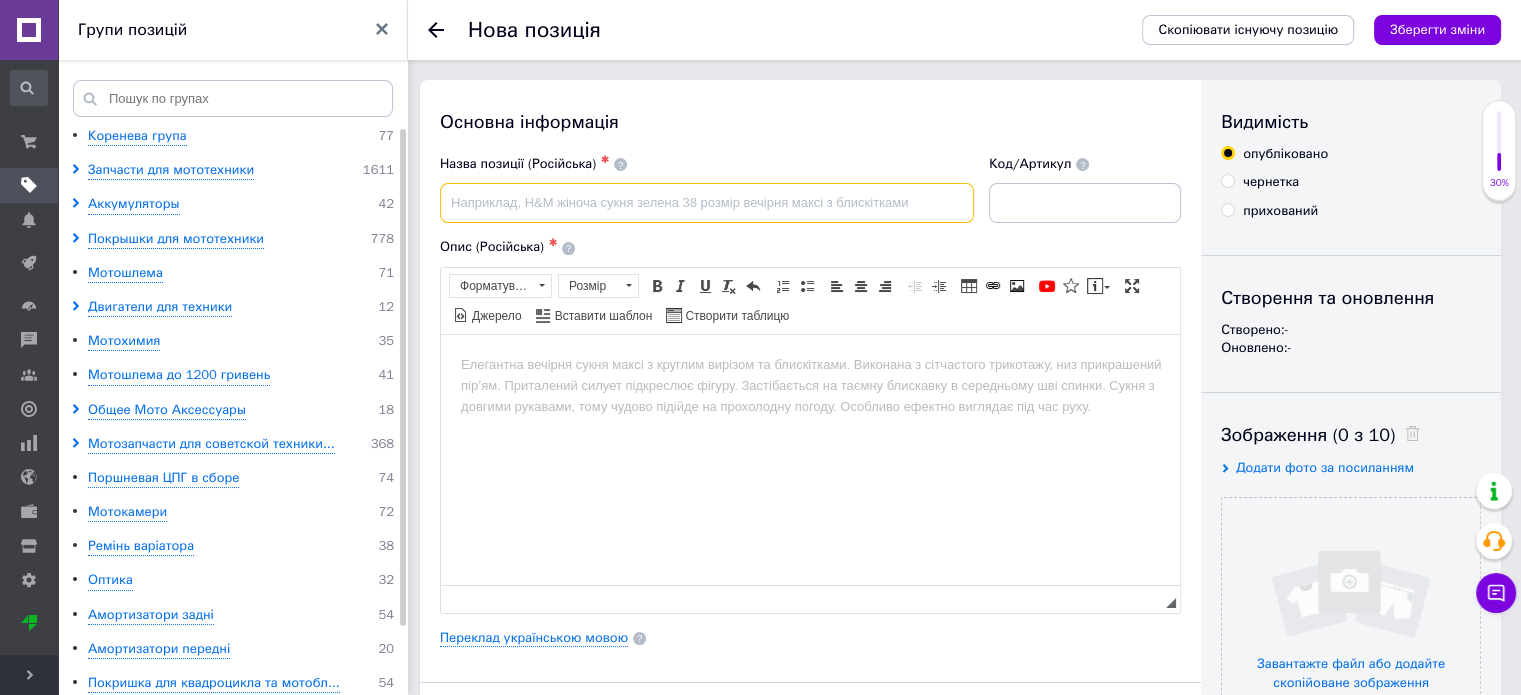 paste on "М.п.   3,00-17  YX-921 / WJ-338    TT" 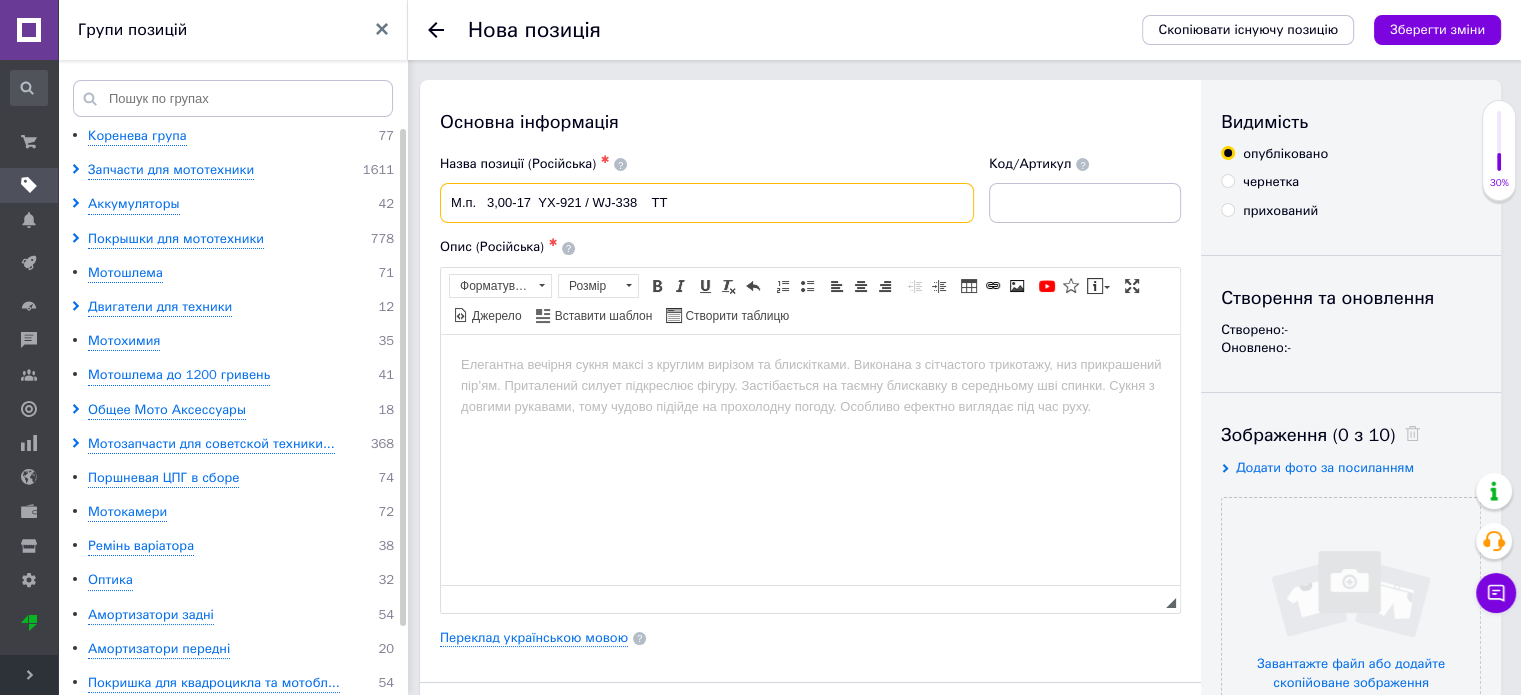 drag, startPoint x: 485, startPoint y: 201, endPoint x: 424, endPoint y: 200, distance: 61.008198 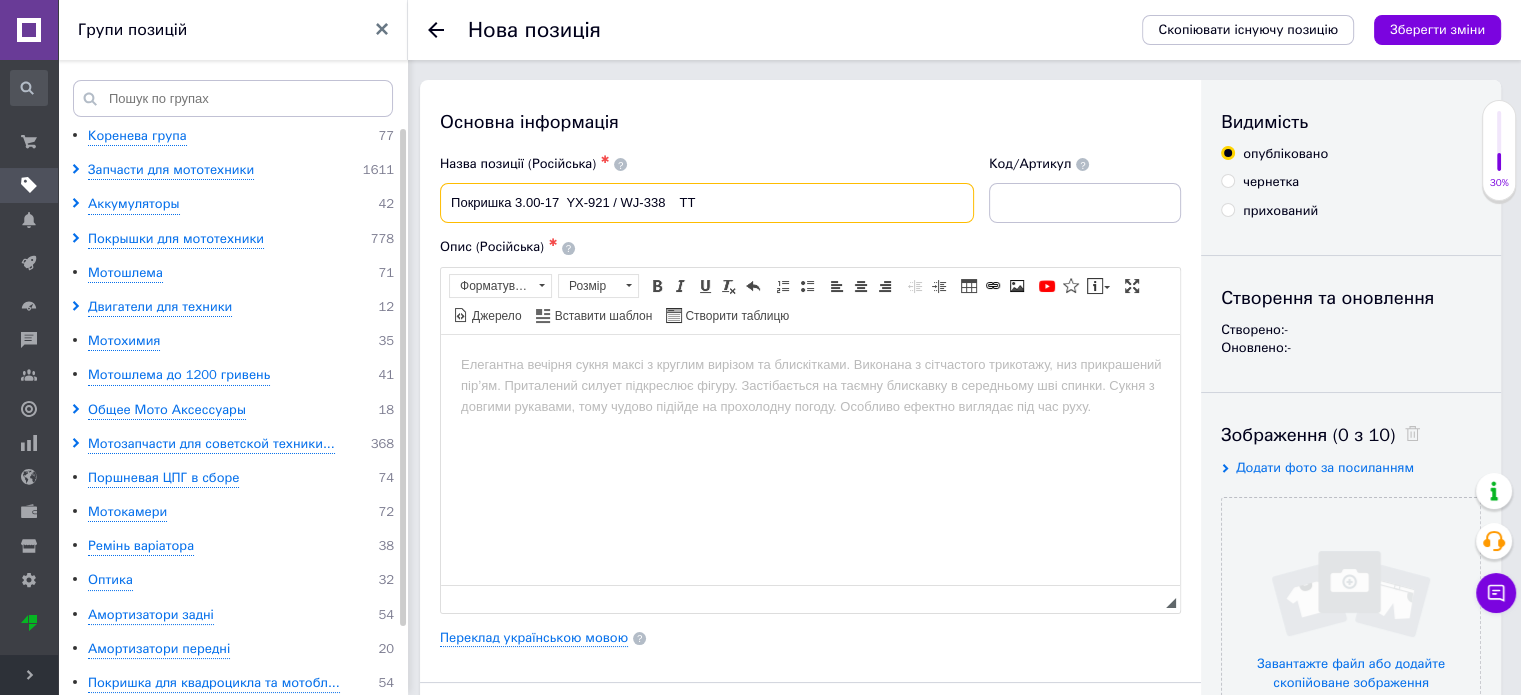 drag, startPoint x: 712, startPoint y: 203, endPoint x: 613, endPoint y: 212, distance: 99.40825 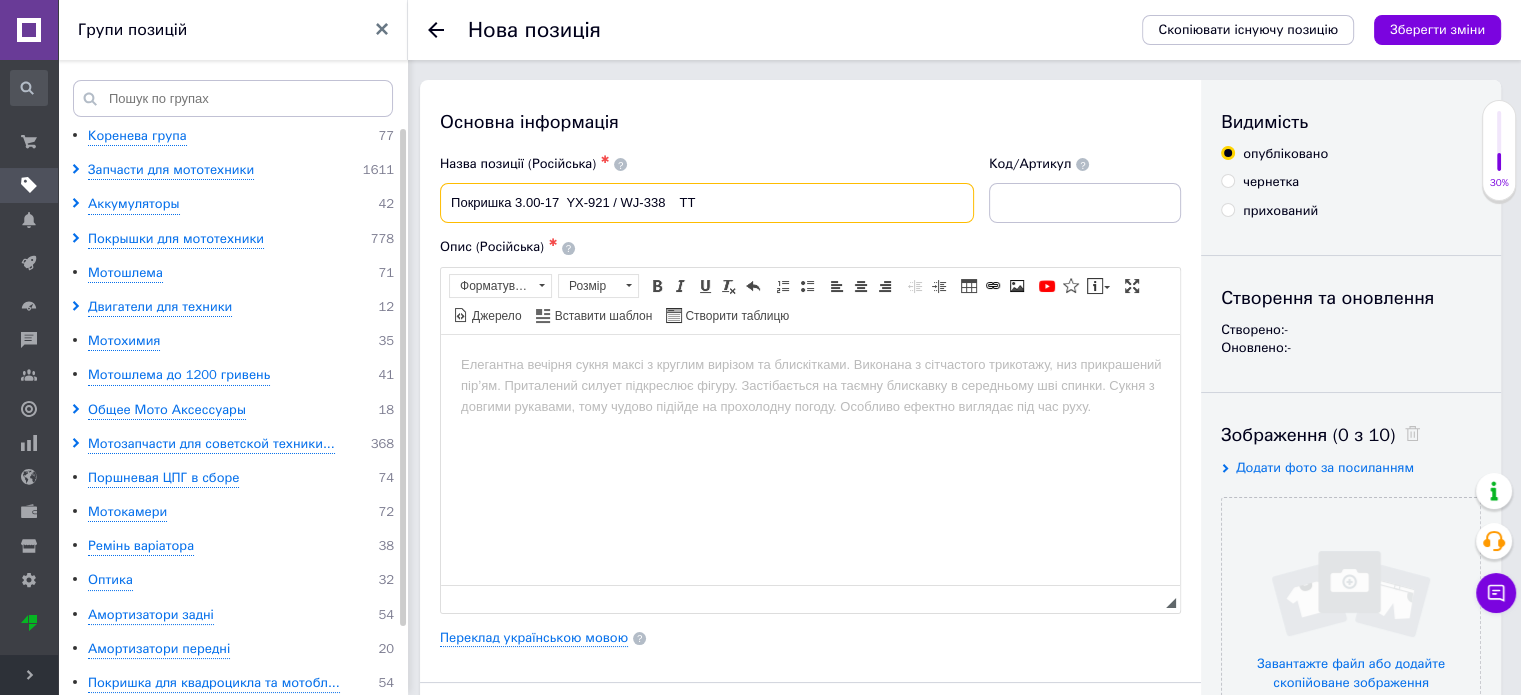click on "Покришка 3.00-17  YX-921 / WJ-338    TT" at bounding box center [707, 203] 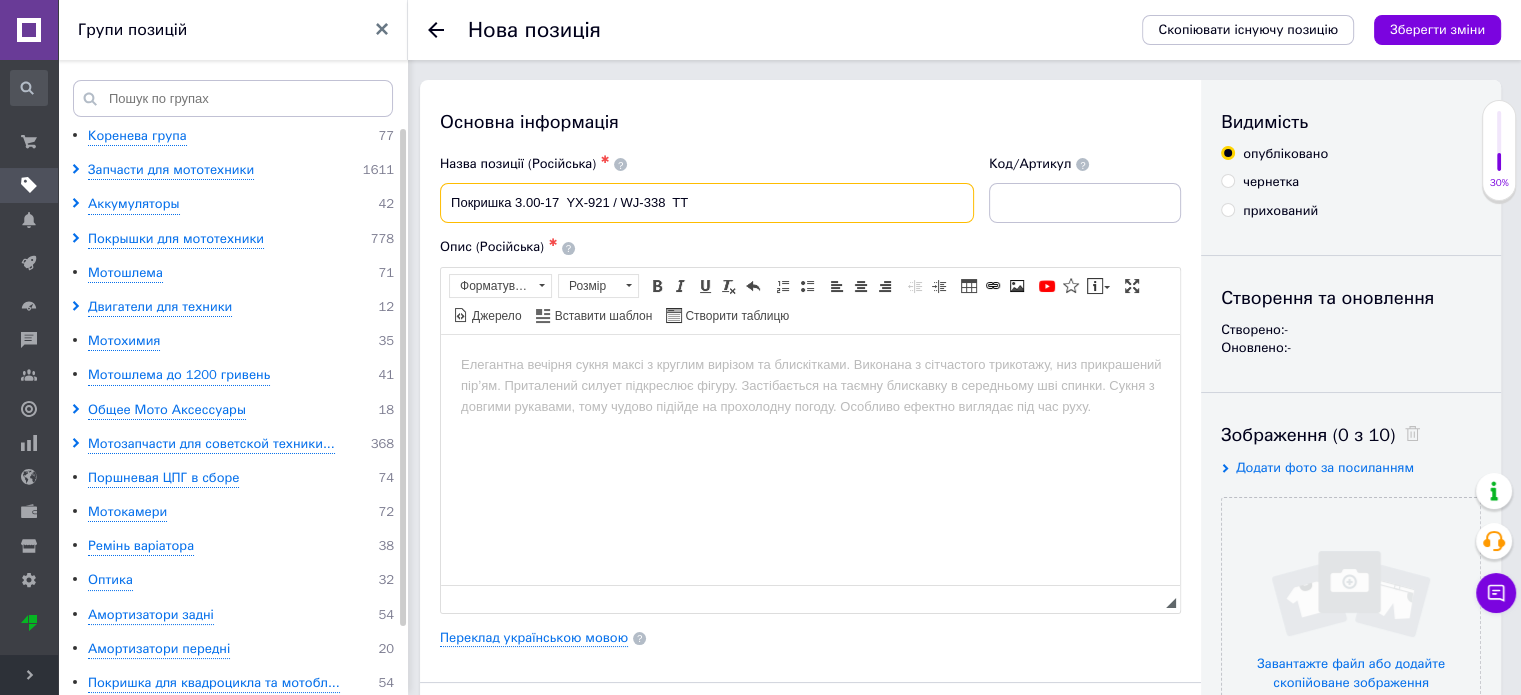 drag, startPoint x: 700, startPoint y: 200, endPoint x: 469, endPoint y: 200, distance: 231 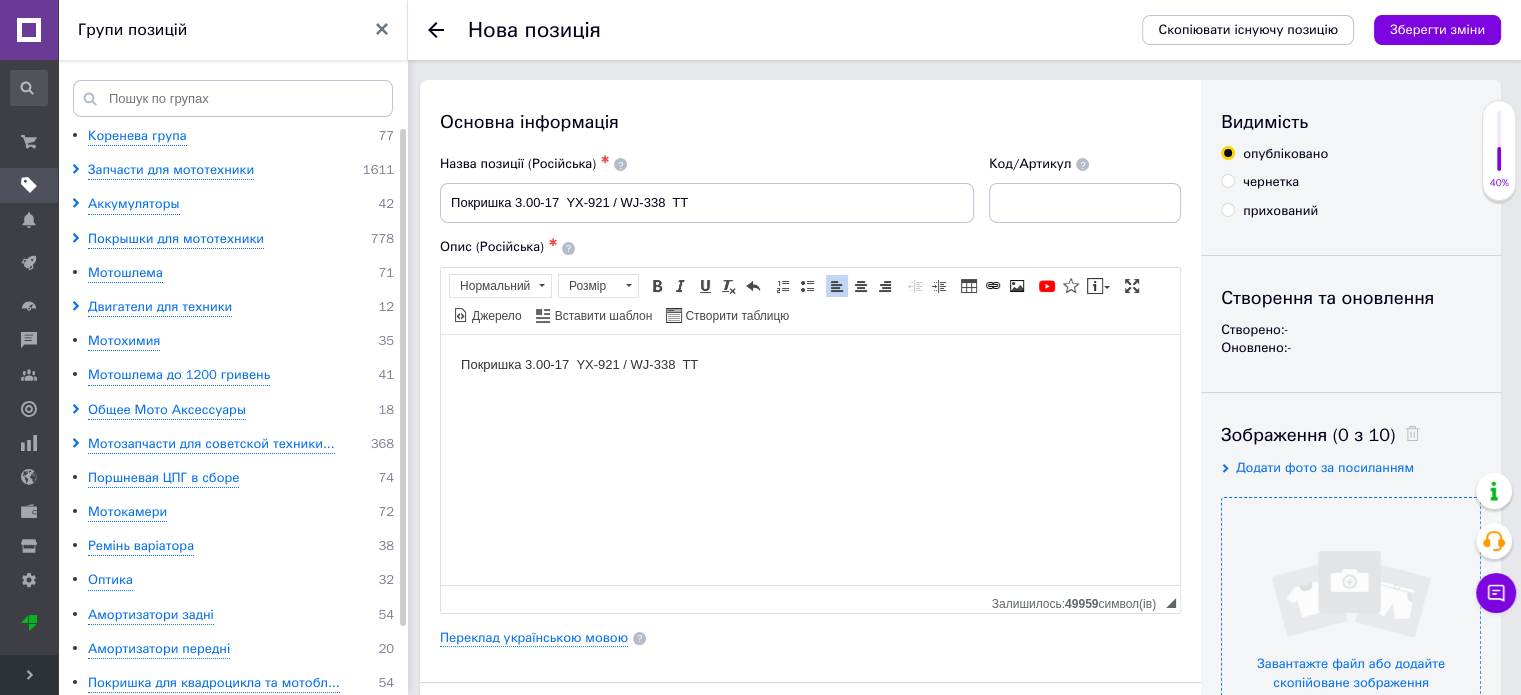 click at bounding box center [1351, 627] 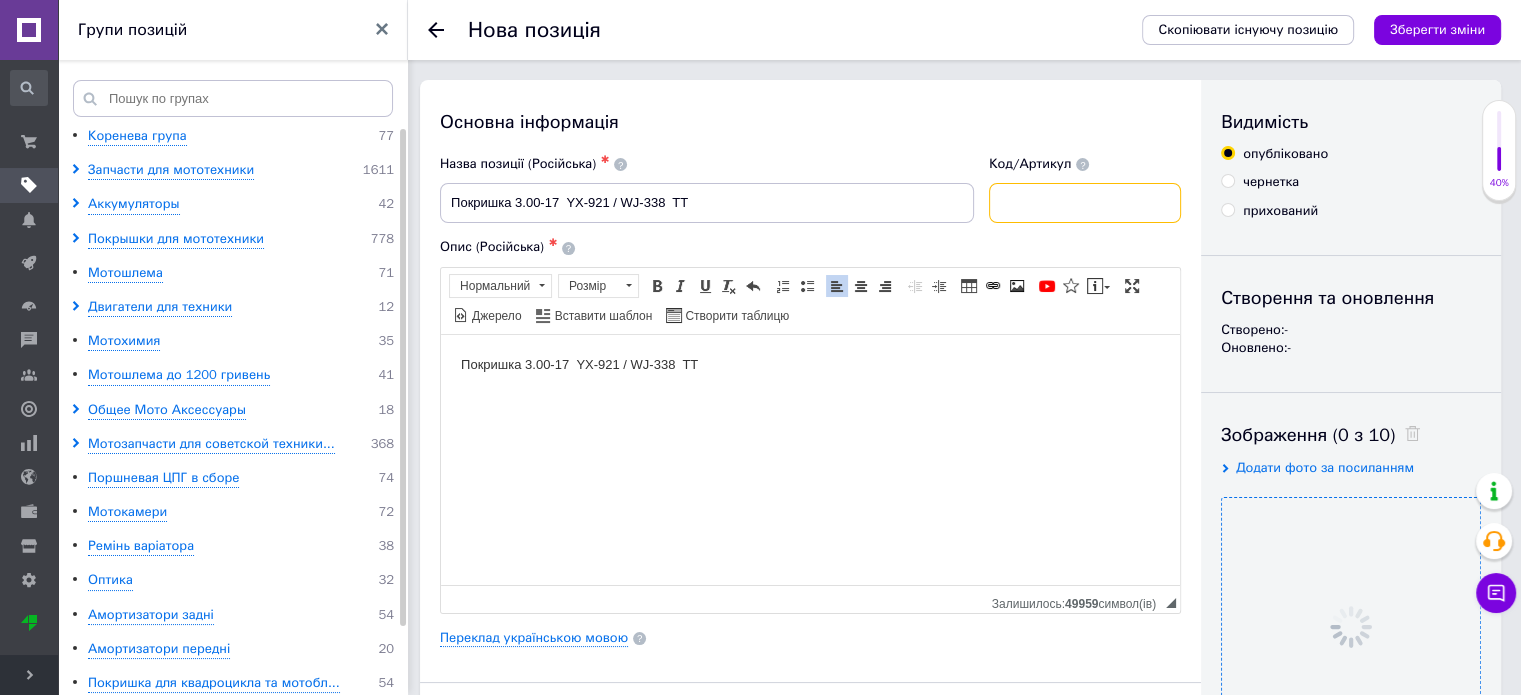 click at bounding box center (1085, 203) 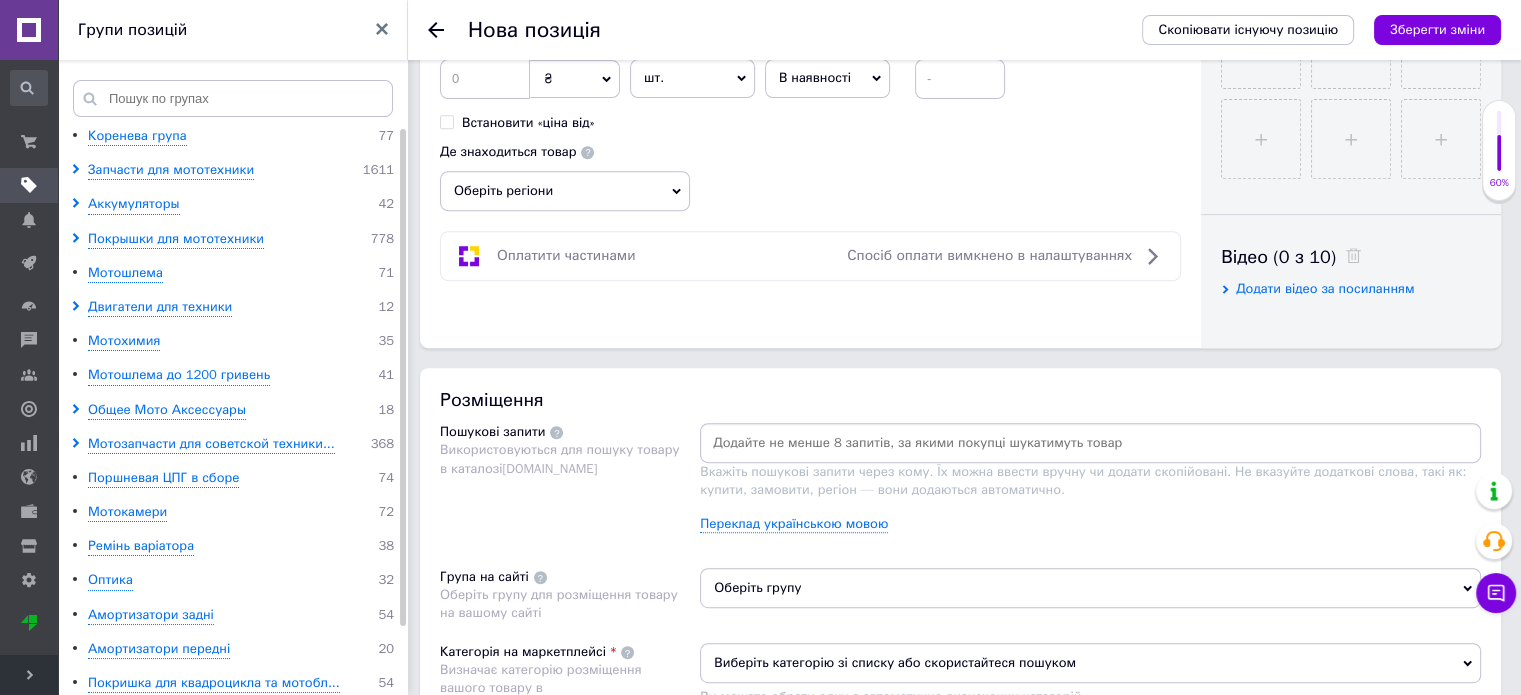 scroll, scrollTop: 800, scrollLeft: 0, axis: vertical 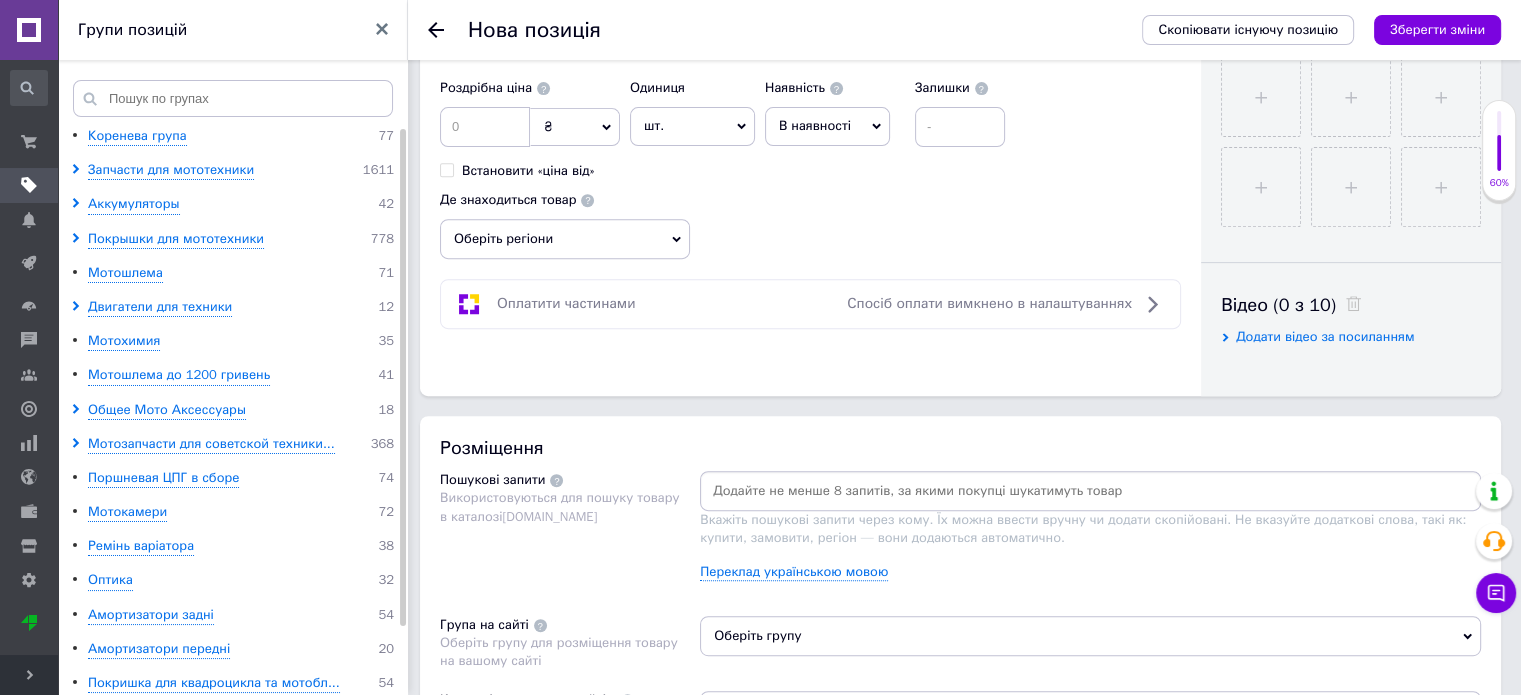 type on "9510" 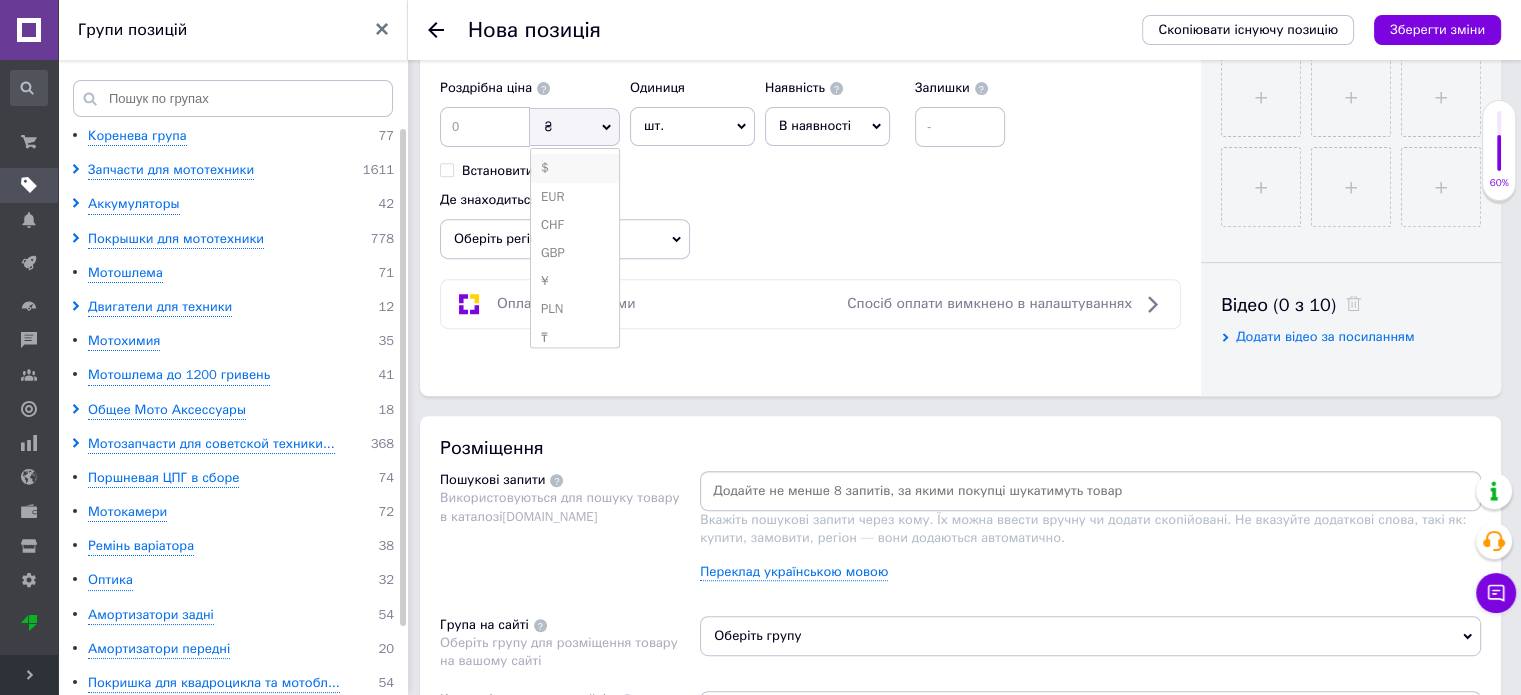 drag, startPoint x: 564, startPoint y: 162, endPoint x: 484, endPoint y: 152, distance: 80.622574 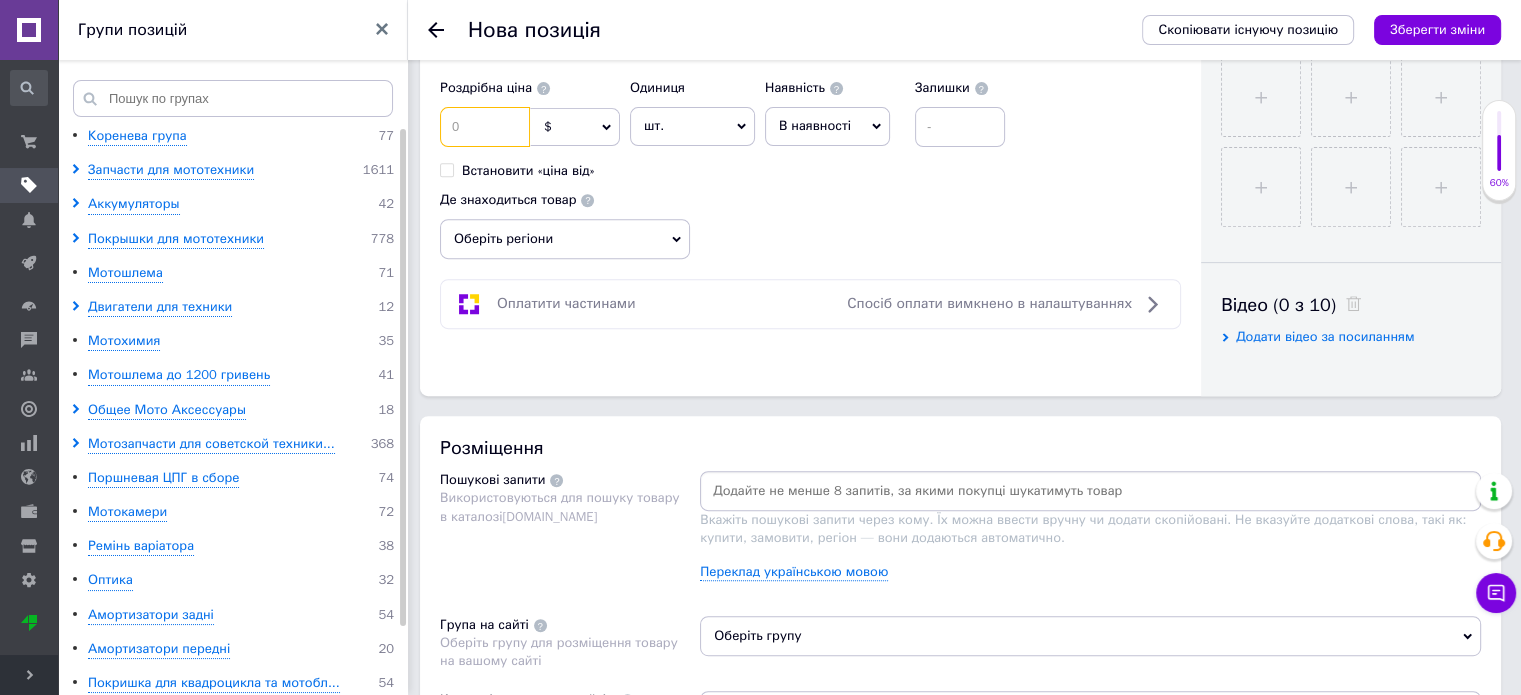click at bounding box center [485, 127] 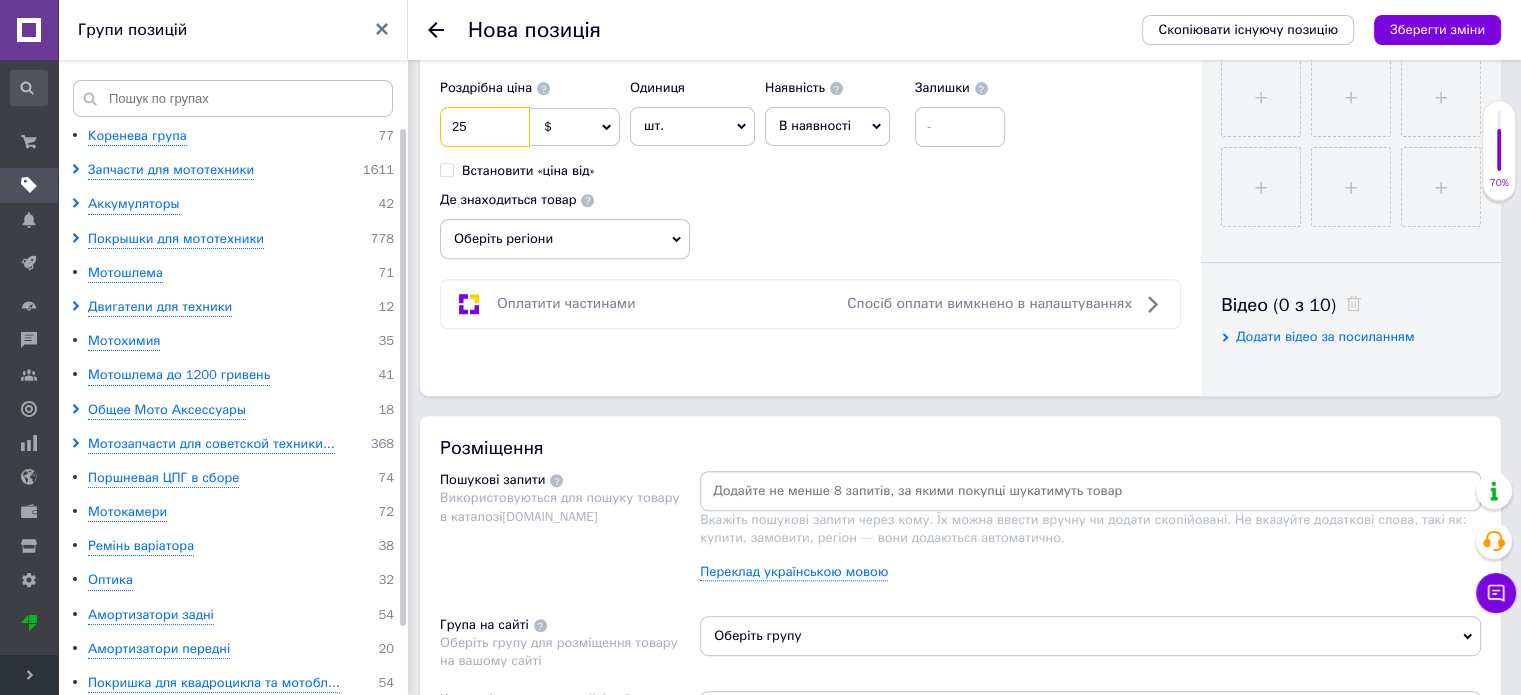 type on "25" 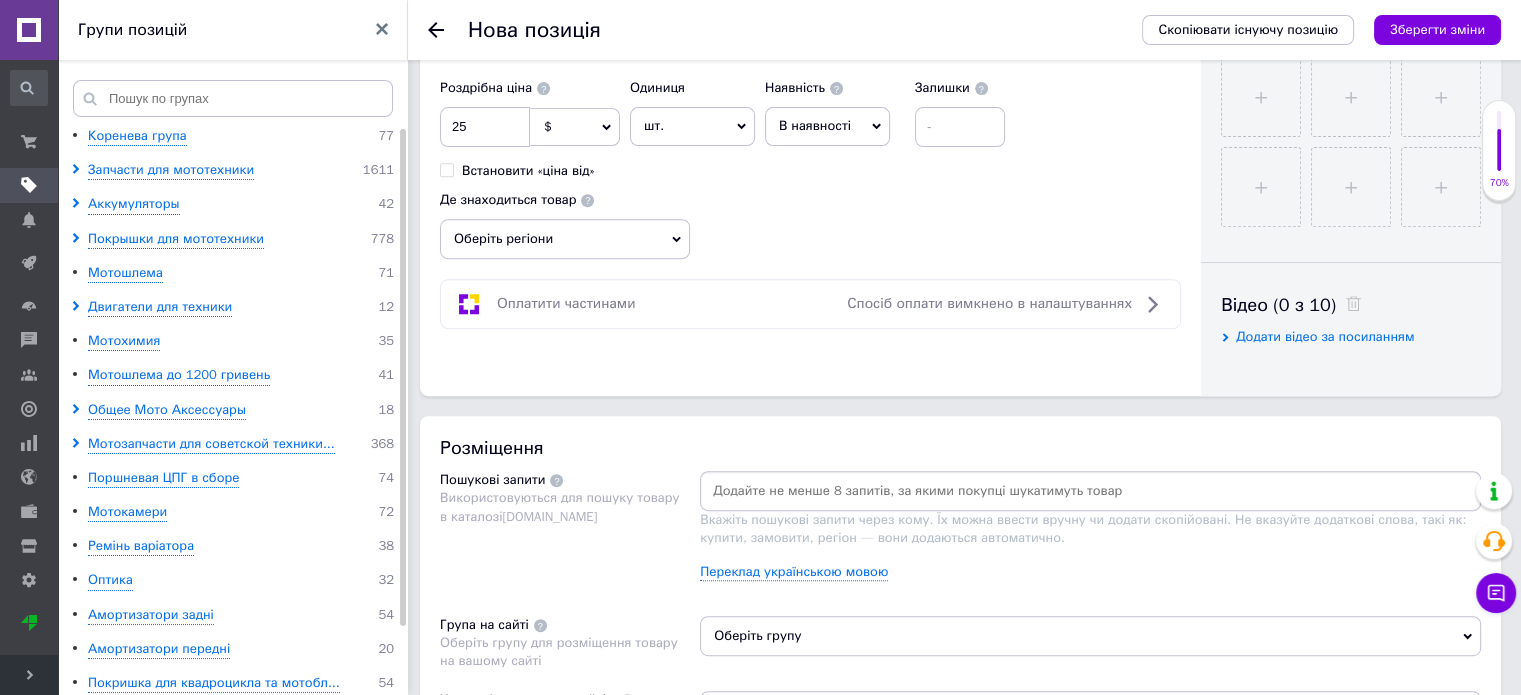 paste on "Покришка 3.00-17  YX-921 / WJ-338  TT" 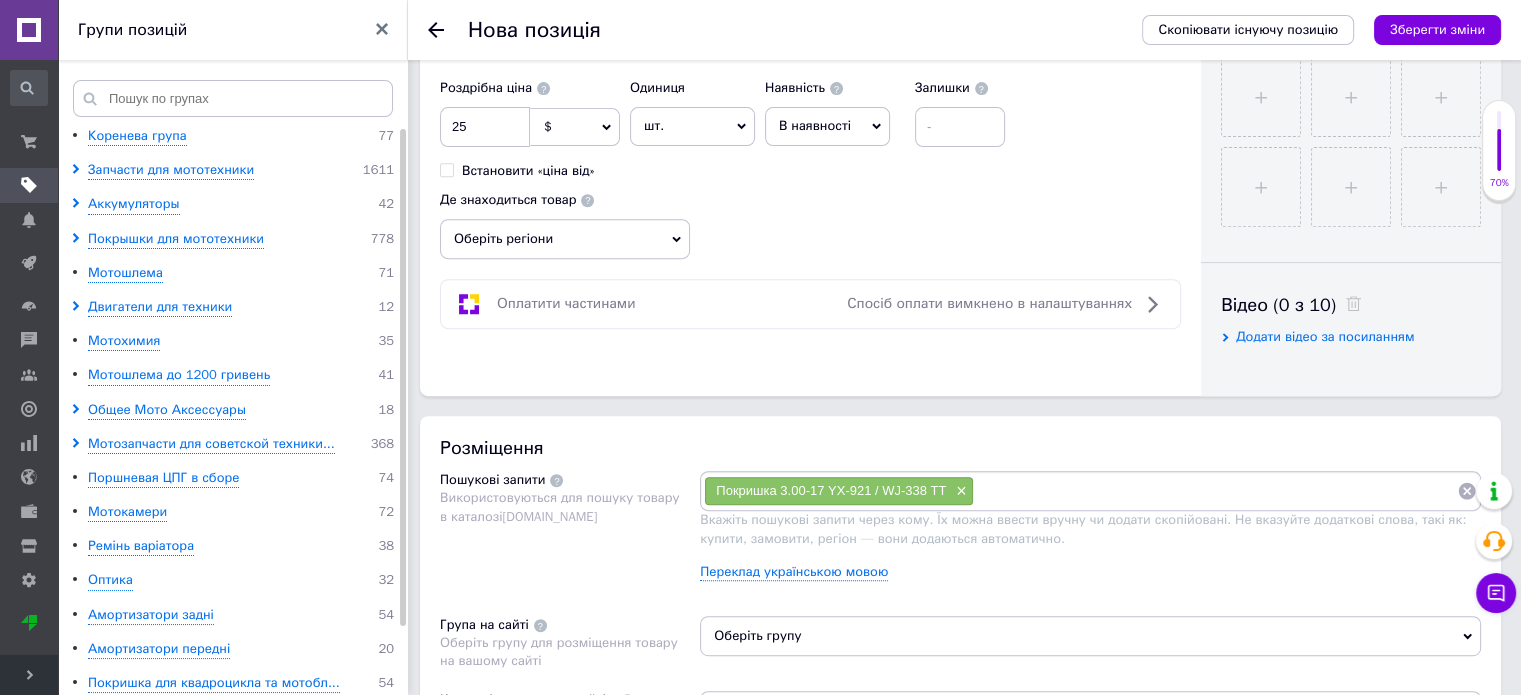paste on "Покришка 3.00-17  YX-921 / WJ-338  TT" 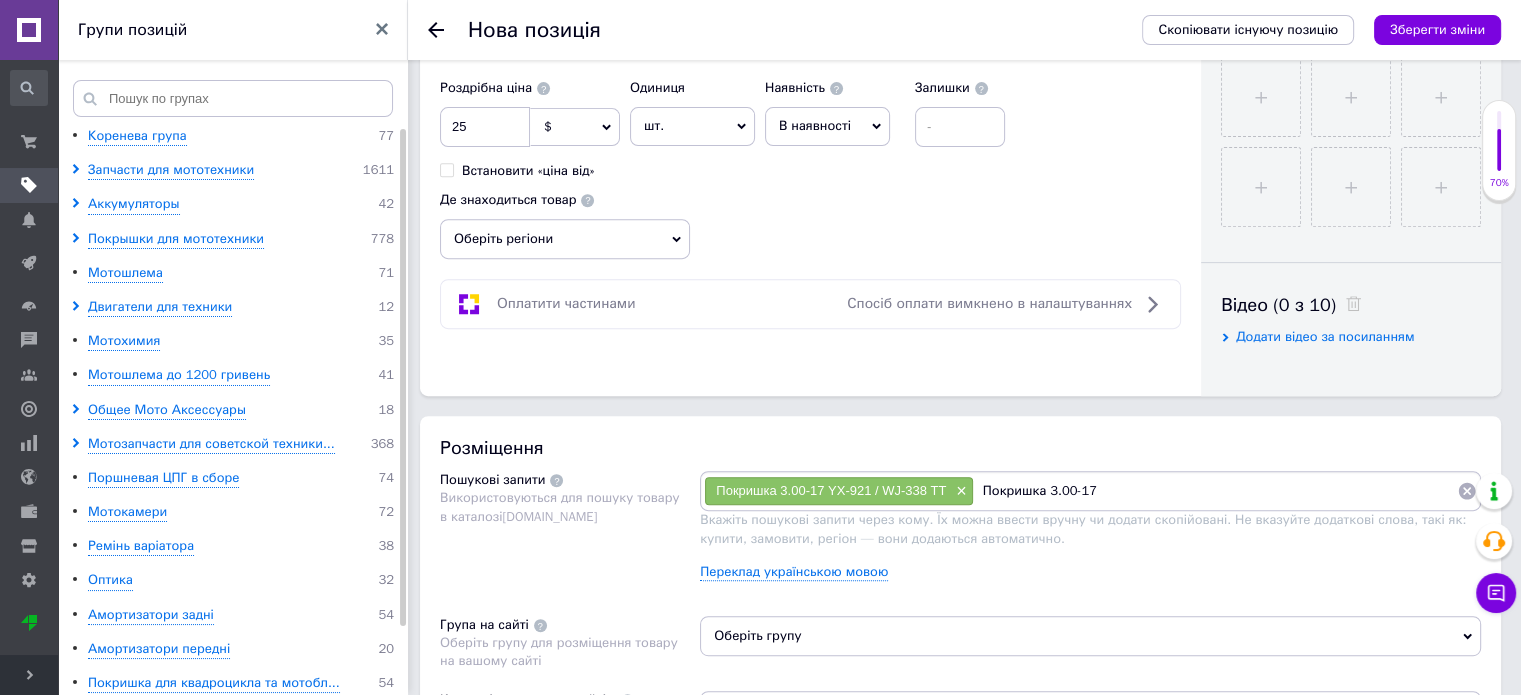 type on "Покришка 3.00-17" 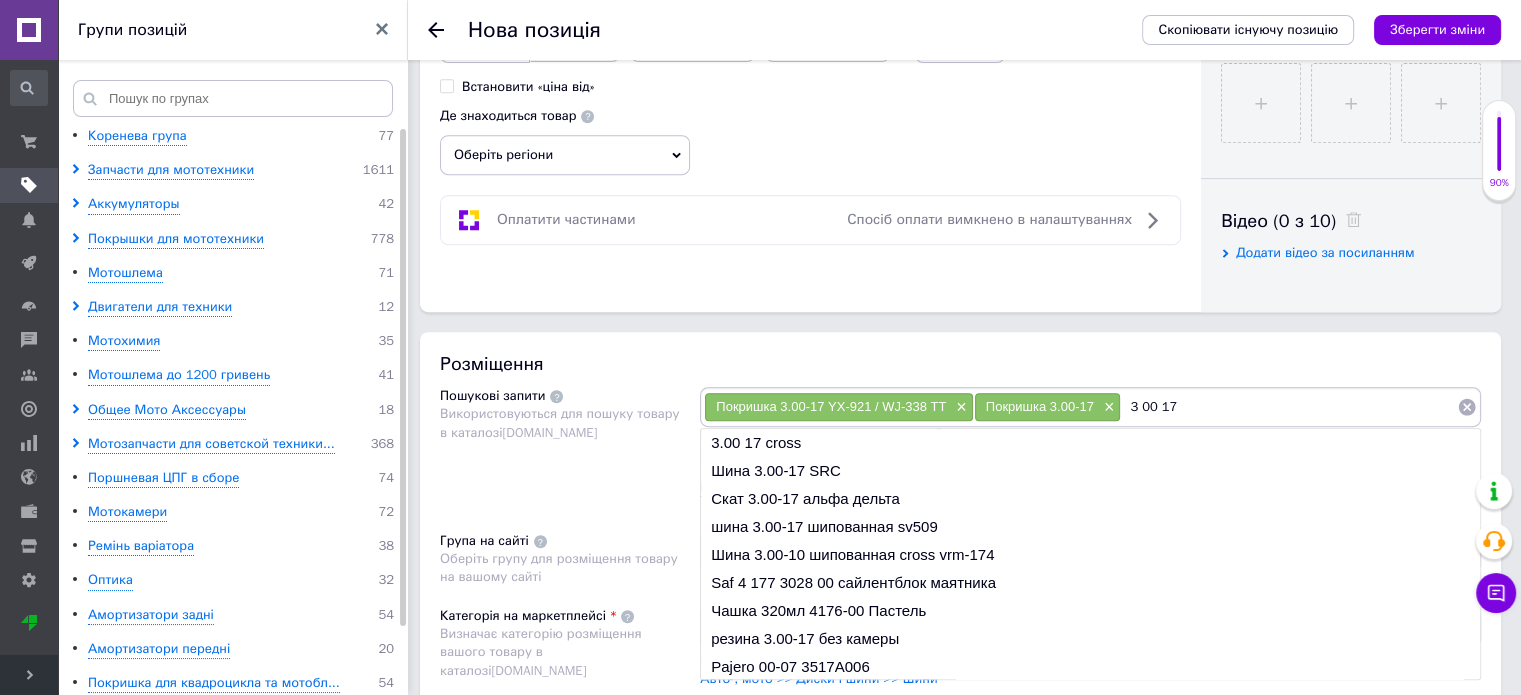 scroll, scrollTop: 1000, scrollLeft: 0, axis: vertical 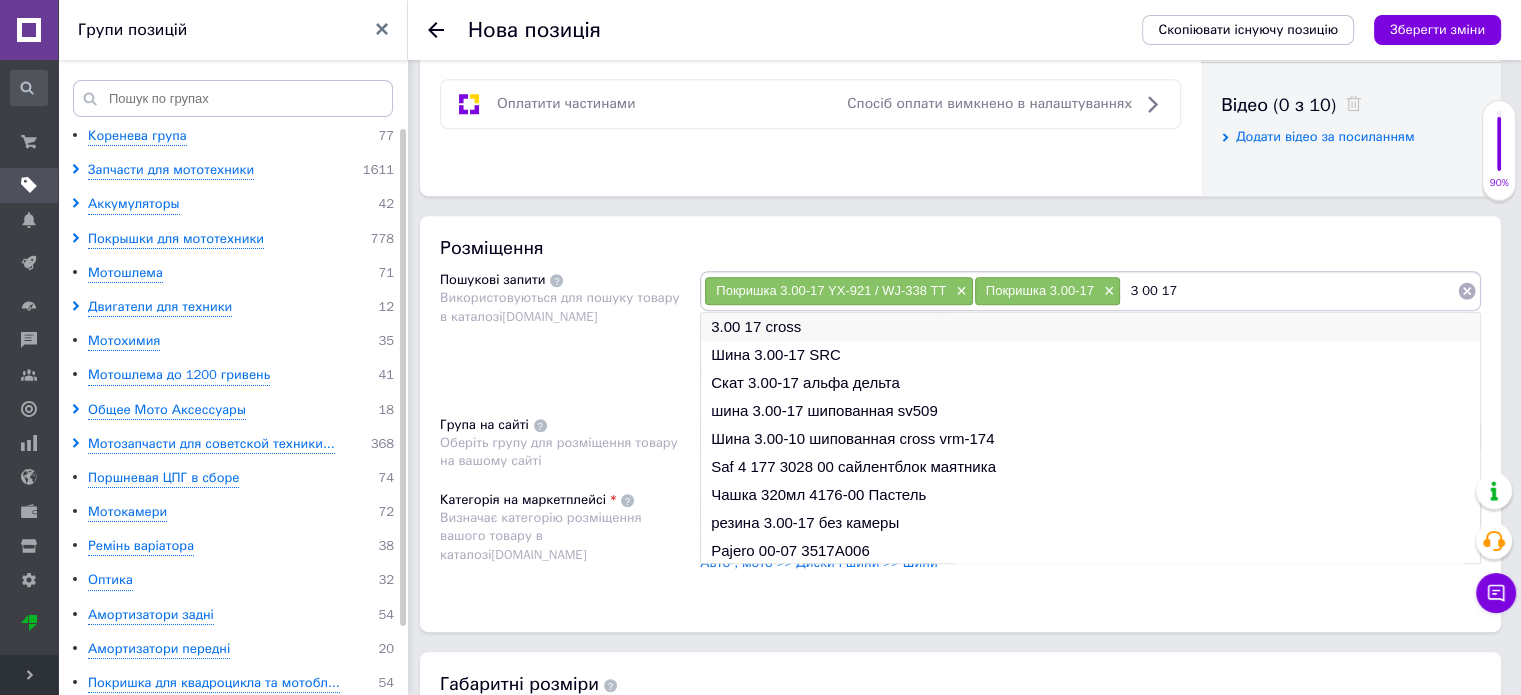 type on "3 00 17" 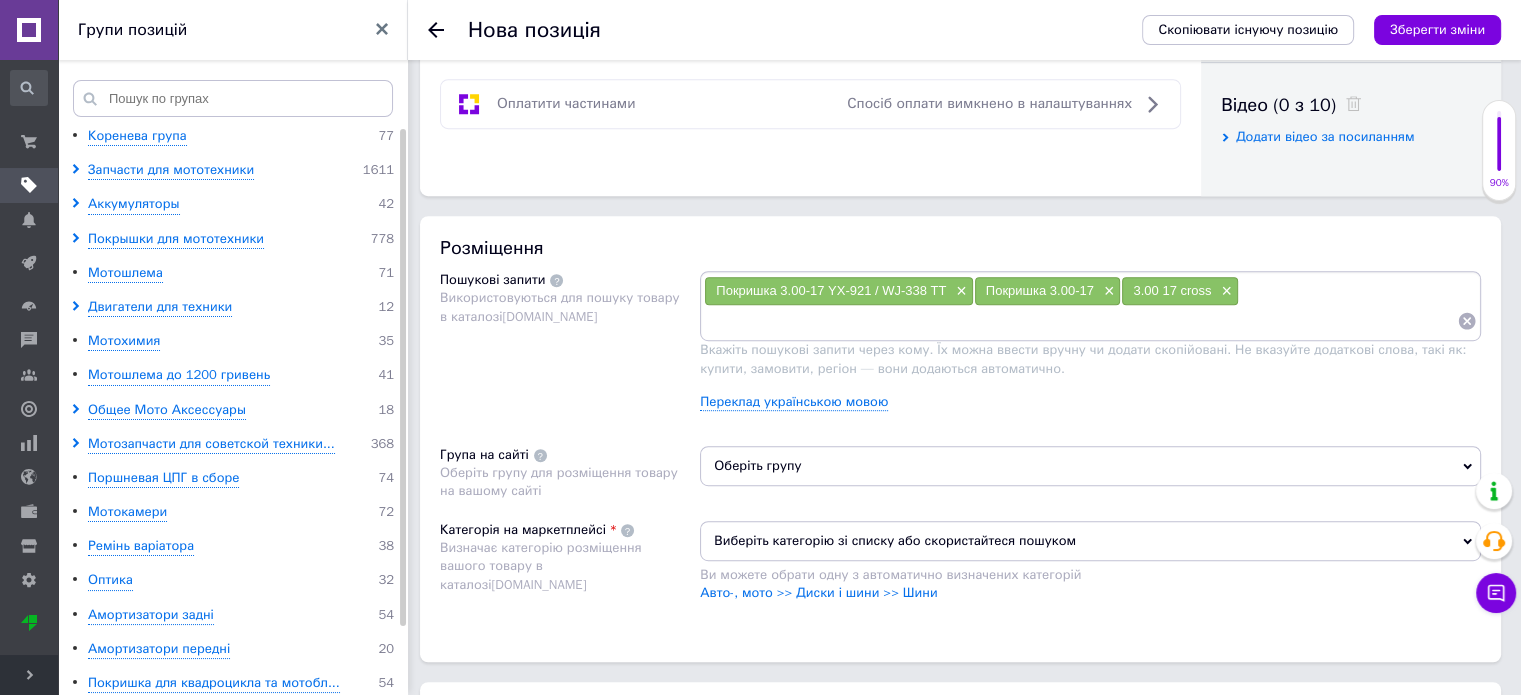 click at bounding box center (1080, 321) 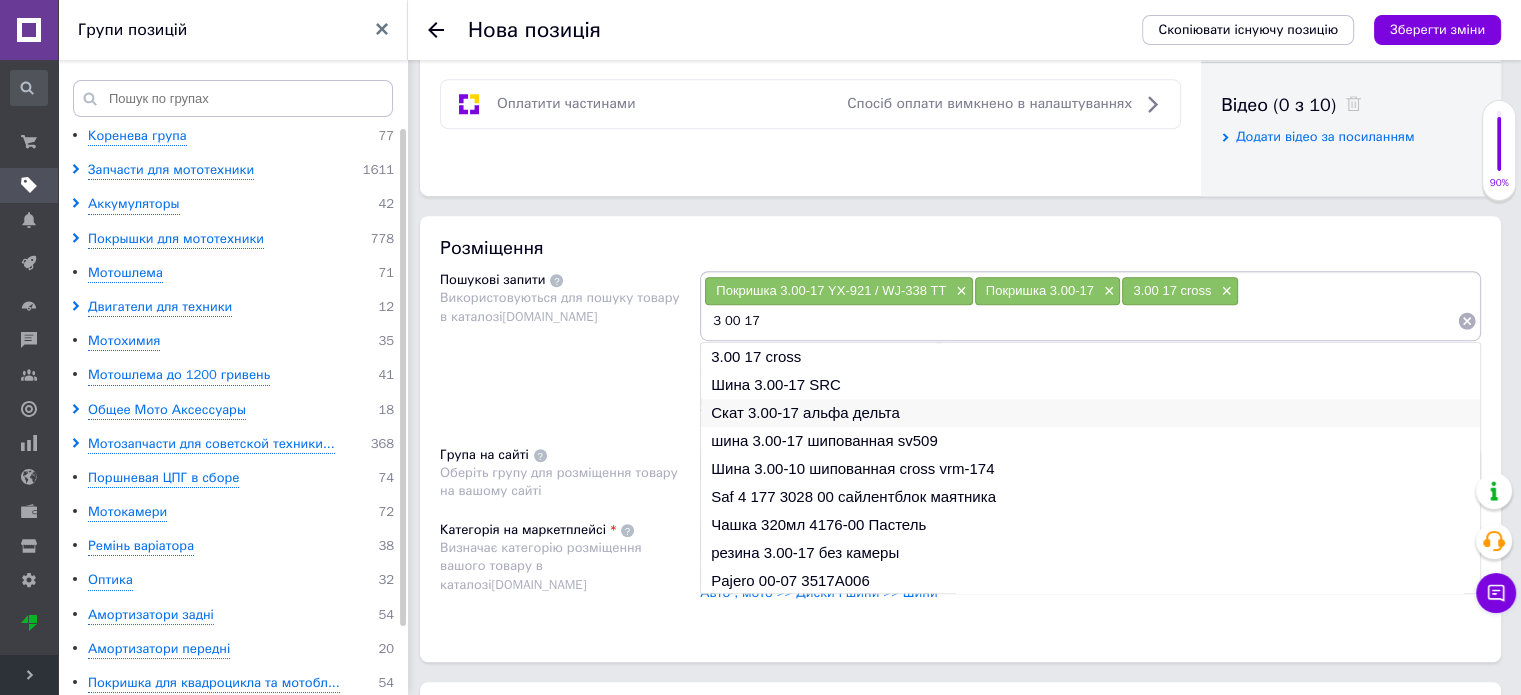 type on "3 00 17" 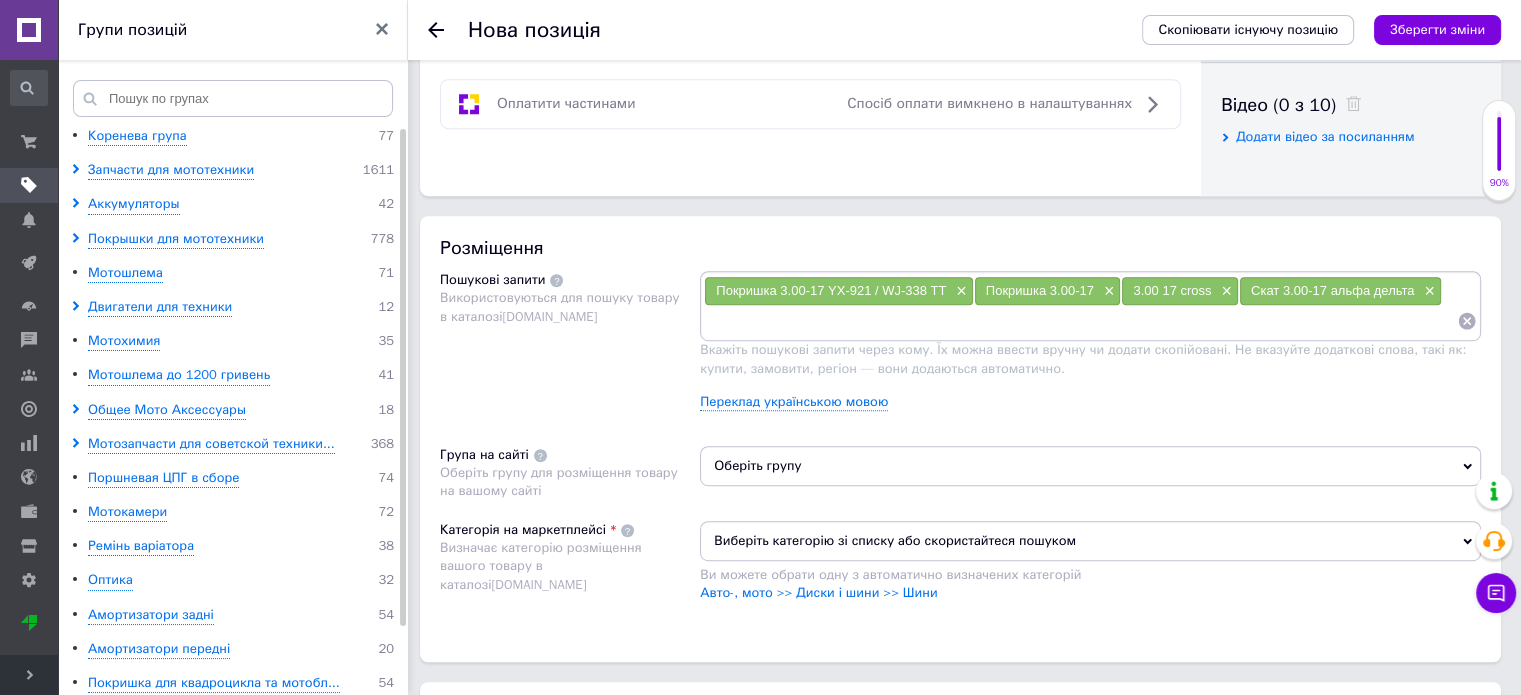 click at bounding box center (1080, 321) 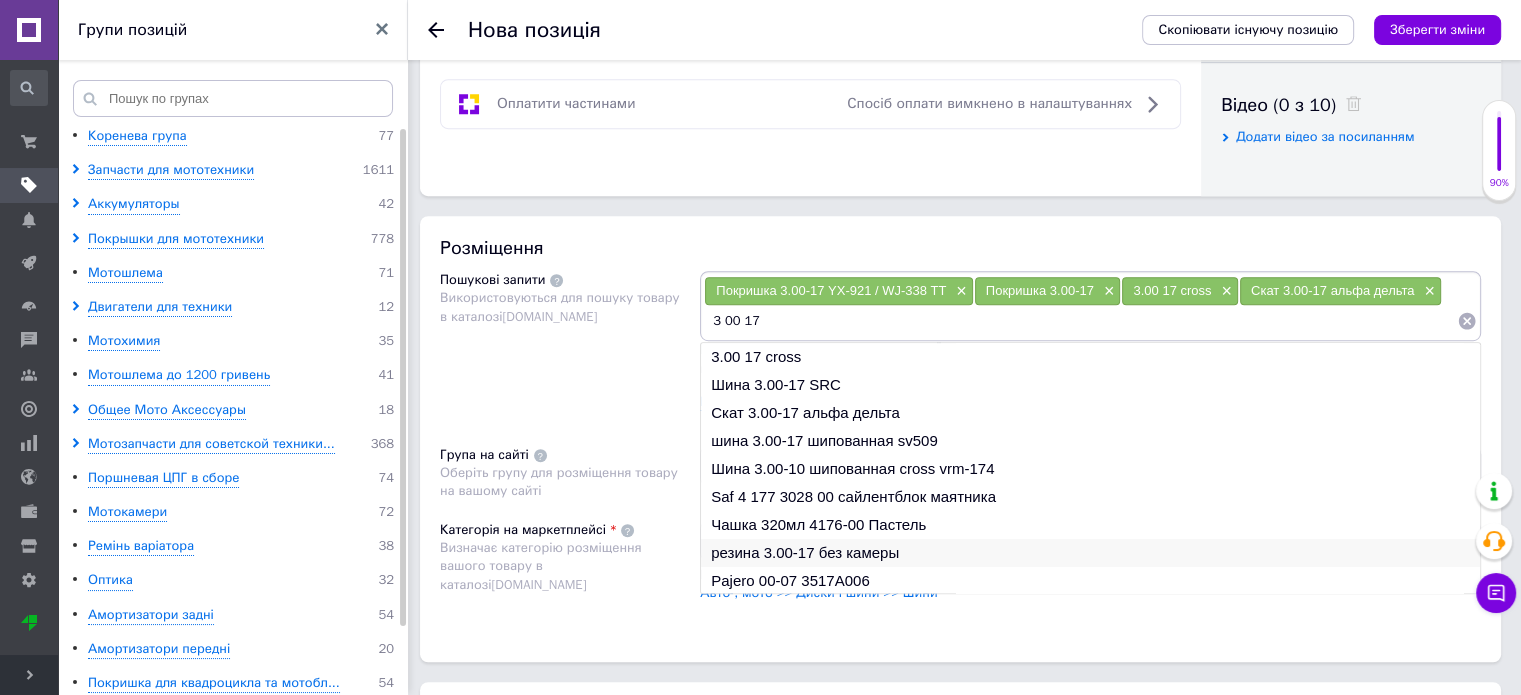 type on "3 00 17" 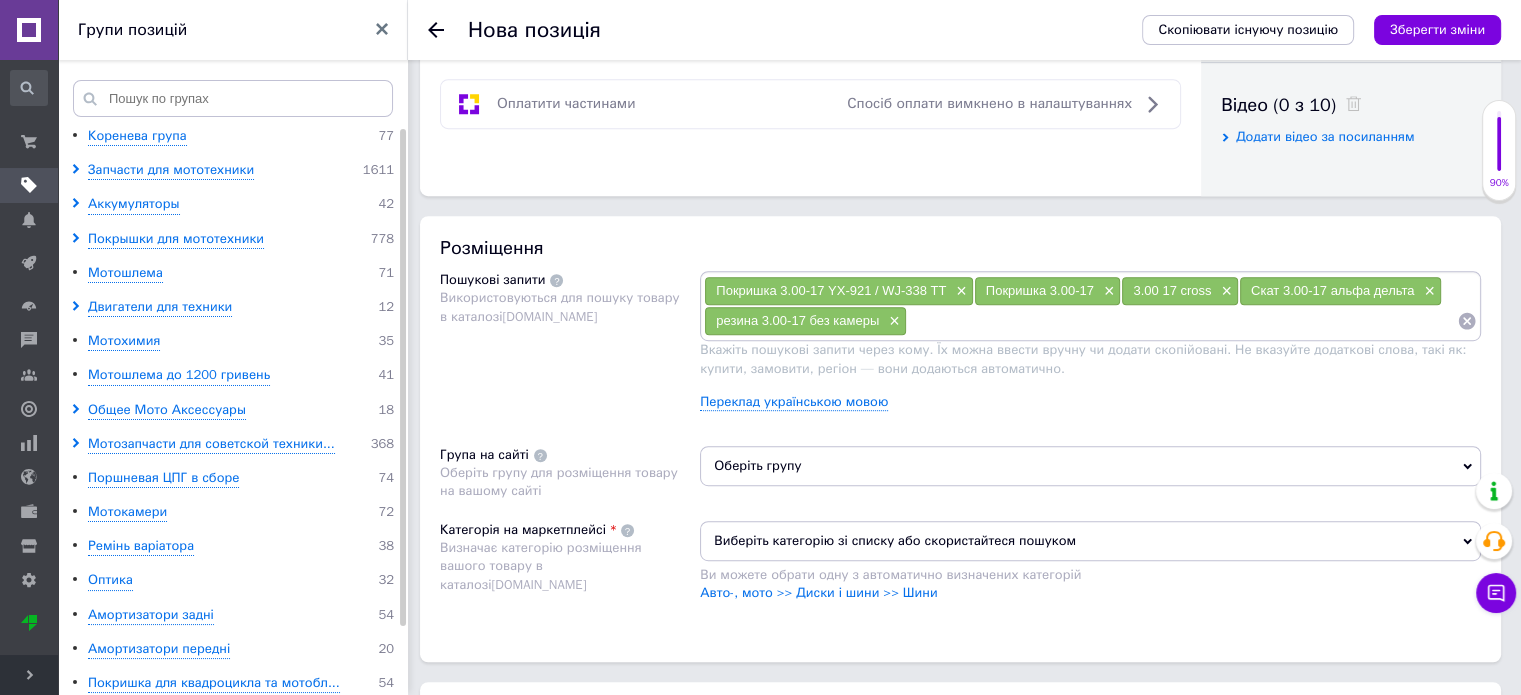 click at bounding box center [1182, 321] 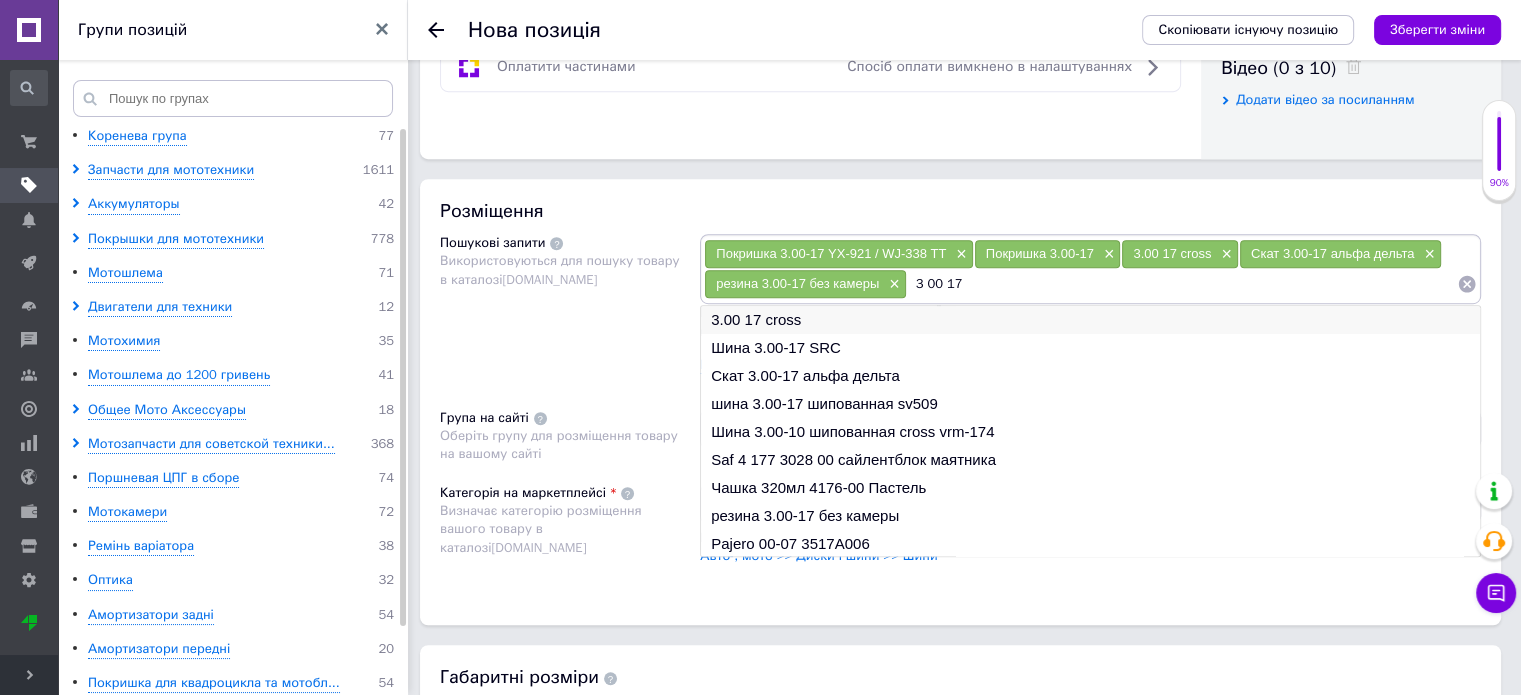 scroll, scrollTop: 1100, scrollLeft: 0, axis: vertical 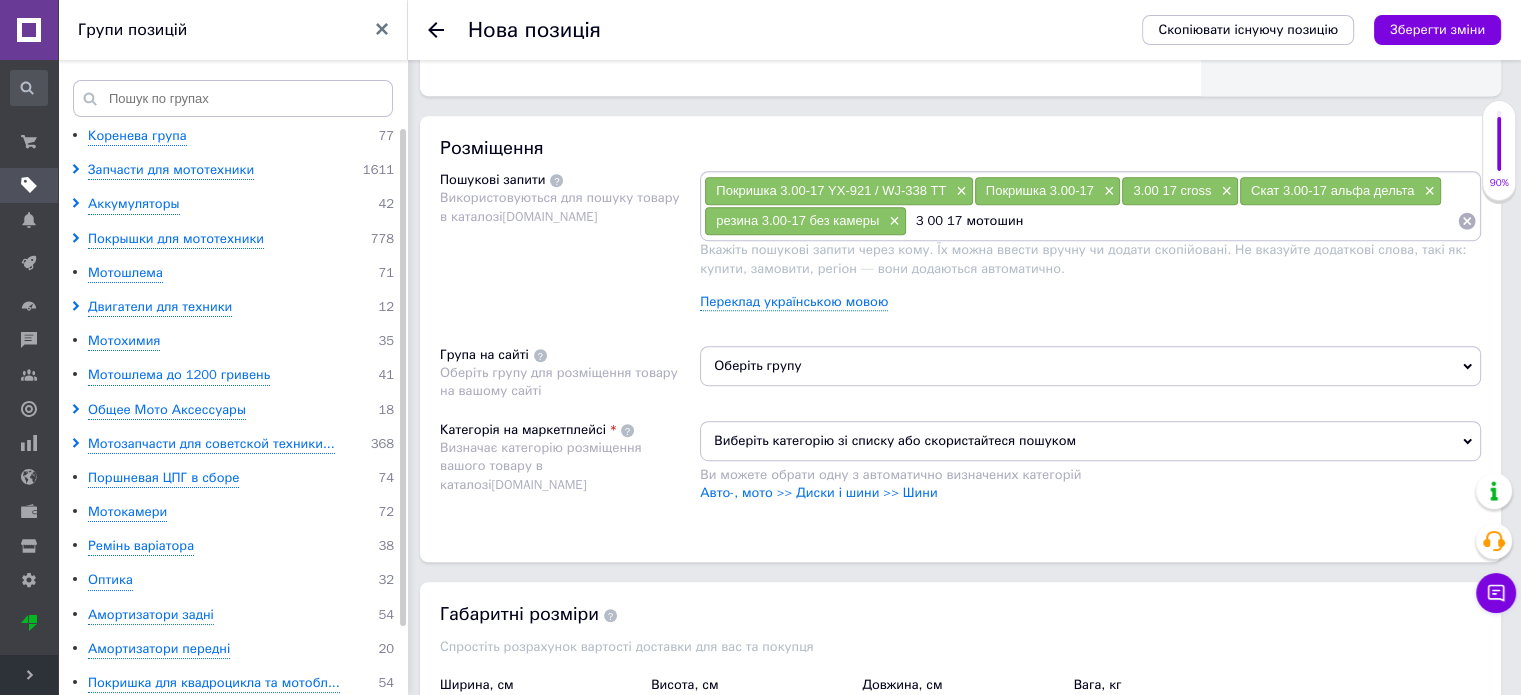 type on "3 00 17 мотошина" 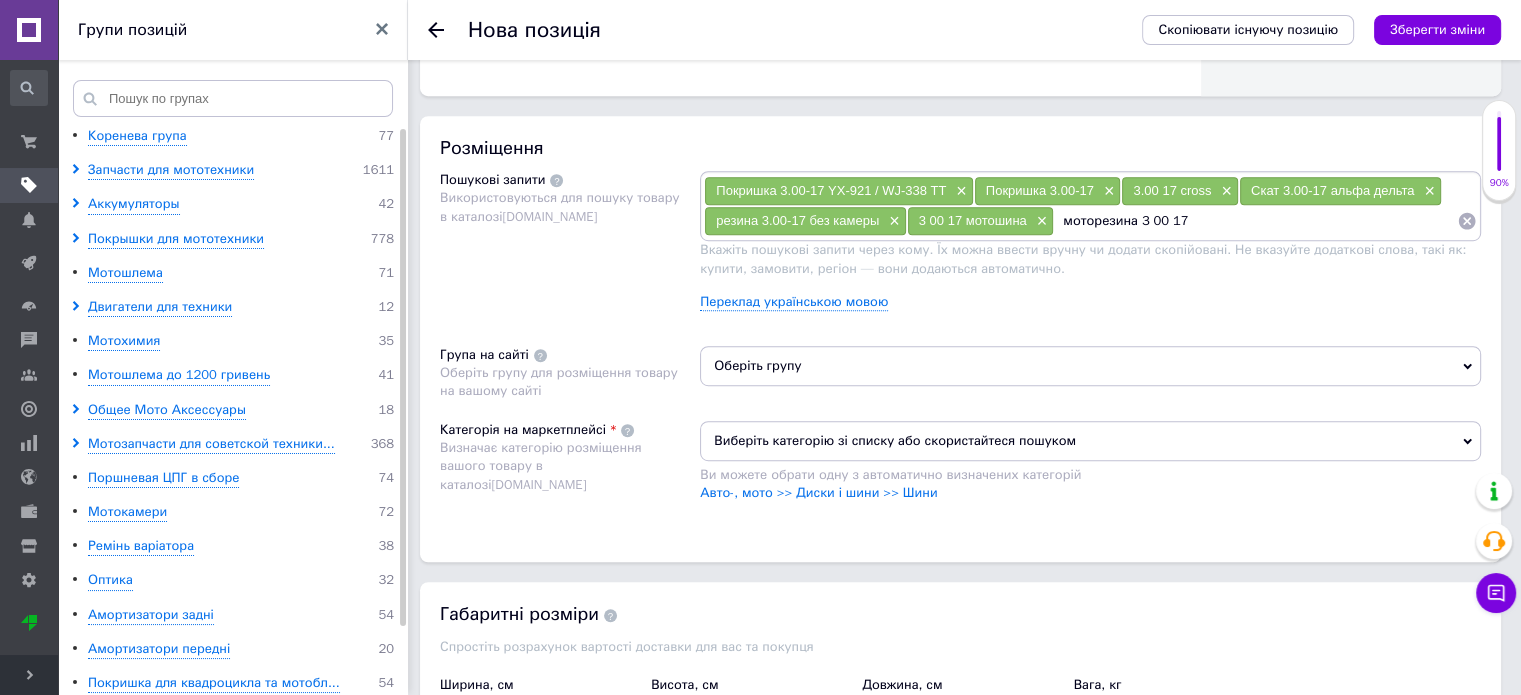 type on "моторезина 3 00 17" 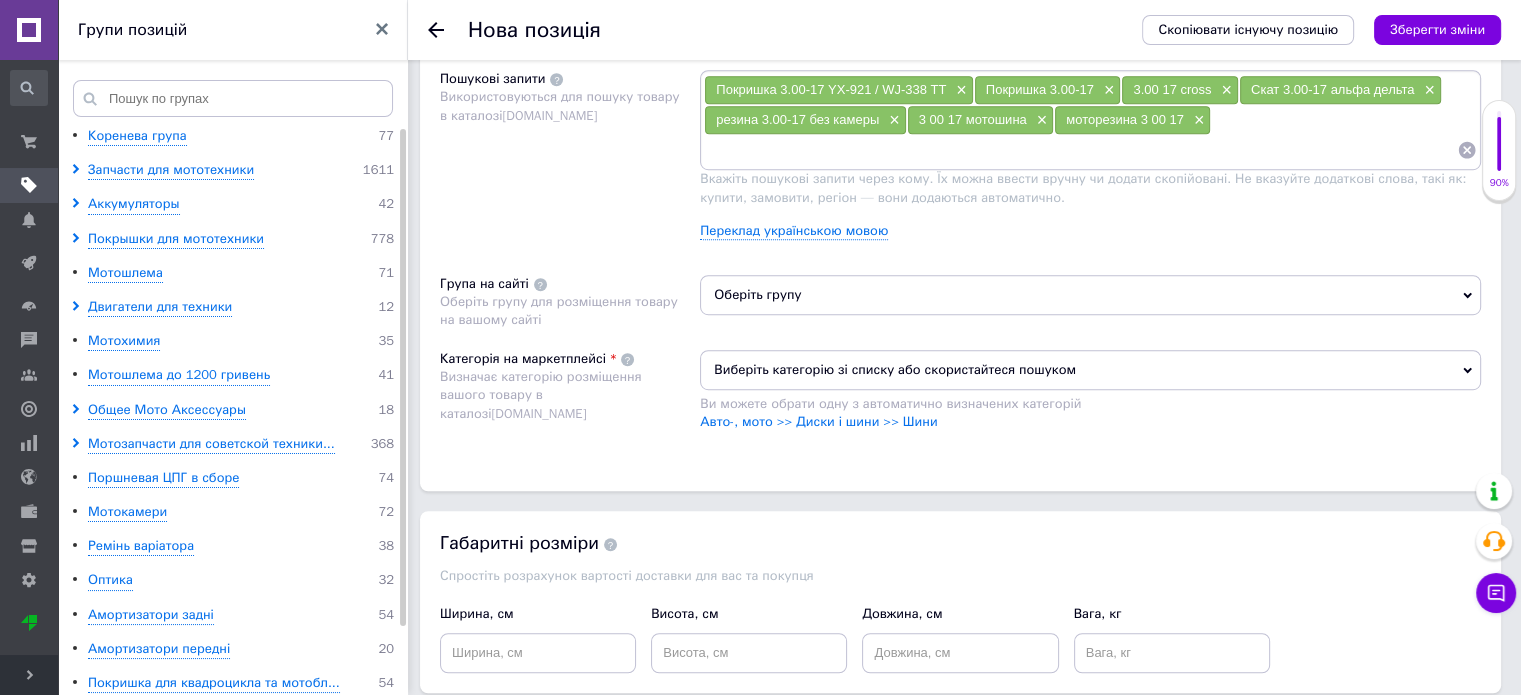 scroll, scrollTop: 1300, scrollLeft: 0, axis: vertical 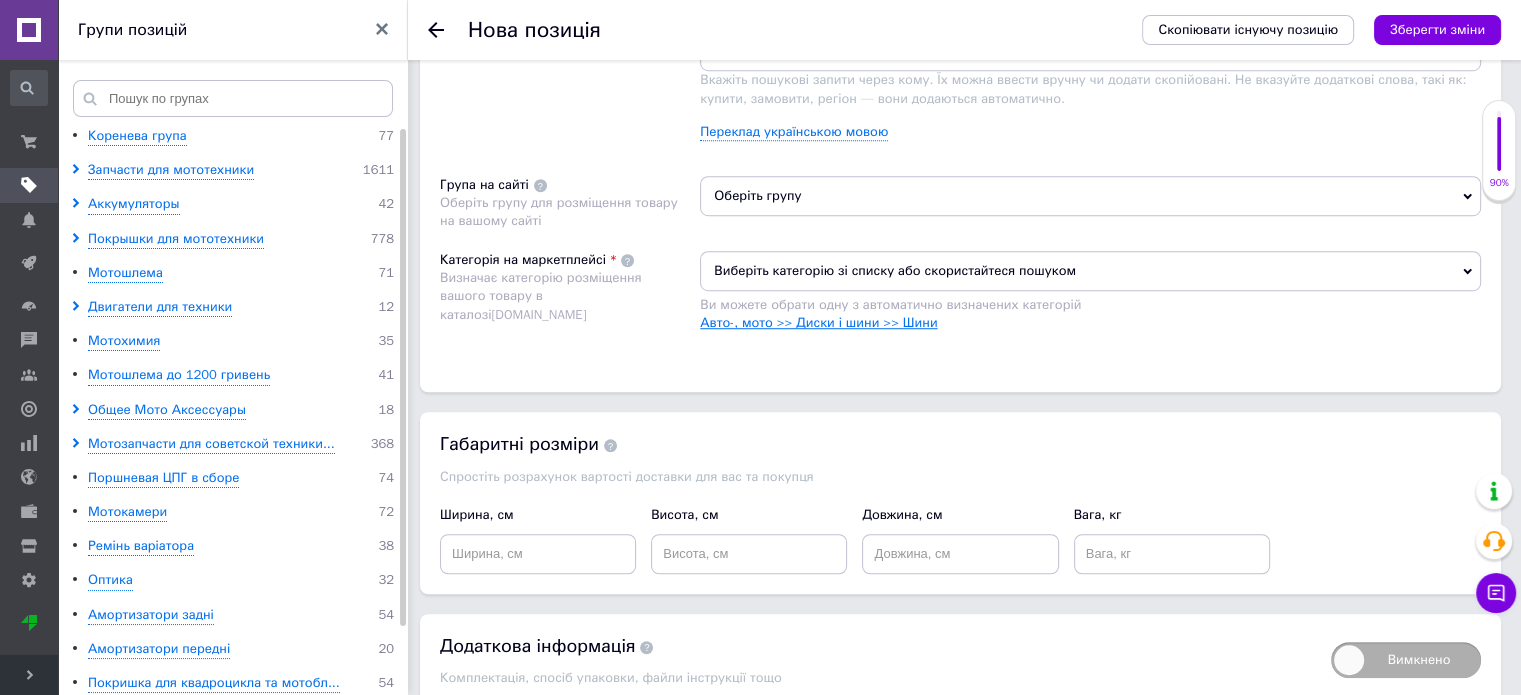 click on "Авто-, мото >> Диски і шини >> Шини" at bounding box center (818, 322) 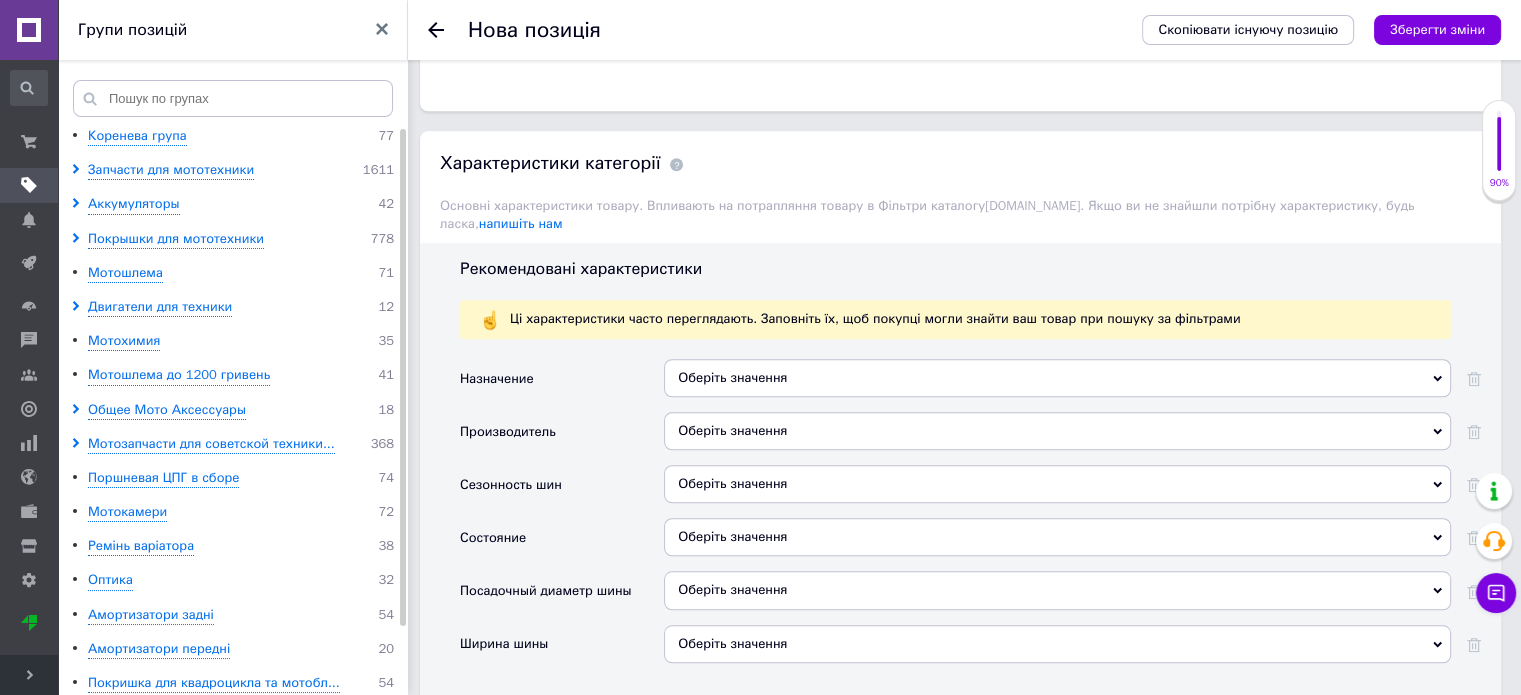 scroll, scrollTop: 1700, scrollLeft: 0, axis: vertical 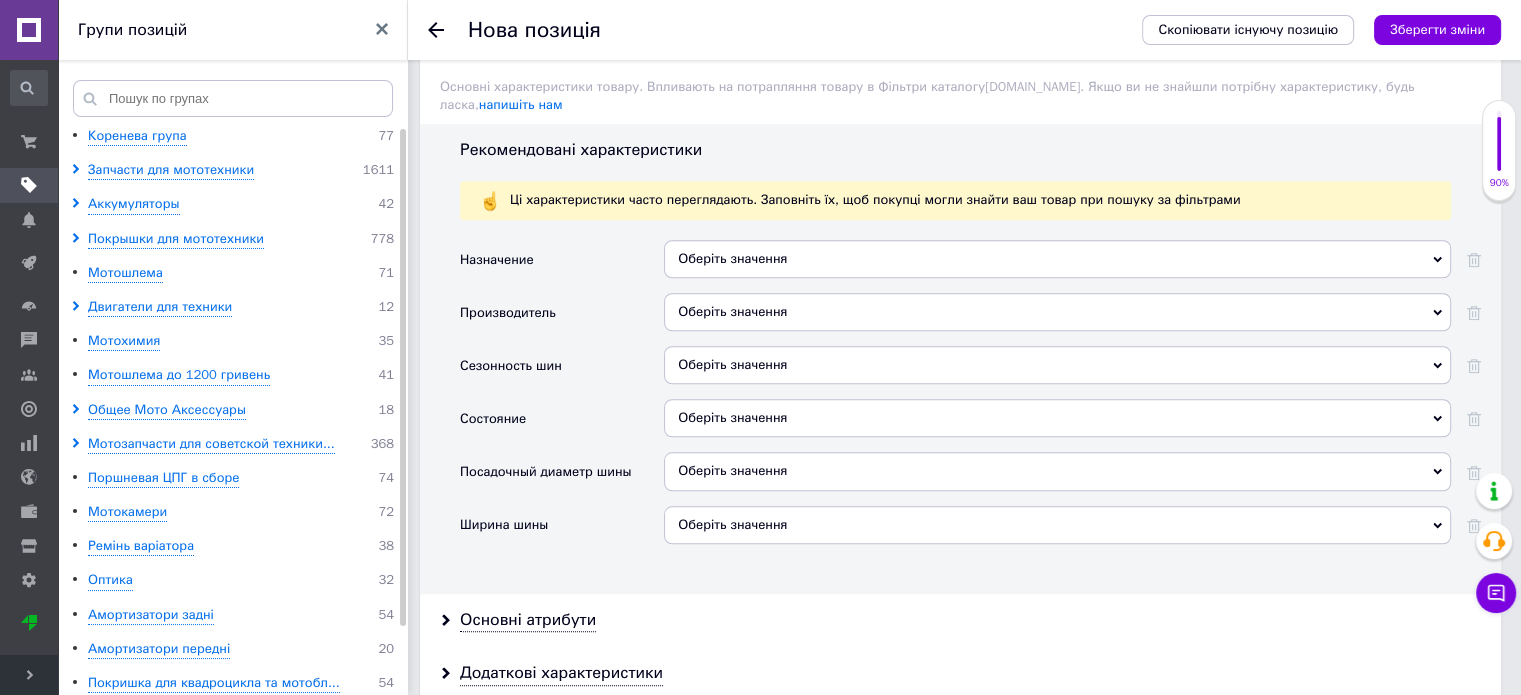 click on "Оберіть значення" at bounding box center [1057, 259] 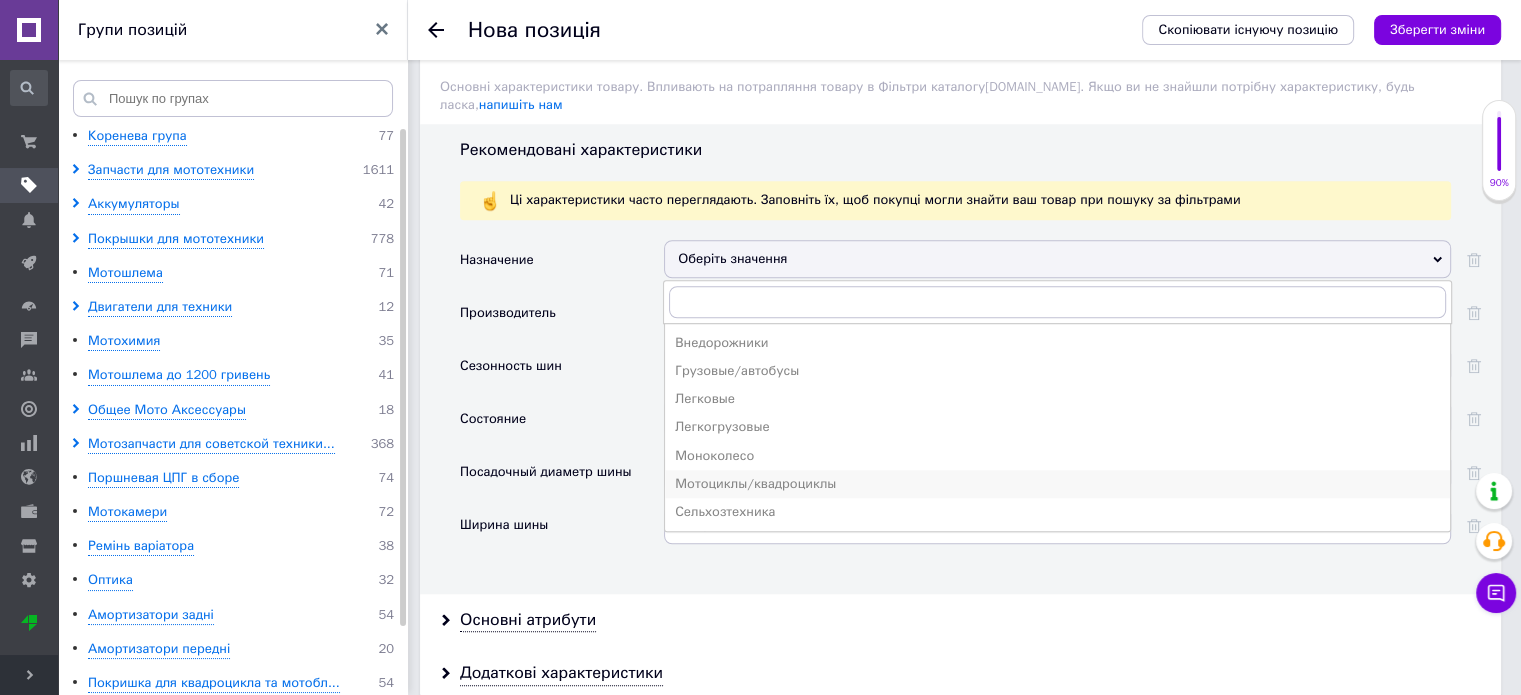 click on "Мотоциклы/квадроциклы" at bounding box center [1057, 484] 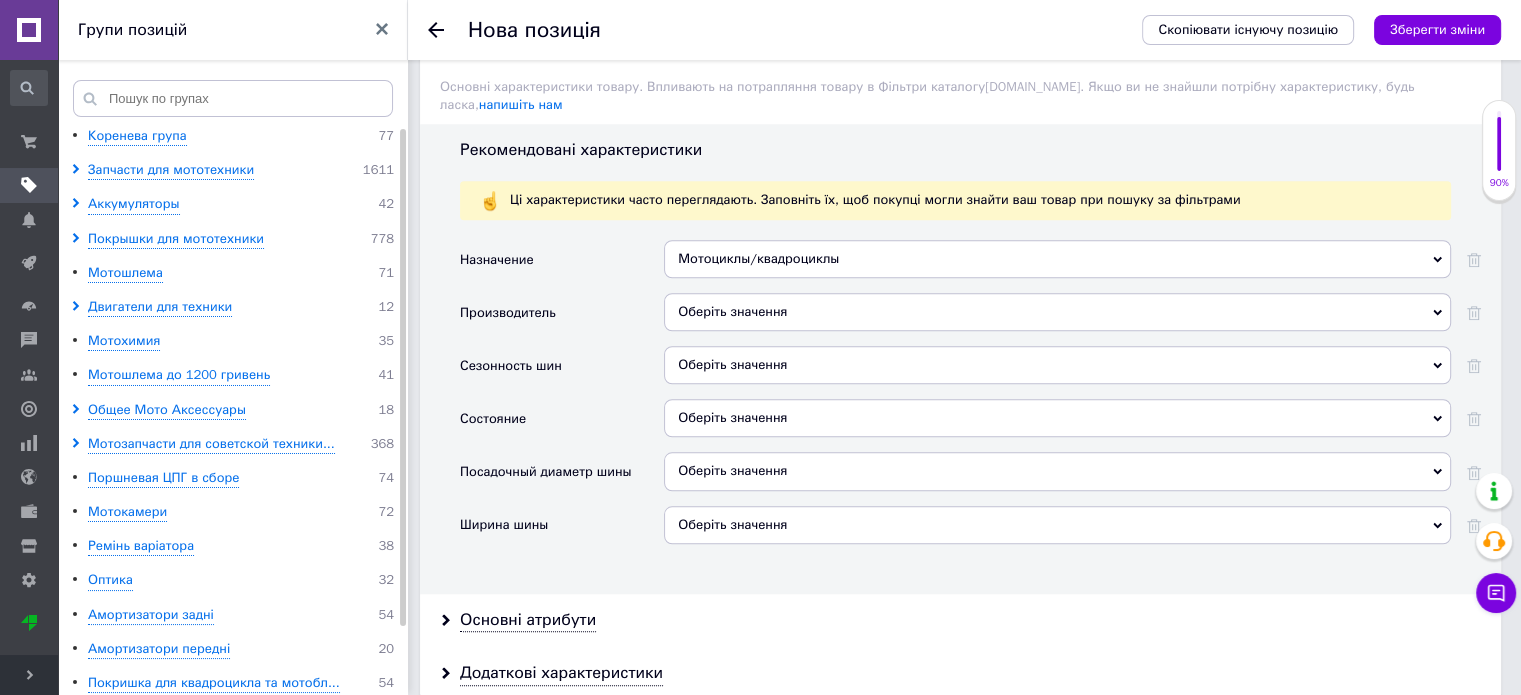 click on "Оберіть значення" at bounding box center (1057, 312) 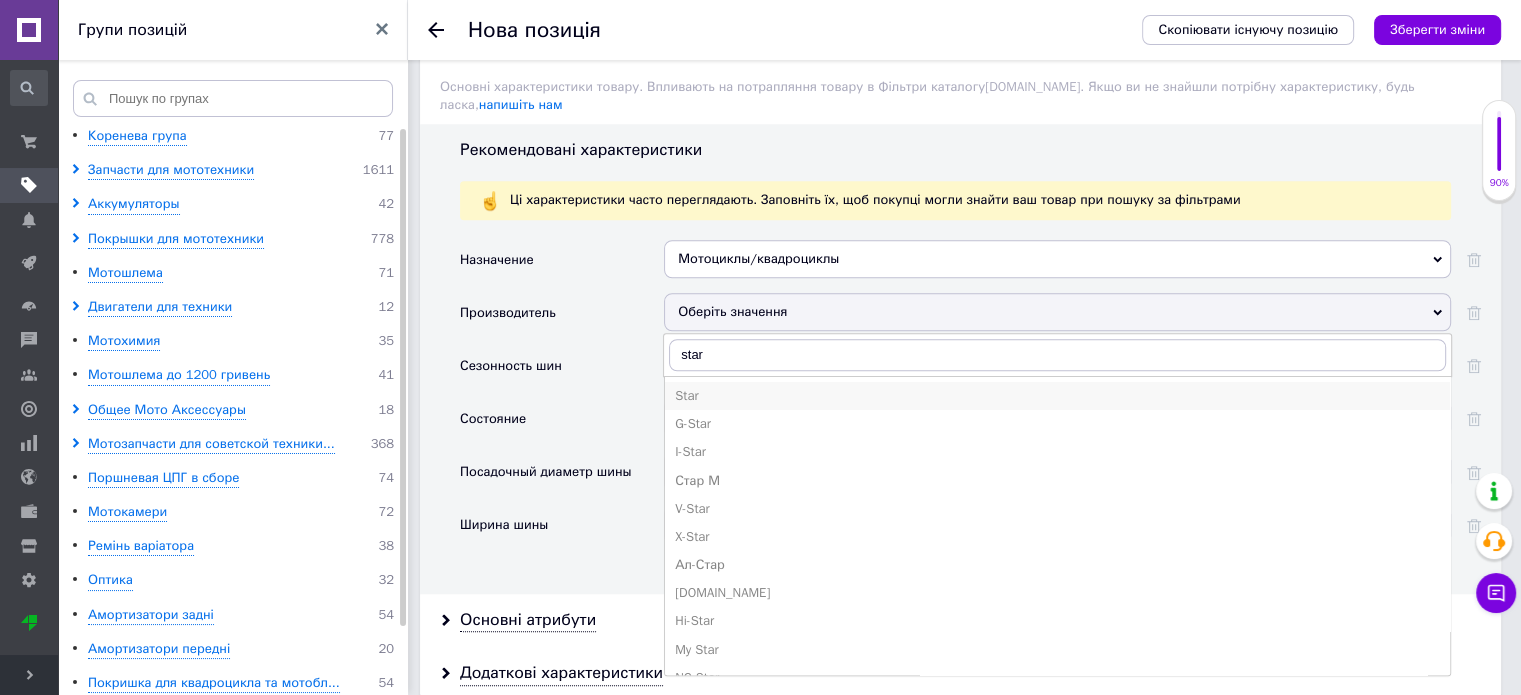 click on "Star" at bounding box center (1057, 396) 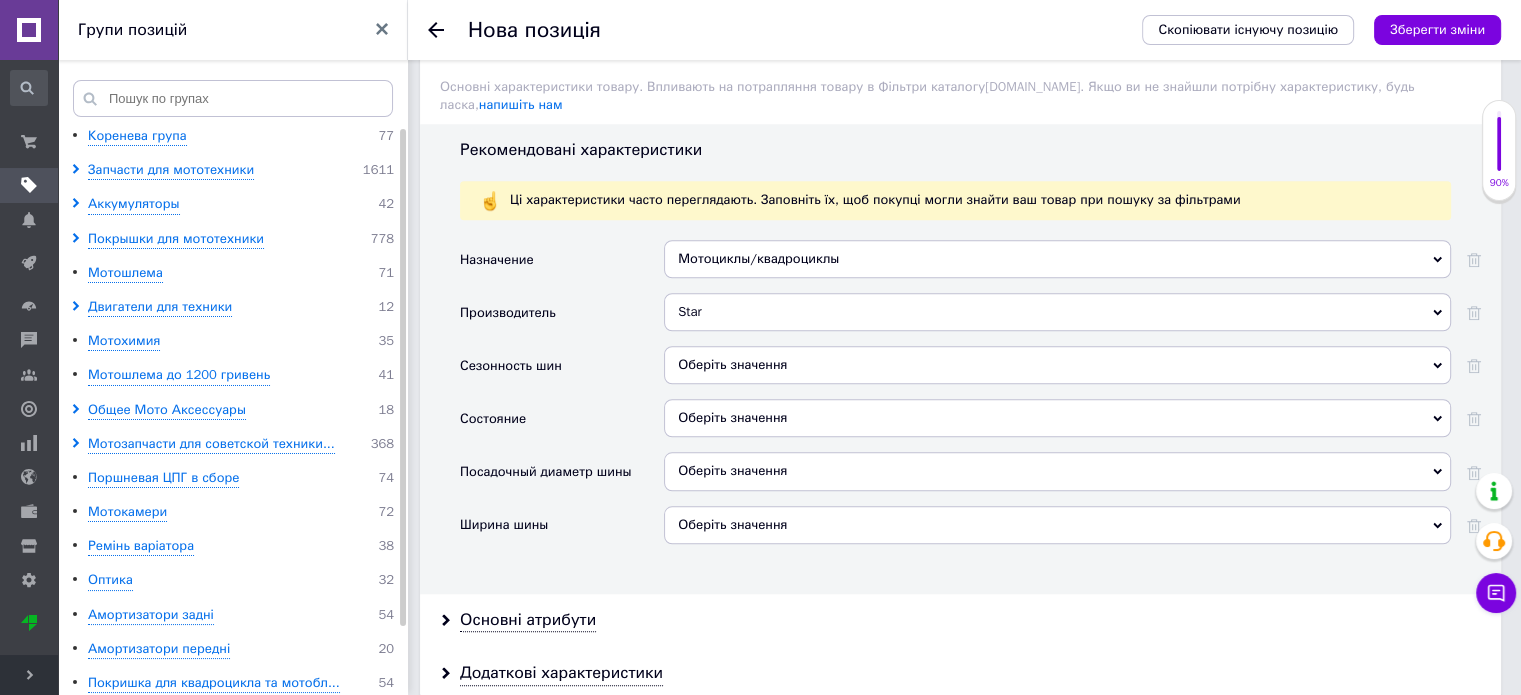 click on "Star" at bounding box center (1057, 312) 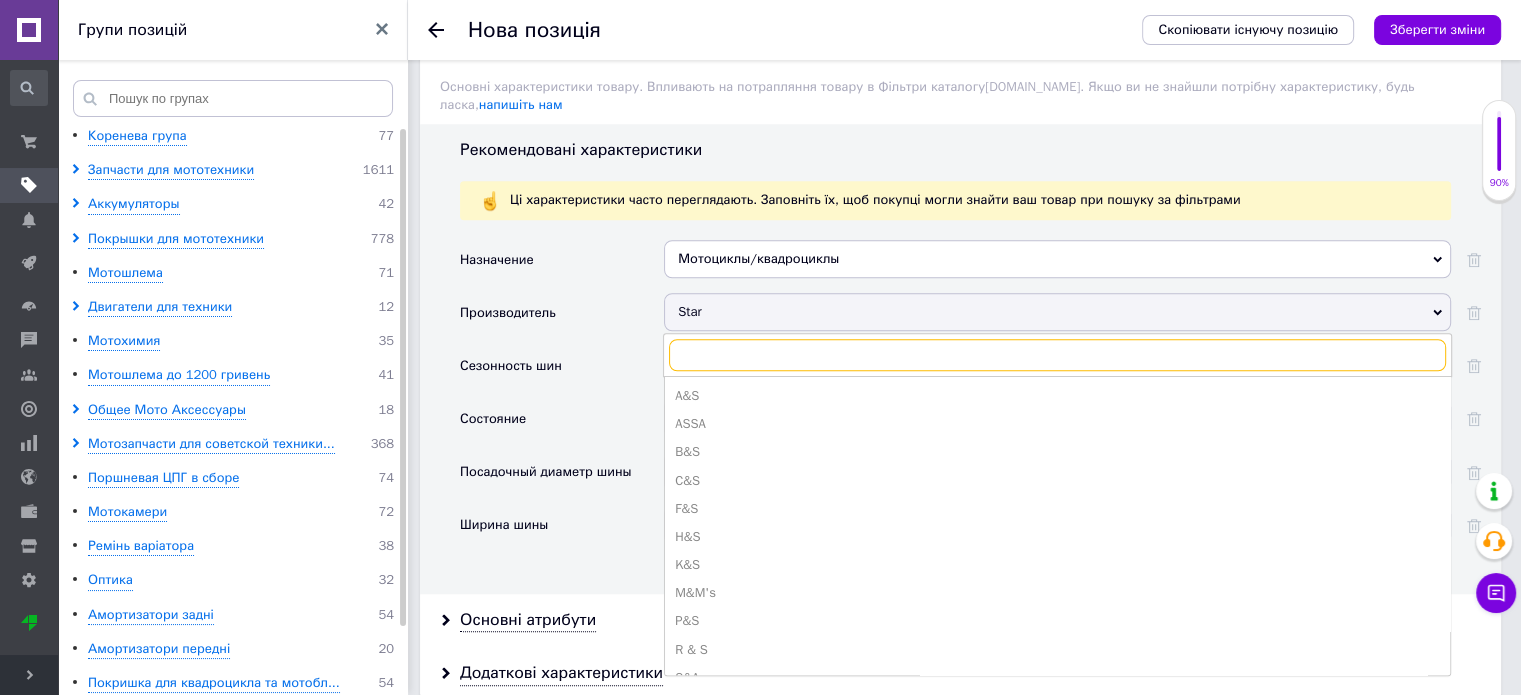 paste on "BANGCHIAN" 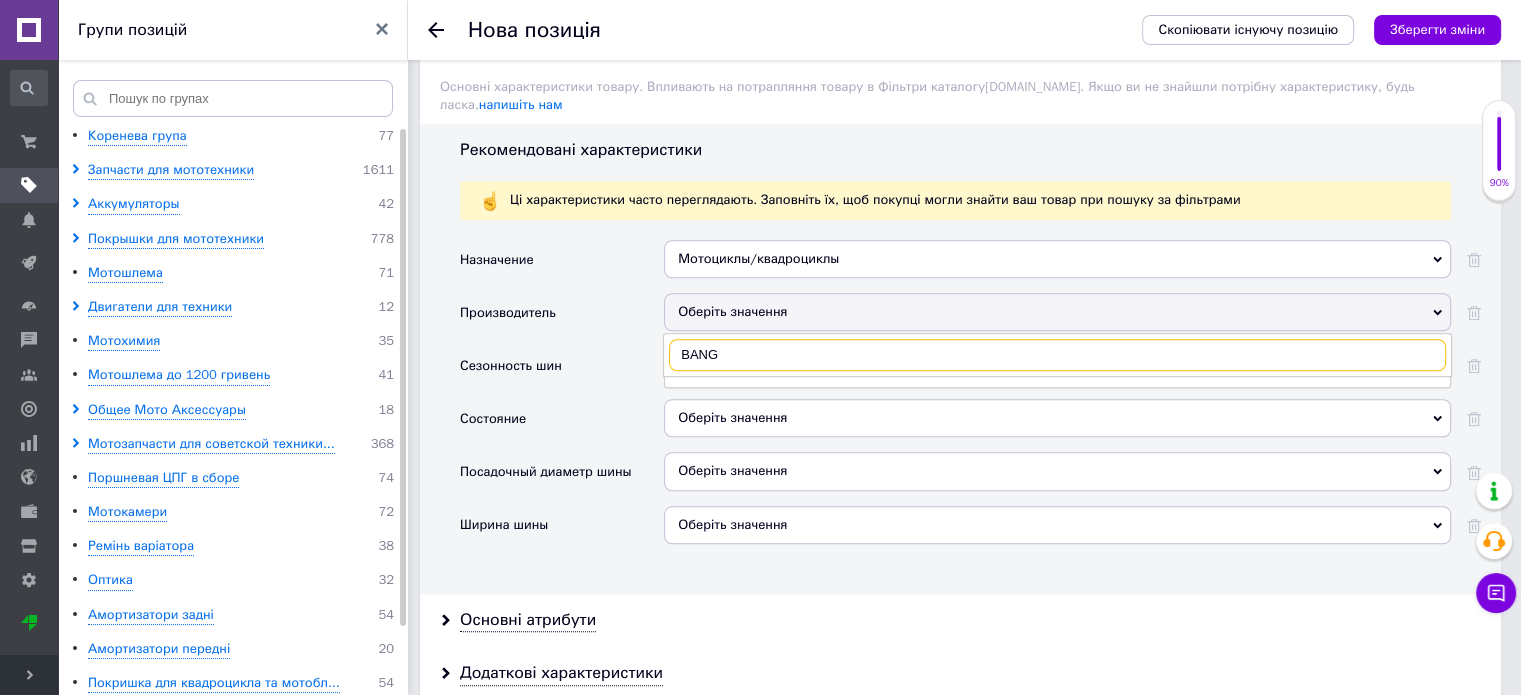 type on "BAN" 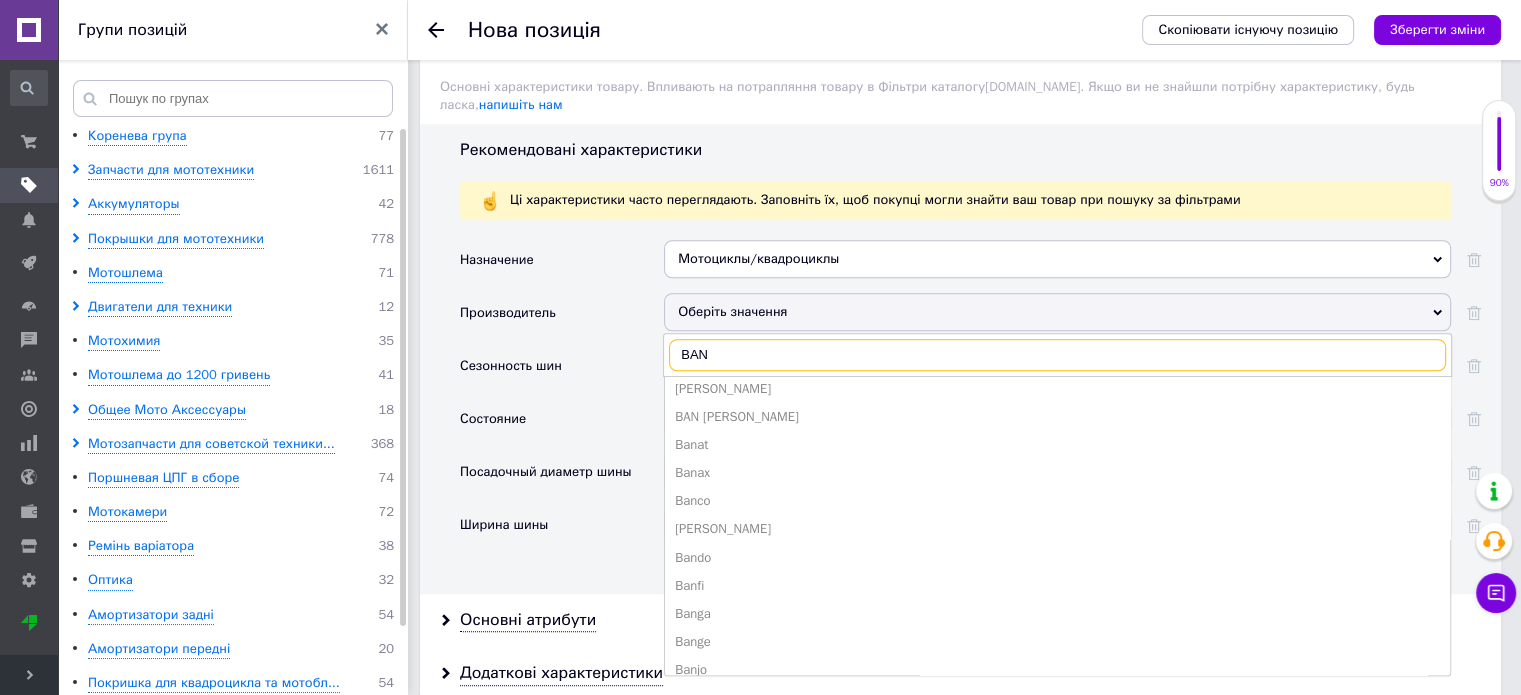 scroll, scrollTop: 200, scrollLeft: 0, axis: vertical 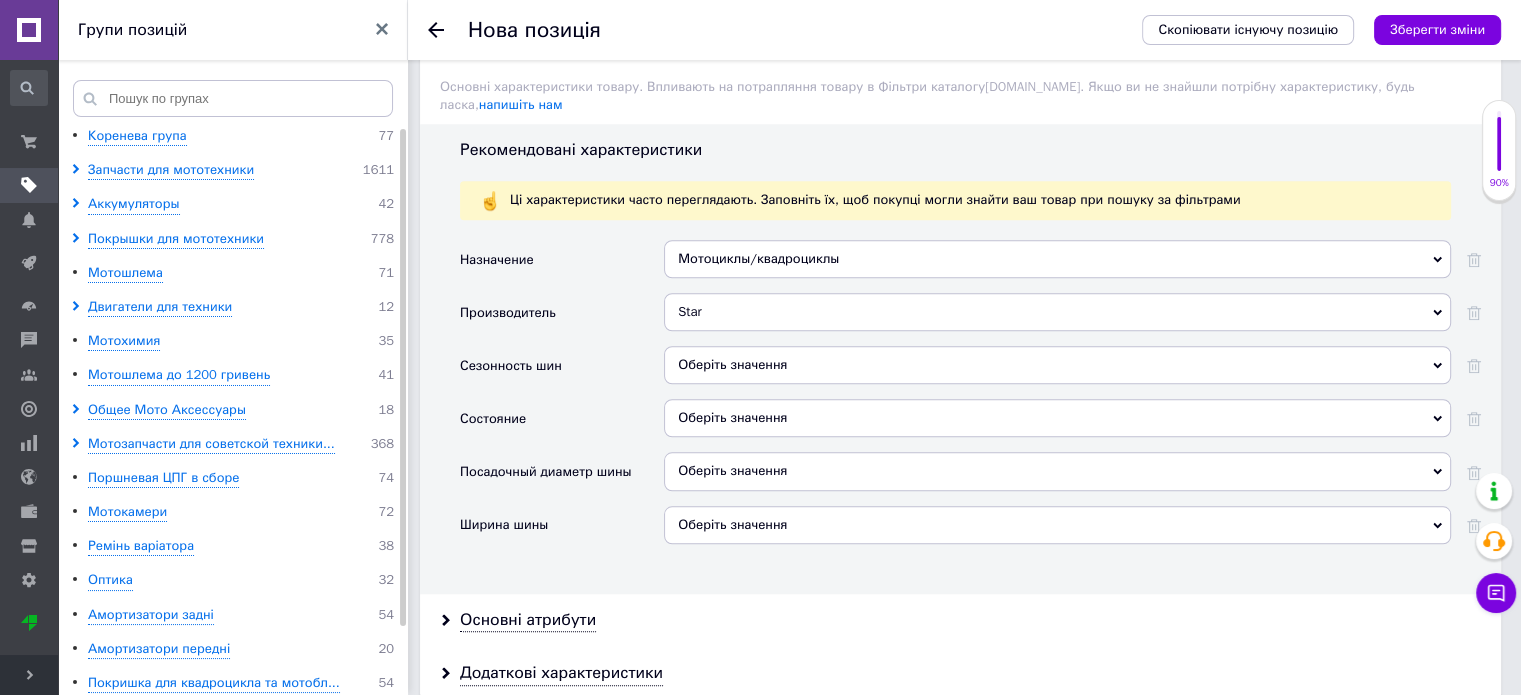 click on "Сезонность шин" at bounding box center [562, 372] 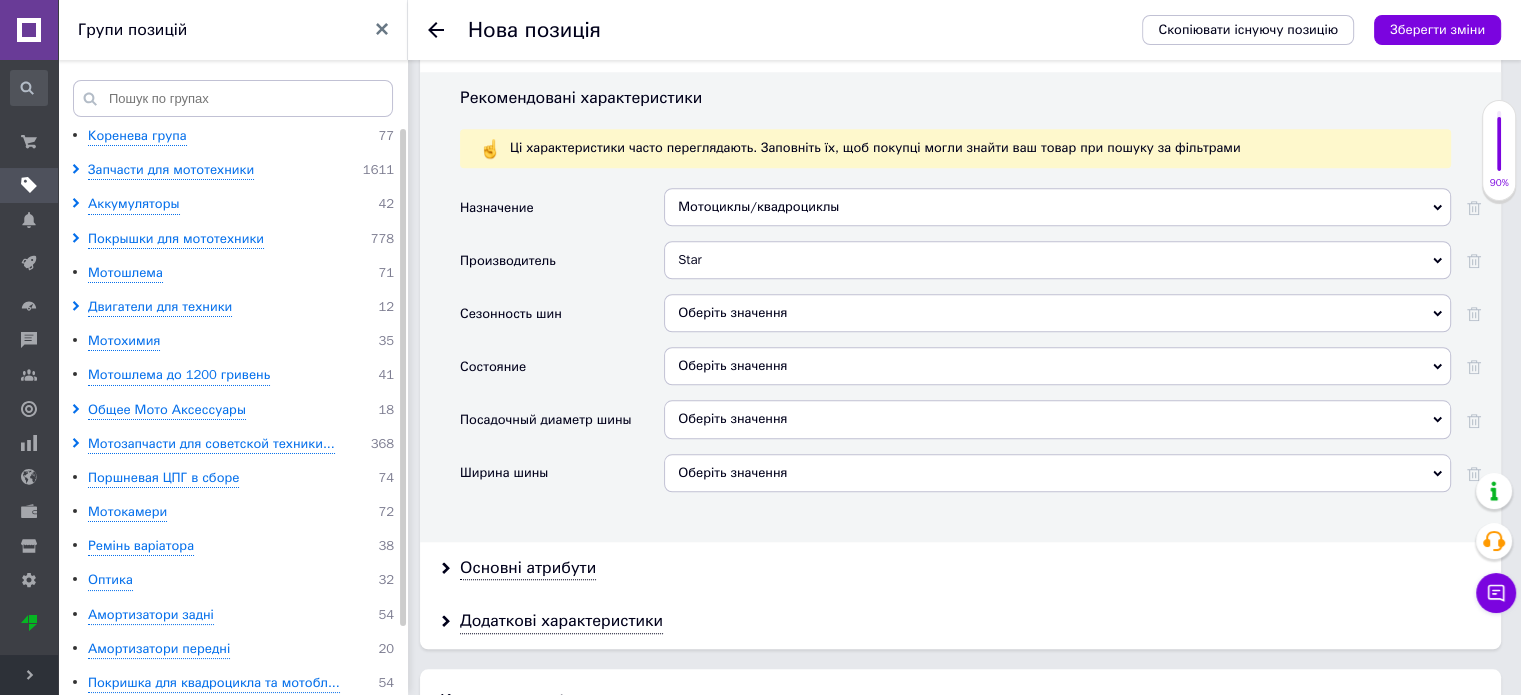 scroll, scrollTop: 1800, scrollLeft: 0, axis: vertical 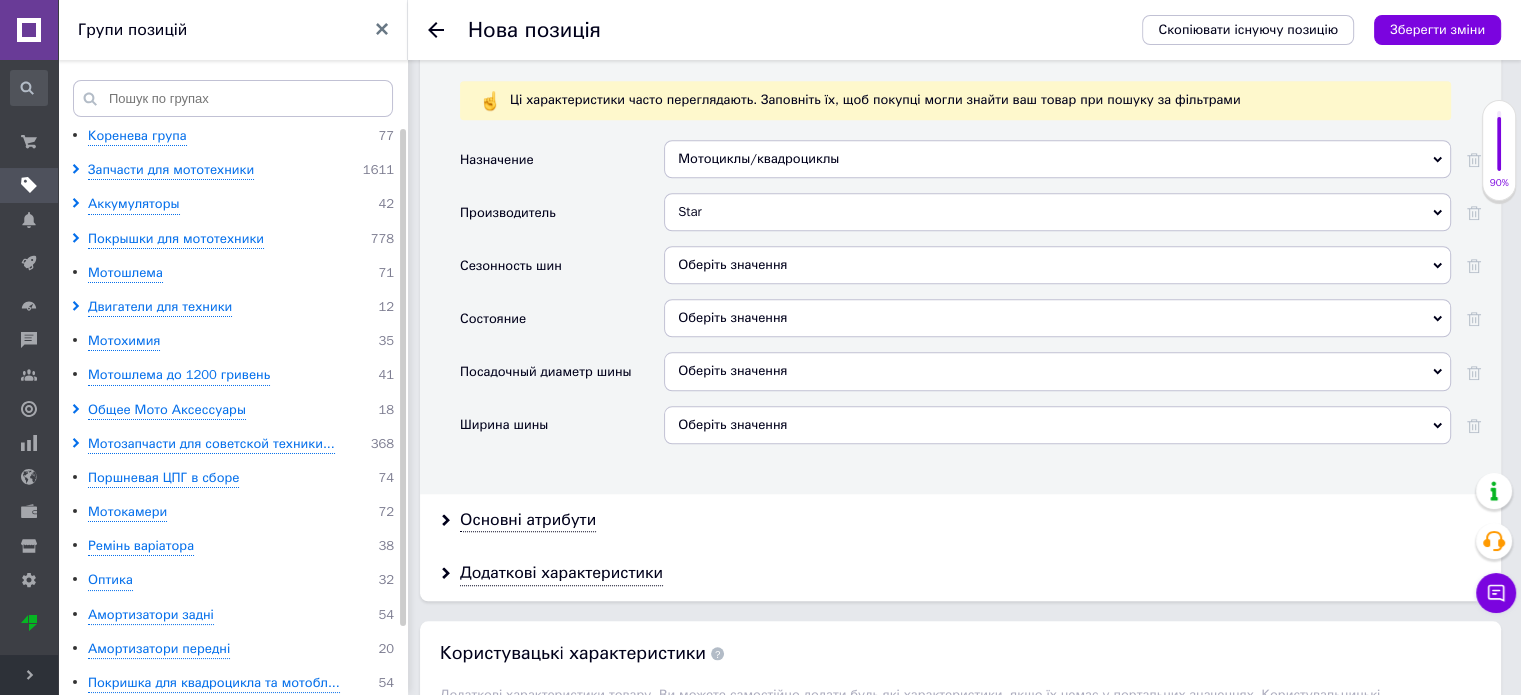click on "Оберіть значення" at bounding box center [1057, 265] 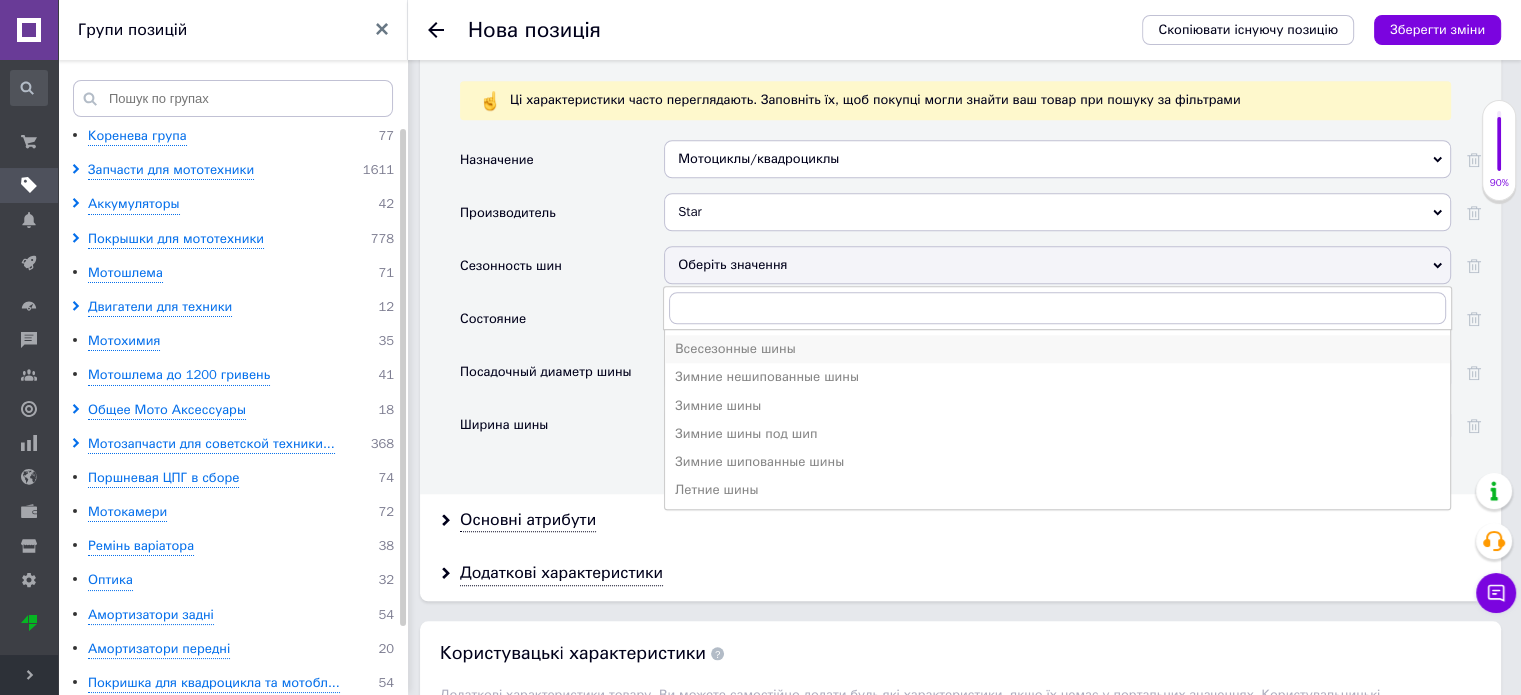 click on "Всесезонные шины" at bounding box center (1057, 349) 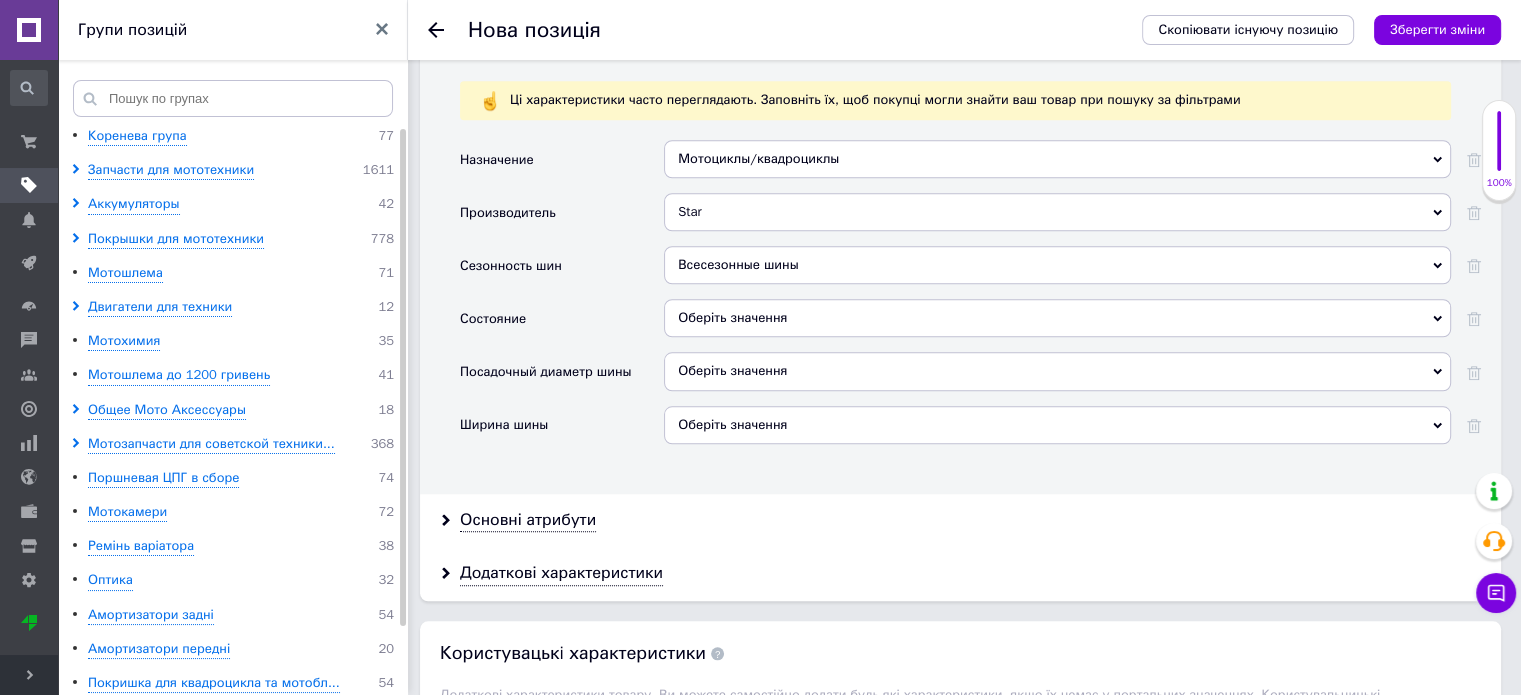 click on "Оберіть значення" at bounding box center (1057, 318) 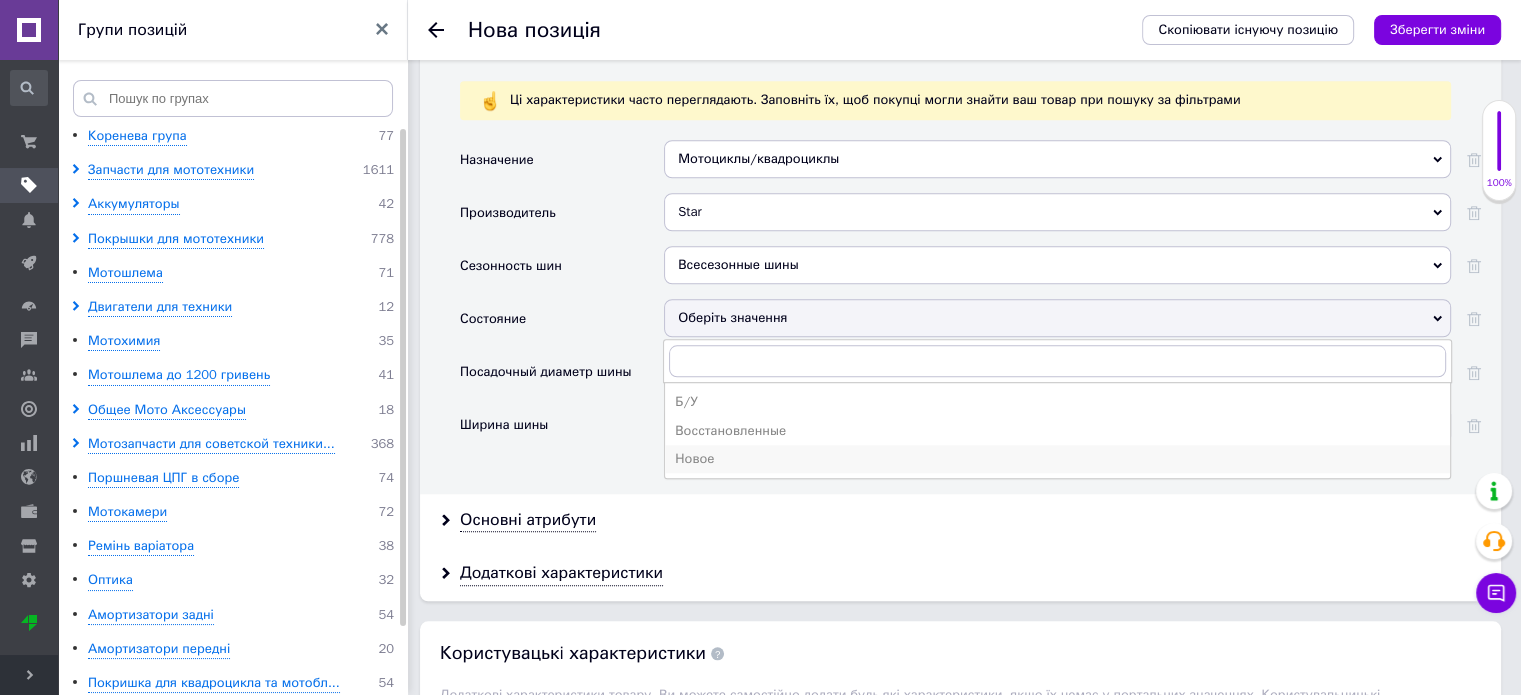 click on "Новое" at bounding box center [1057, 459] 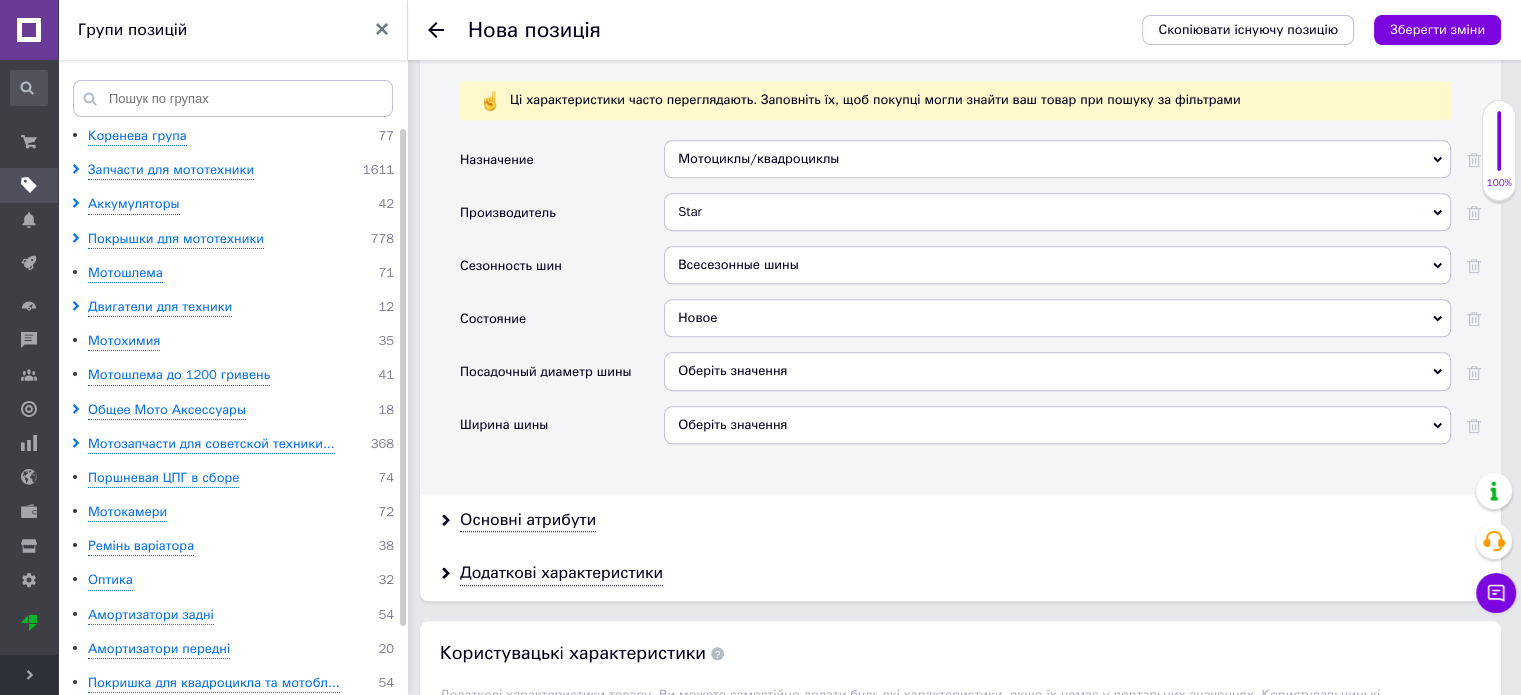 click on "Оберіть значення" at bounding box center (1057, 371) 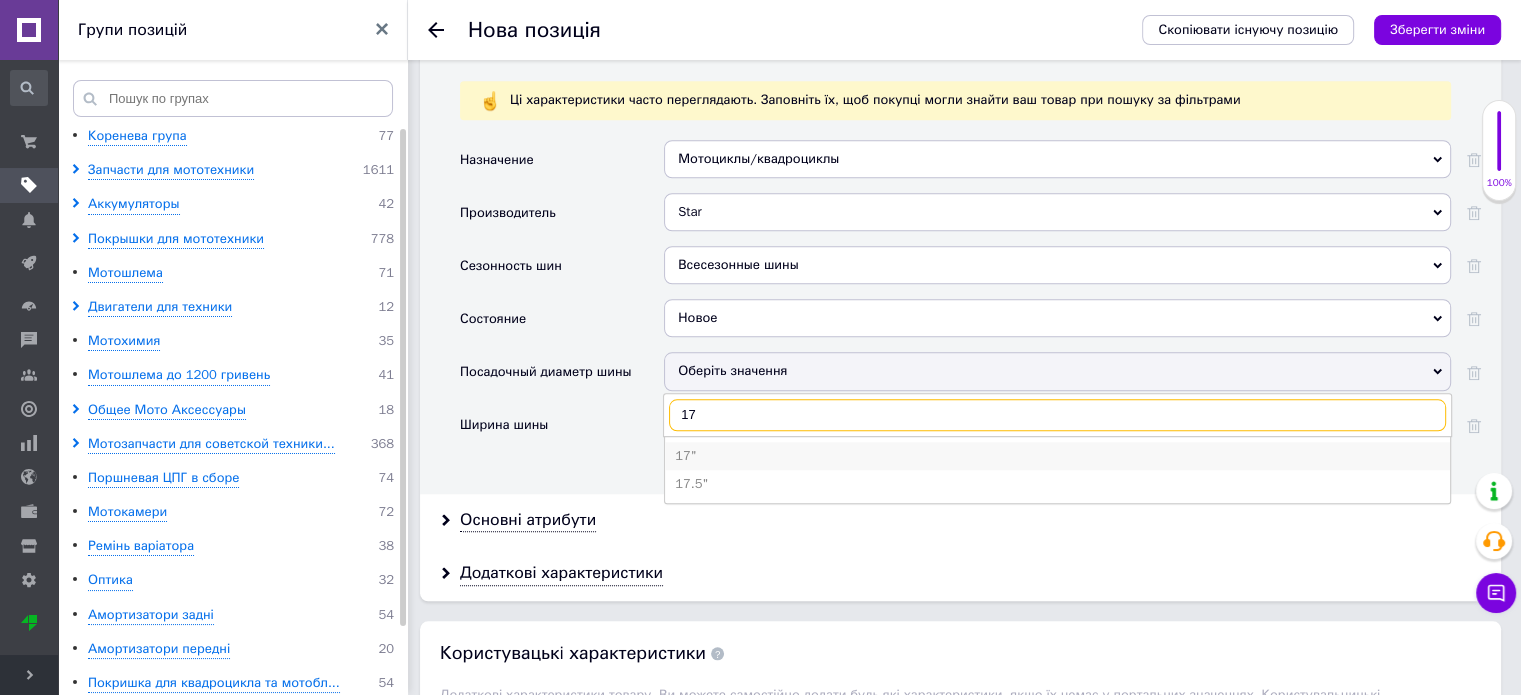 type on "17" 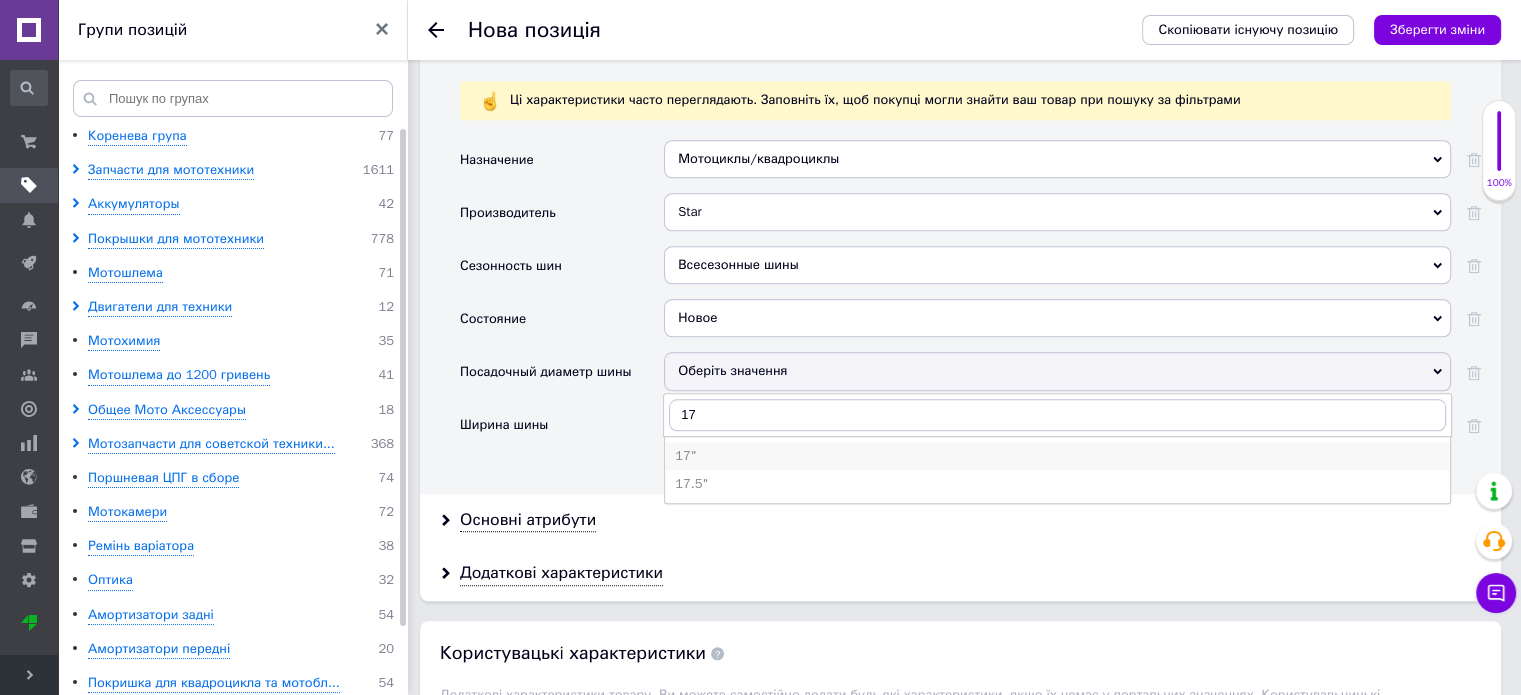 click on "17"" at bounding box center (1057, 456) 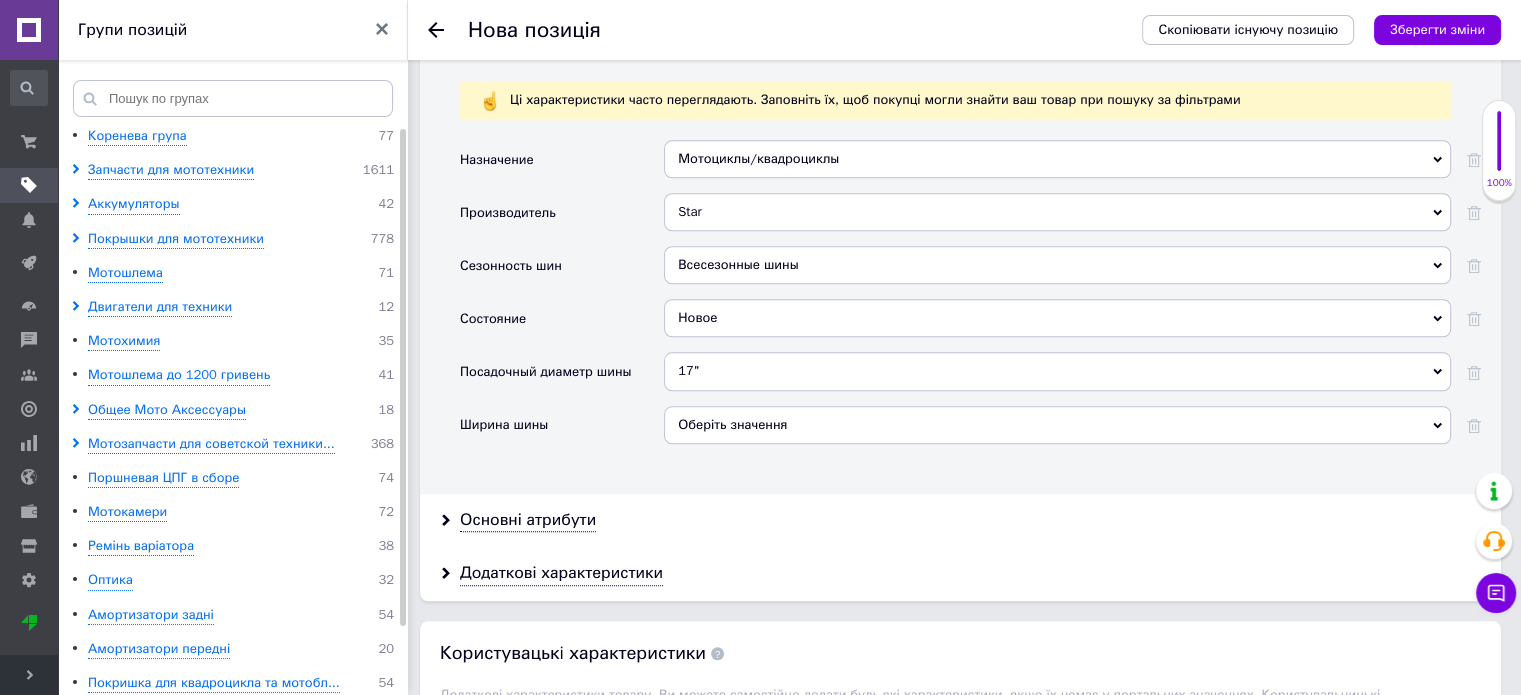 click on "Оберіть значення" at bounding box center (1057, 425) 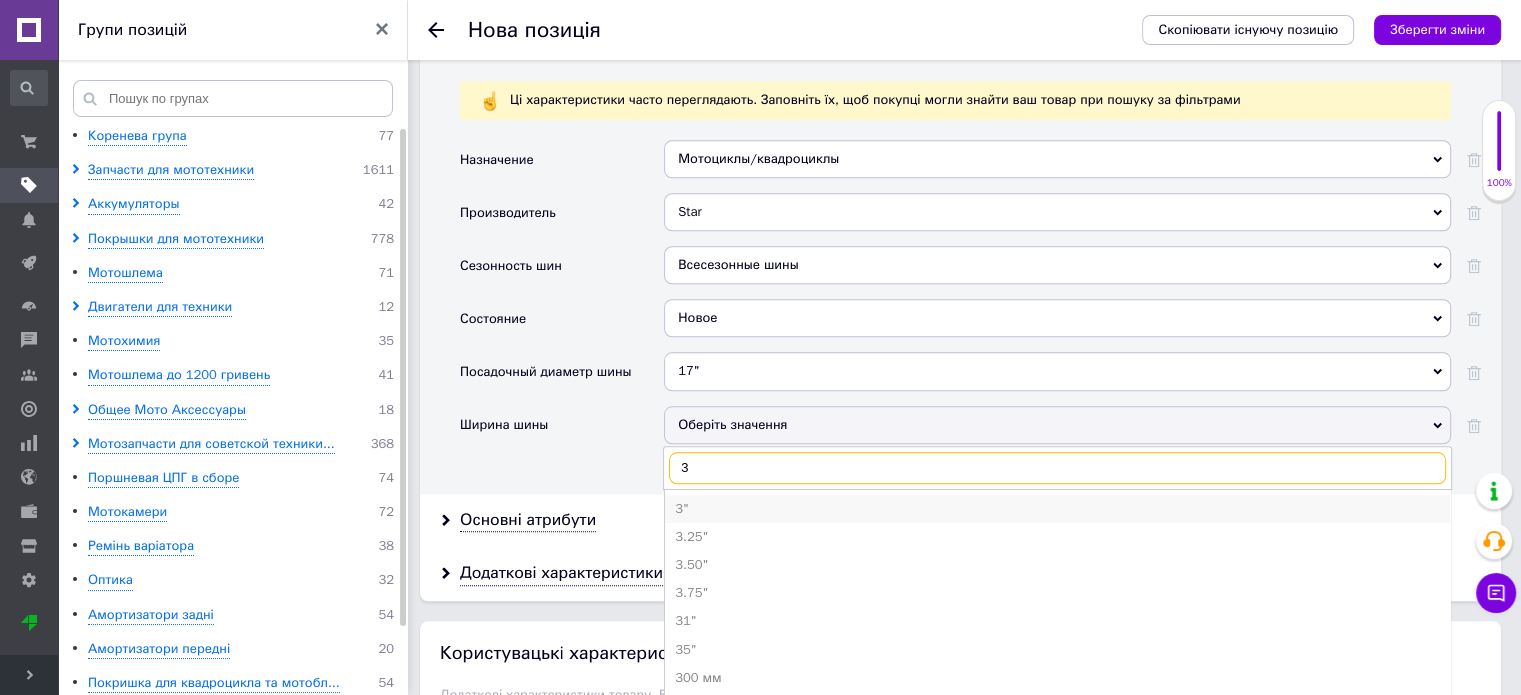 type on "3" 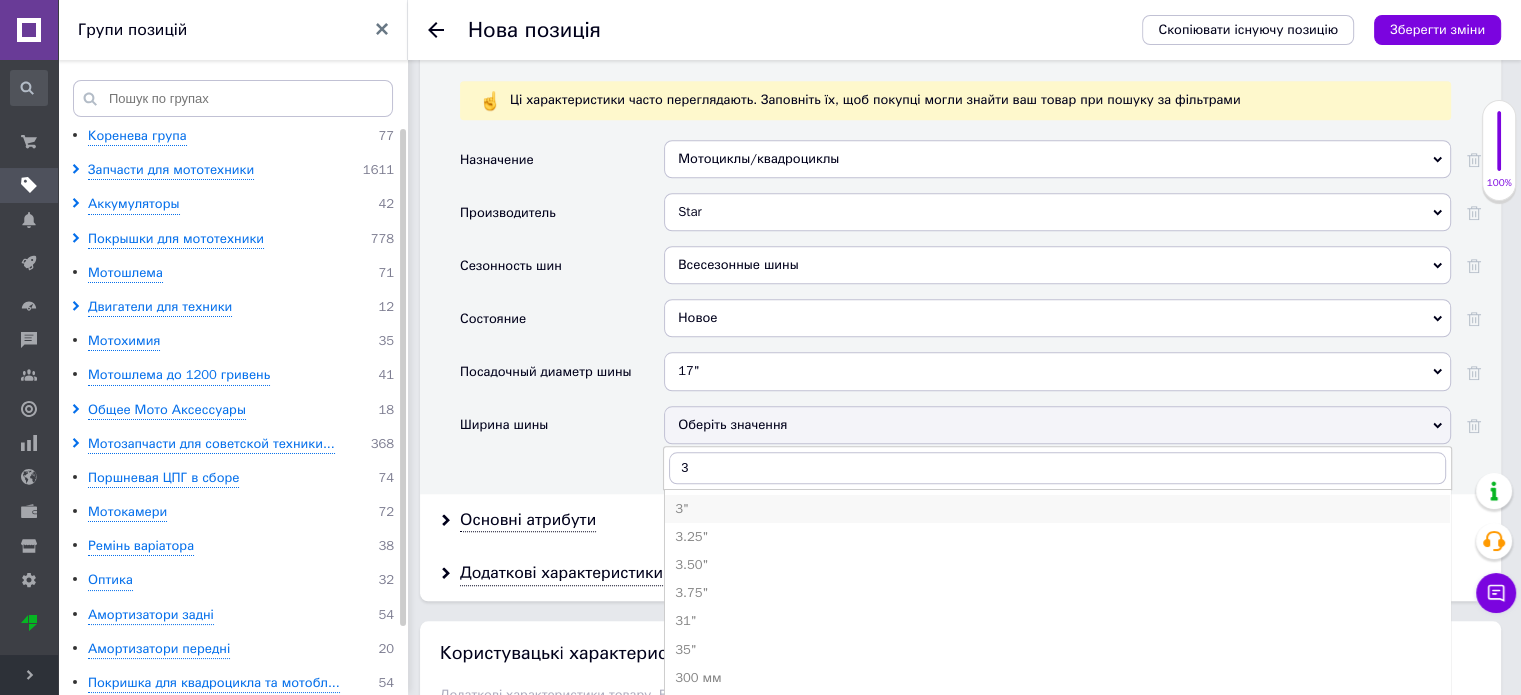 click on "3"" at bounding box center [1057, 509] 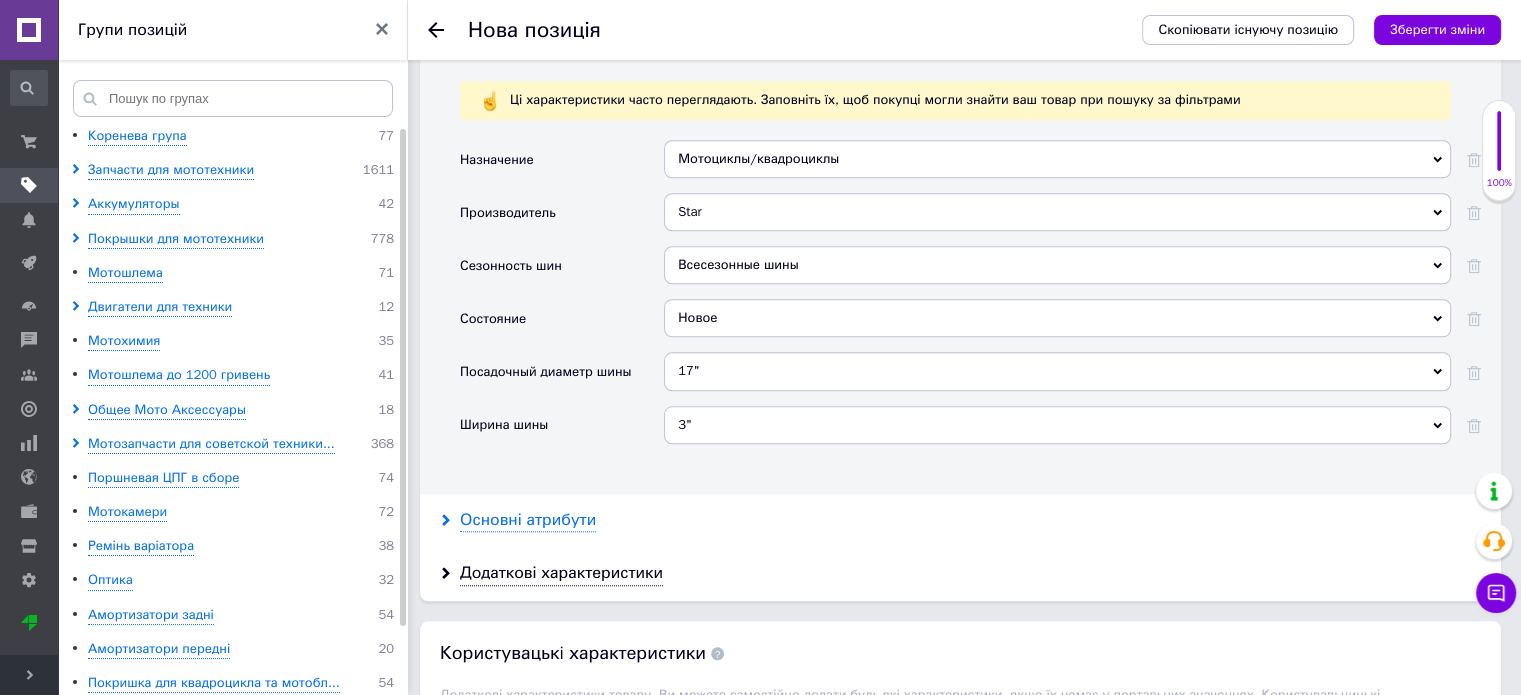 click on "Основні атрибути" at bounding box center [528, 520] 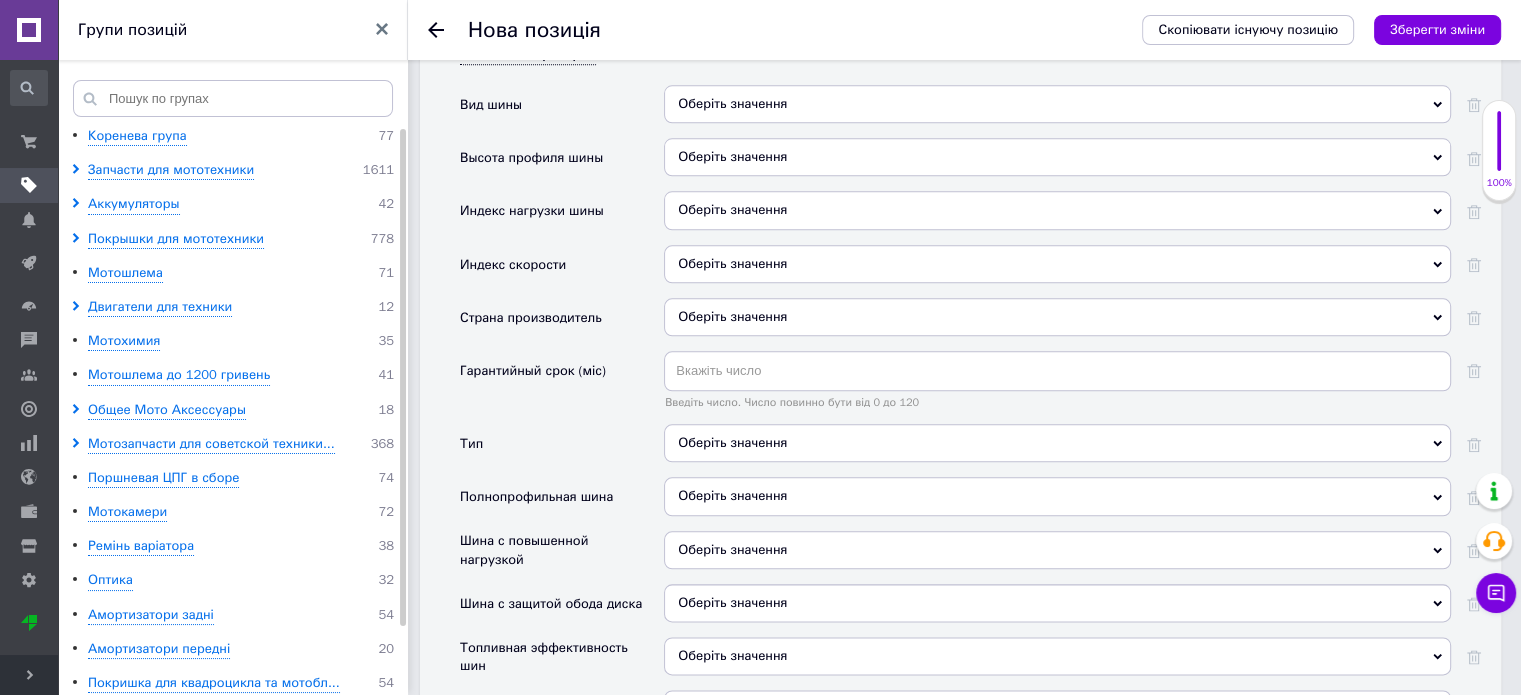 scroll, scrollTop: 2300, scrollLeft: 0, axis: vertical 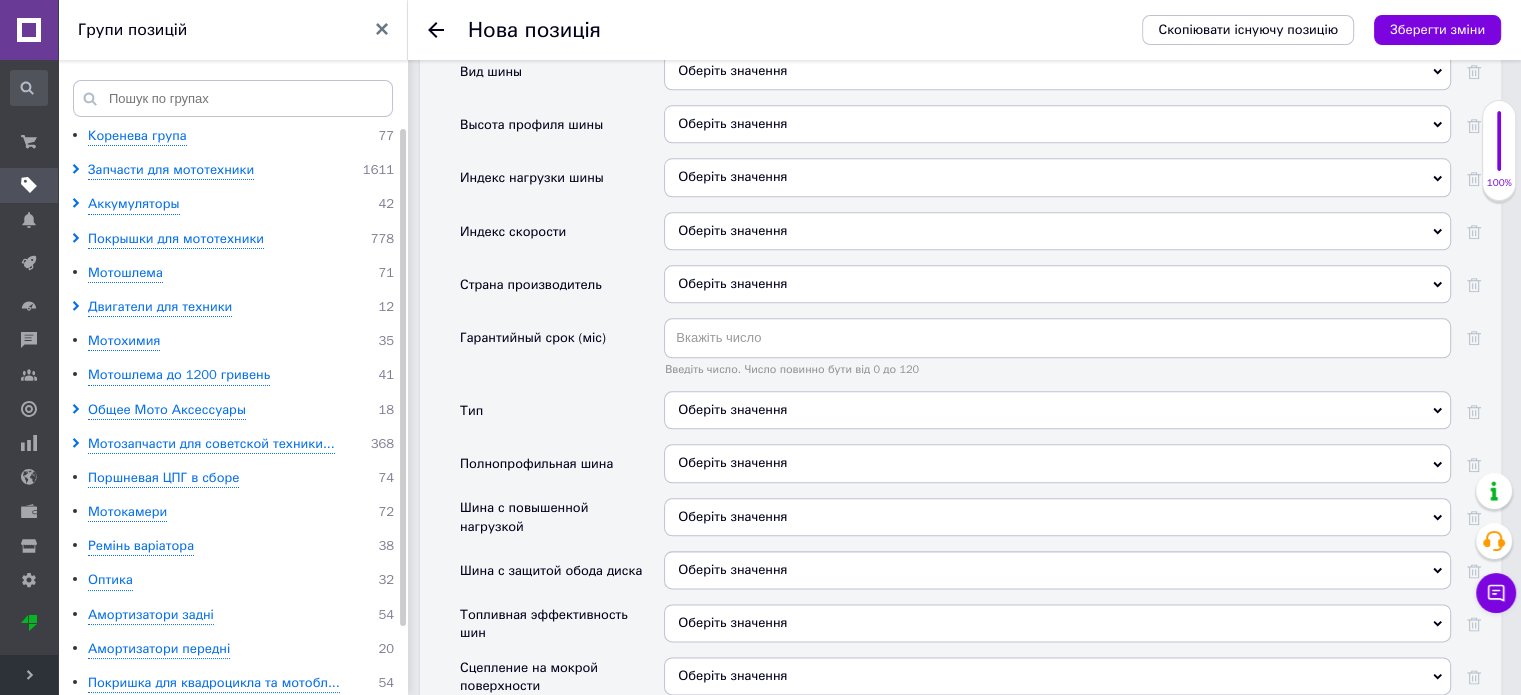 click on "Оберіть значення" at bounding box center [1057, 284] 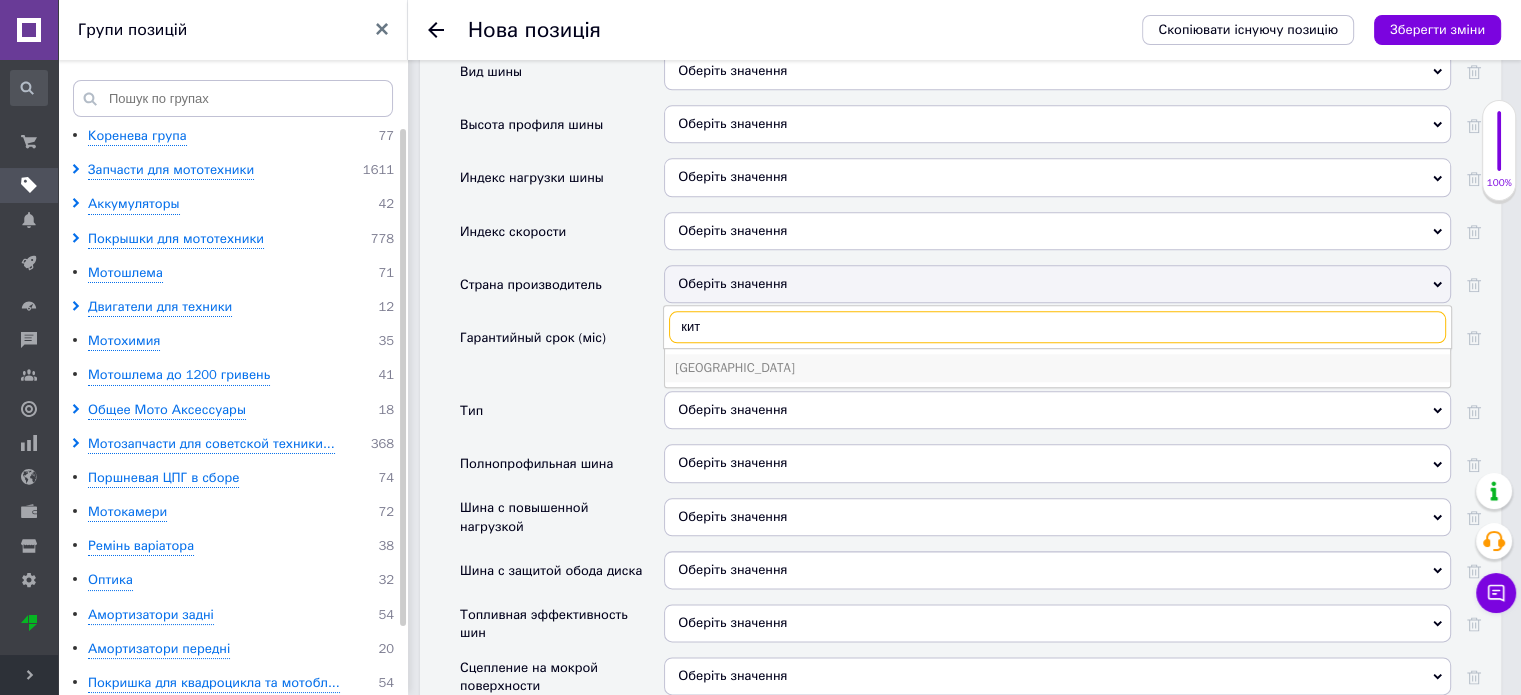 type on "кит" 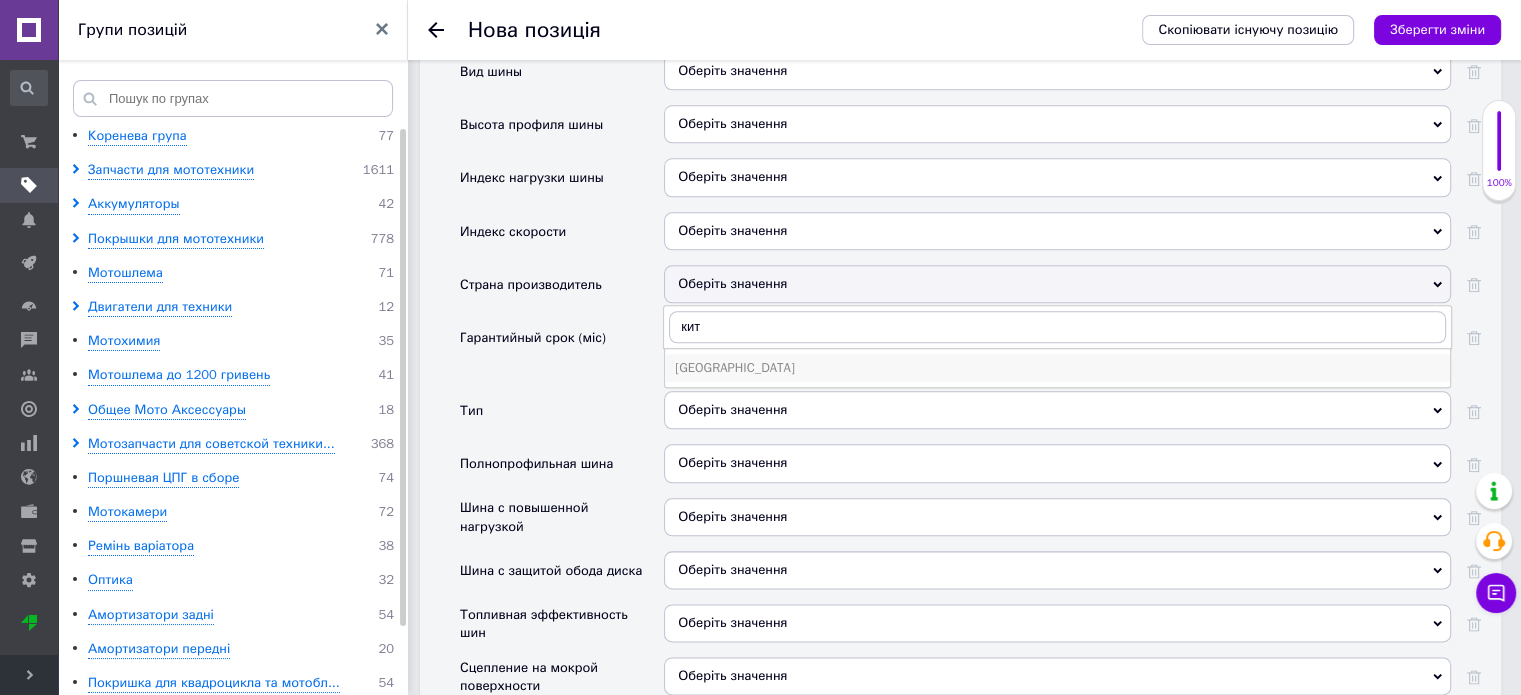 click on "[GEOGRAPHIC_DATA]" at bounding box center [1057, 368] 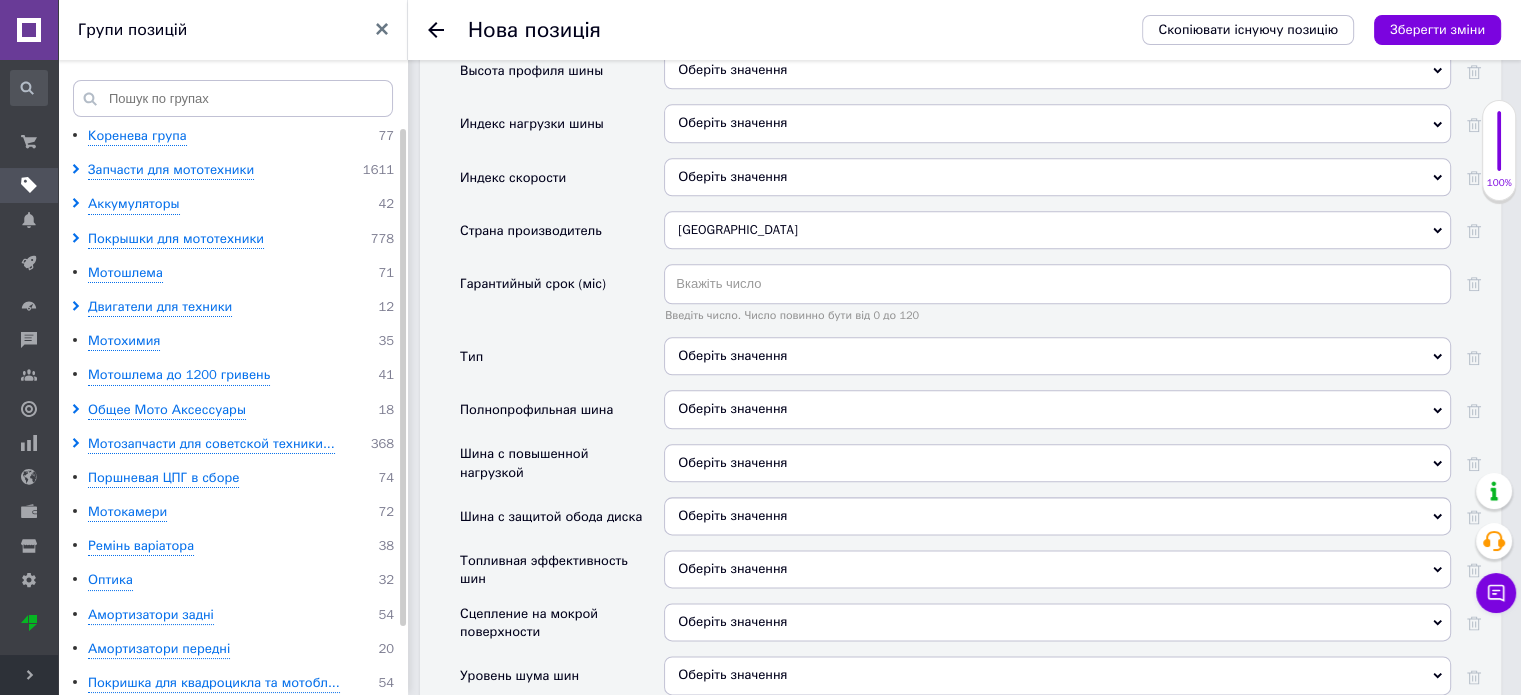 scroll, scrollTop: 2400, scrollLeft: 0, axis: vertical 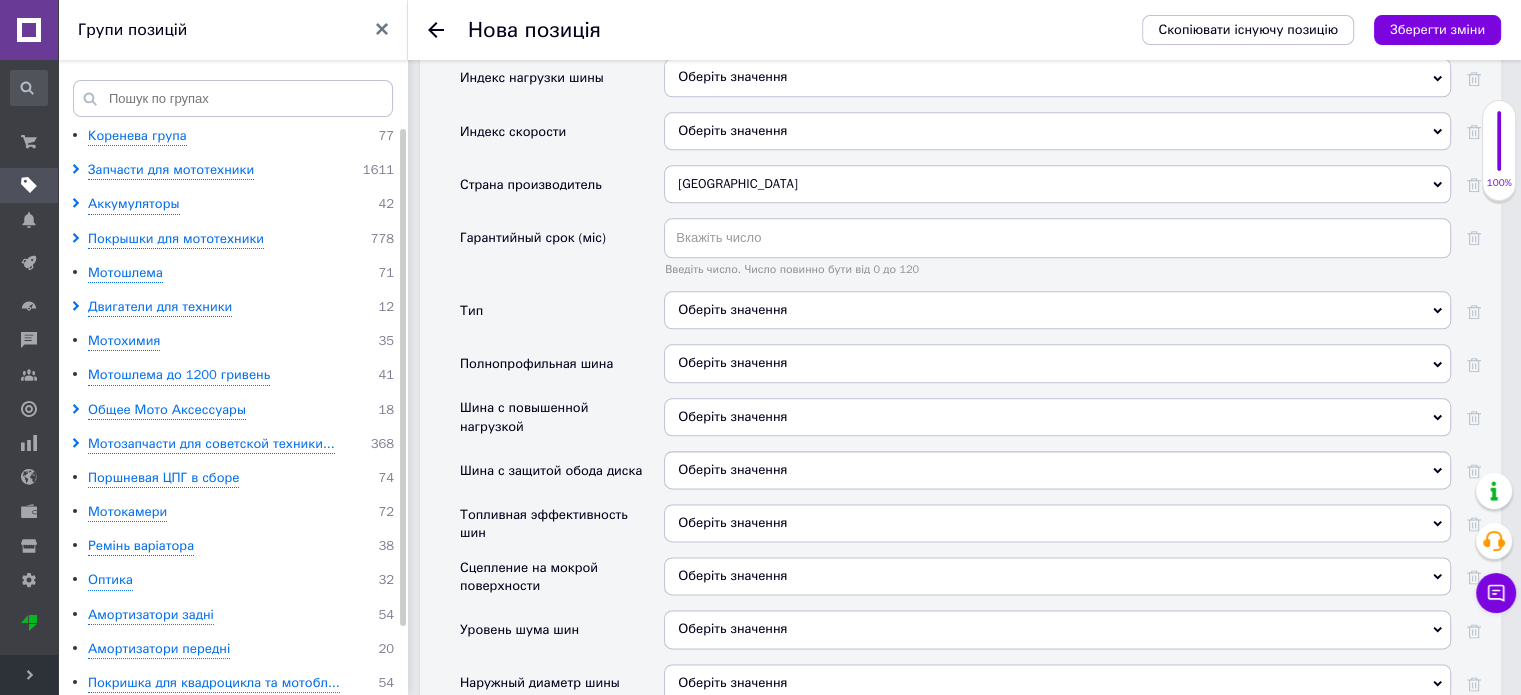 click on "Оберіть значення" at bounding box center (1057, 310) 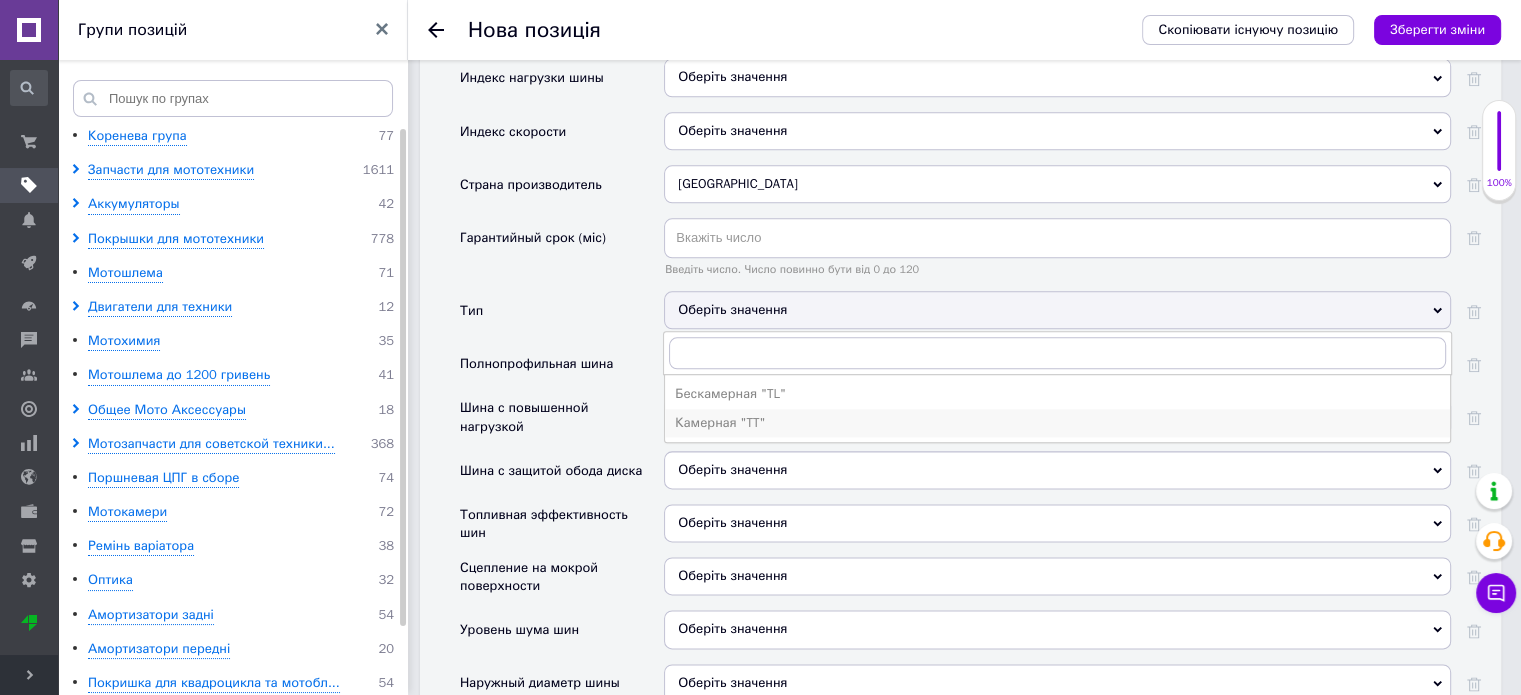 click on "Камерная "TT"" at bounding box center (1057, 423) 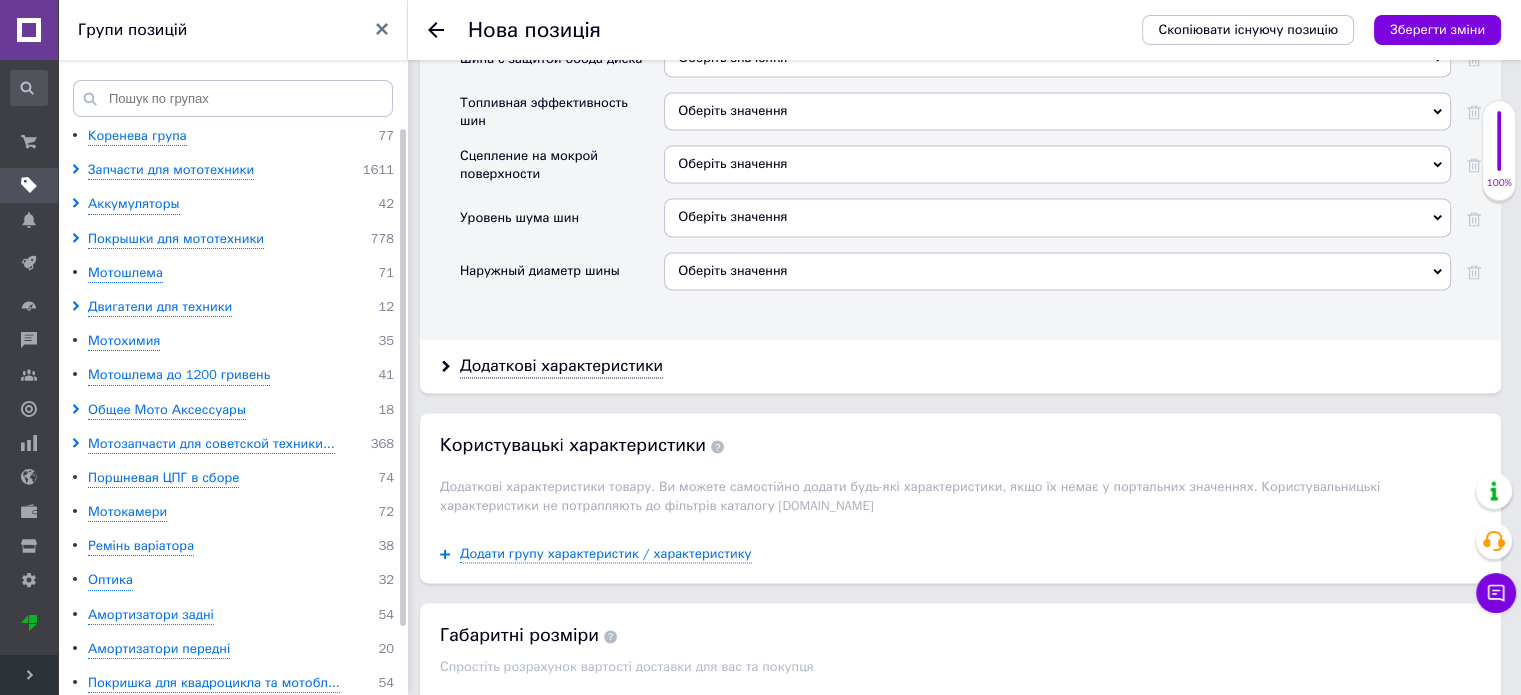 scroll, scrollTop: 3000, scrollLeft: 0, axis: vertical 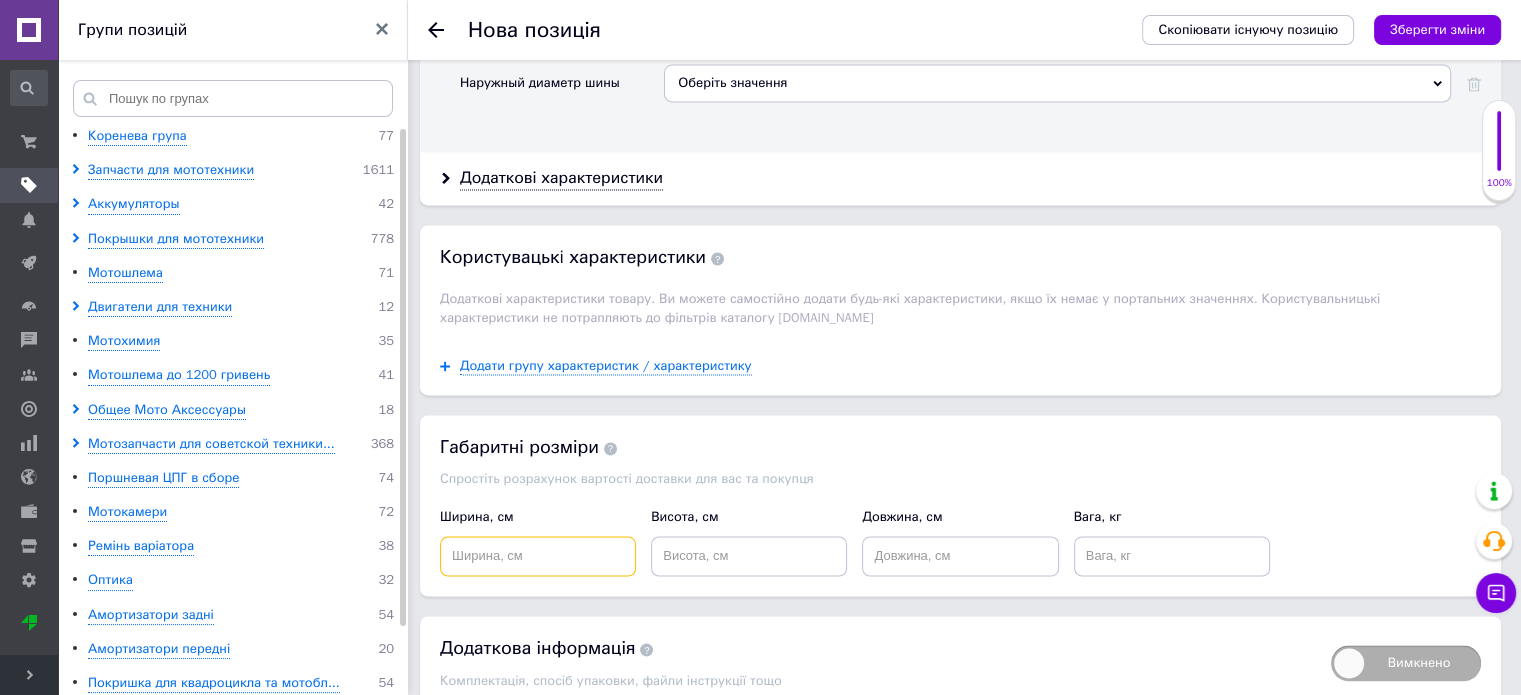 click at bounding box center [538, 556] 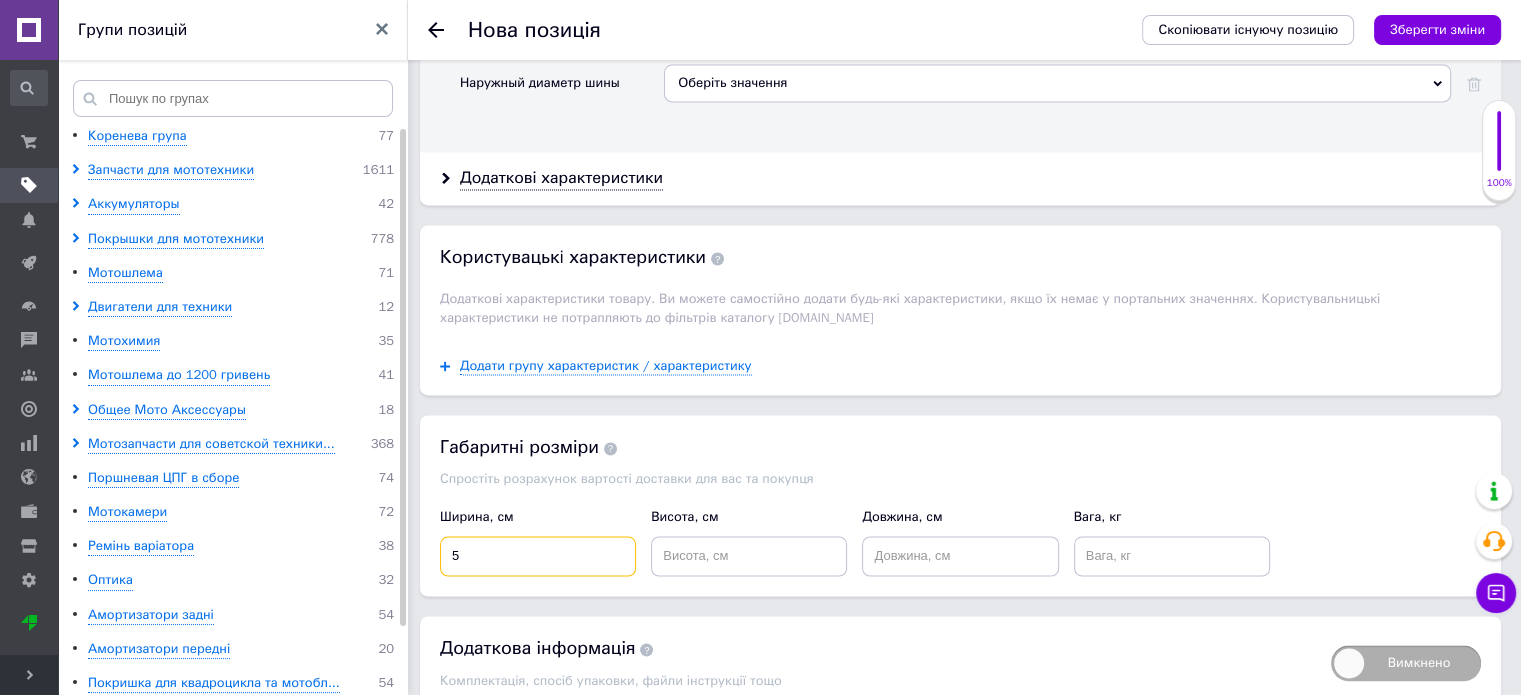 type on "5" 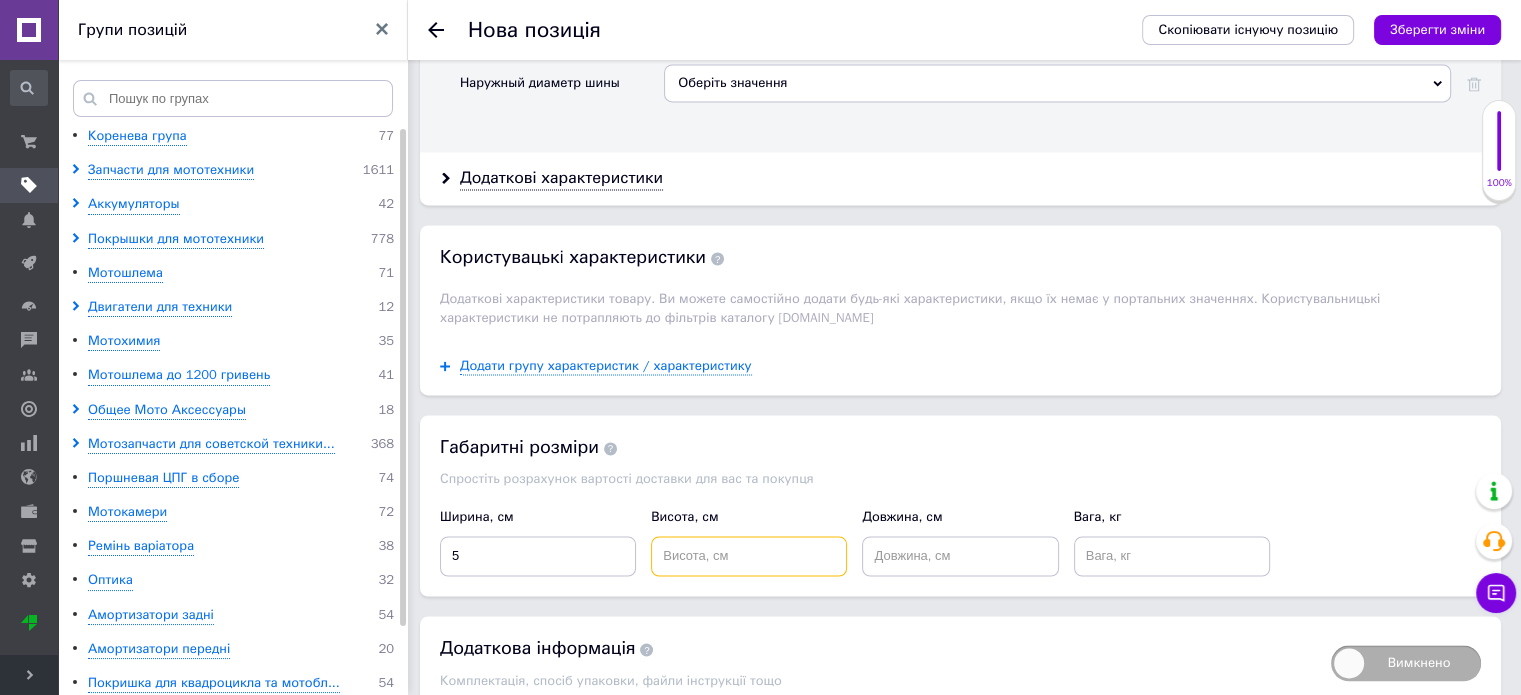 click at bounding box center [749, 556] 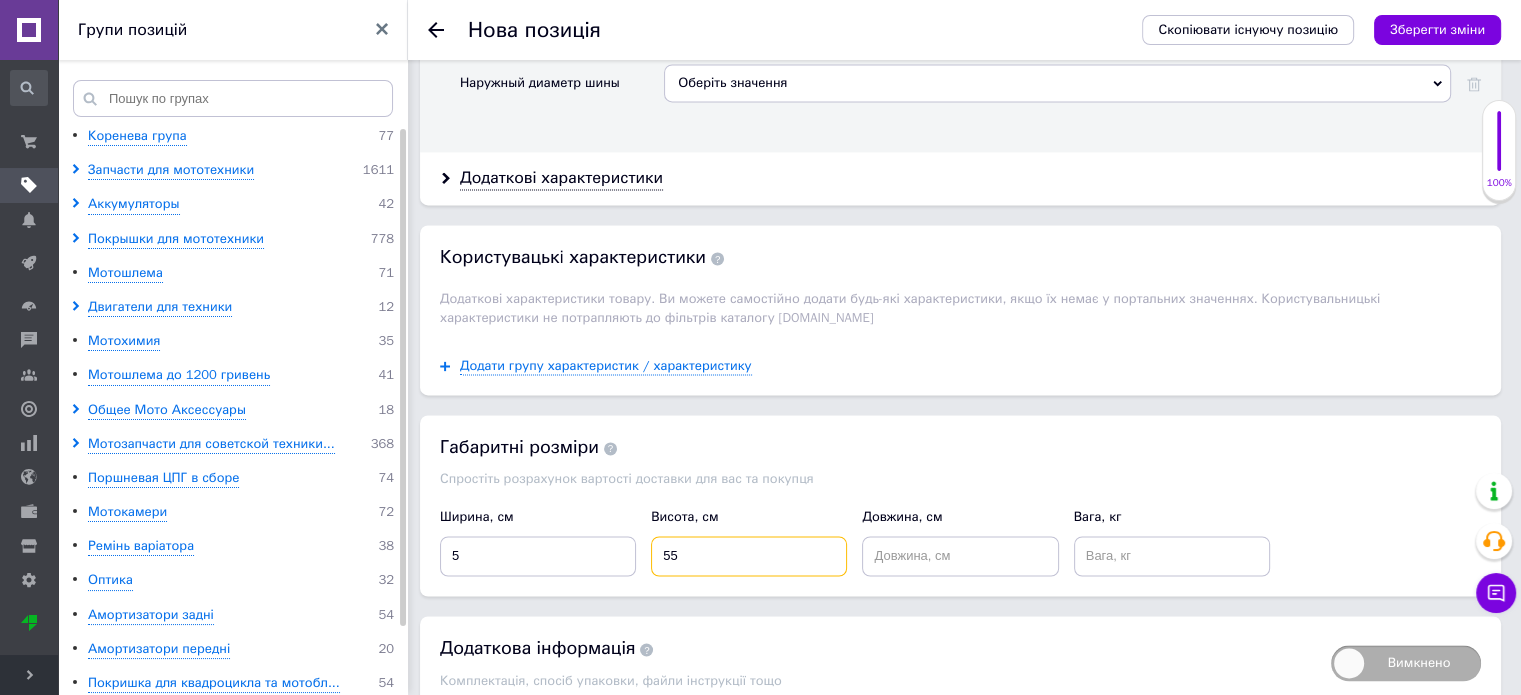 type on "55" 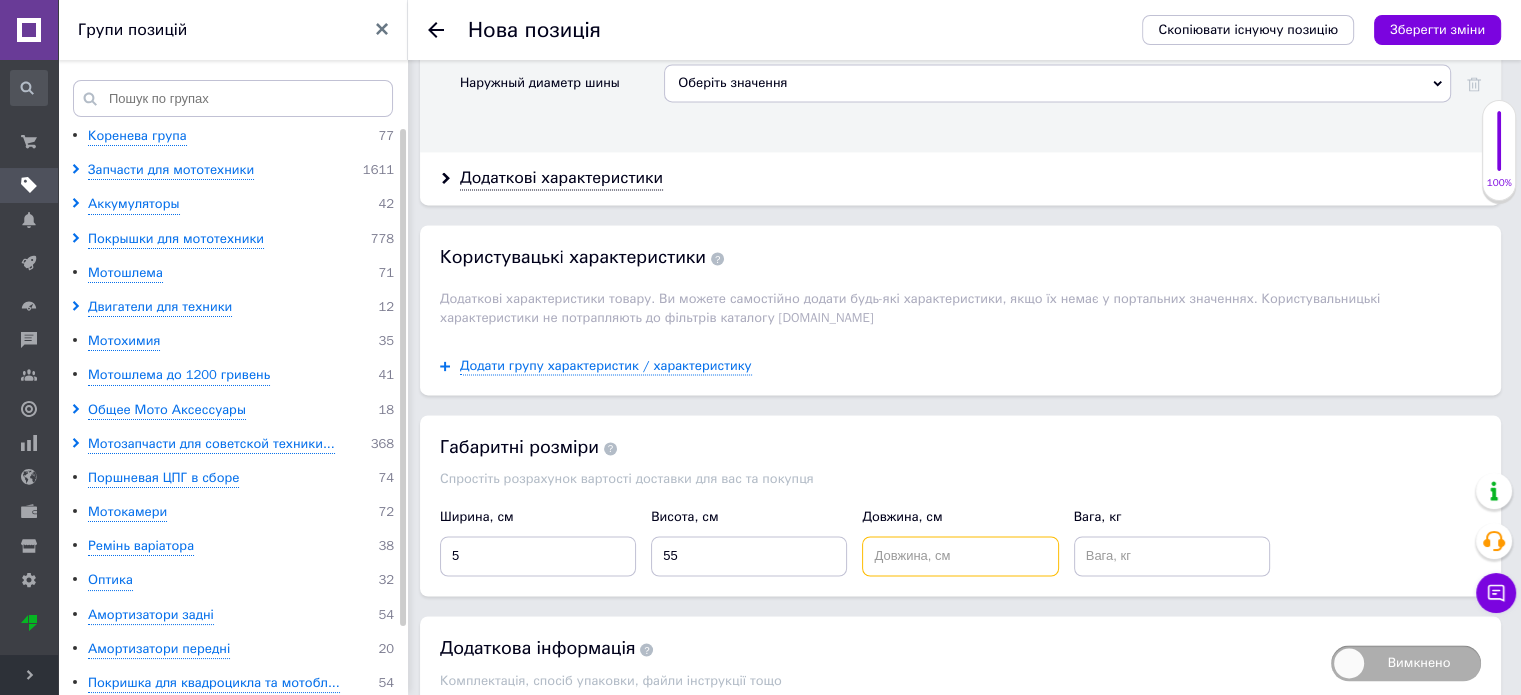 click at bounding box center [960, 556] 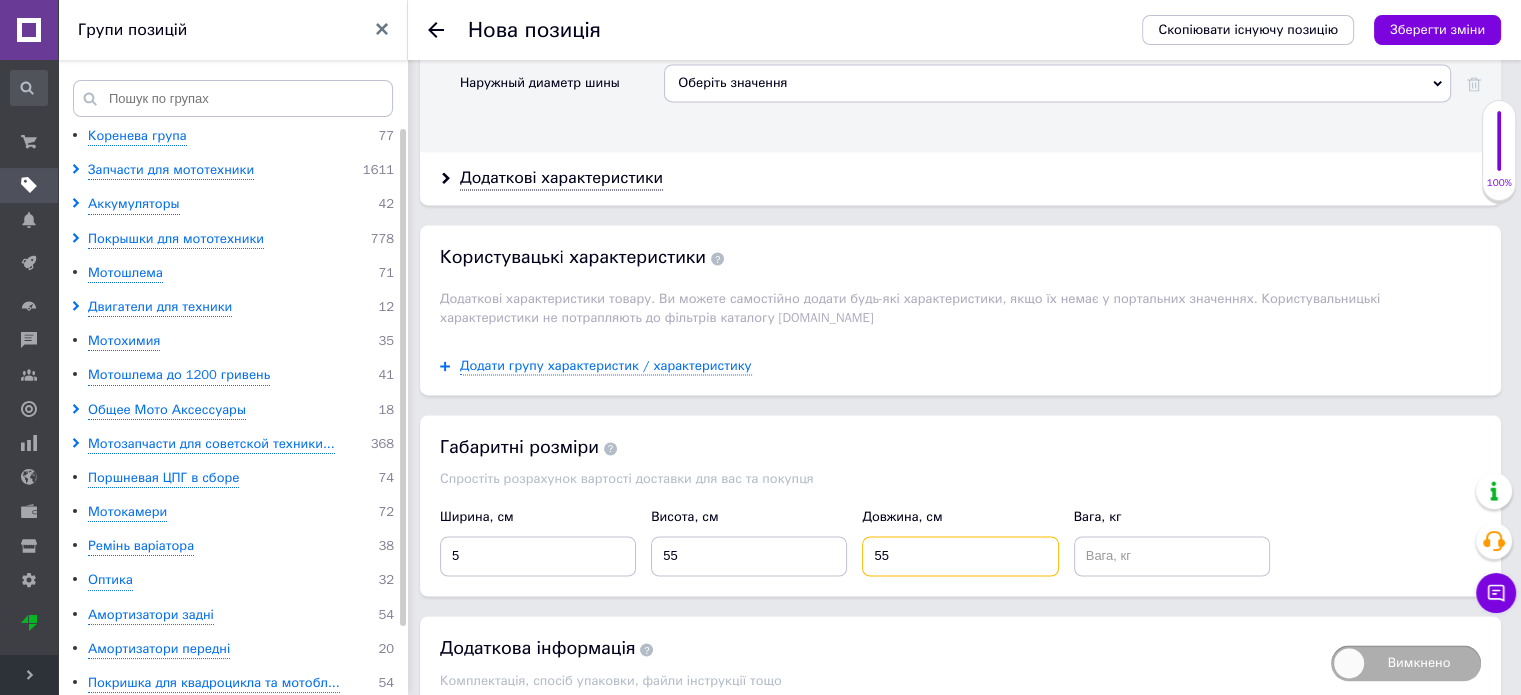 type on "55" 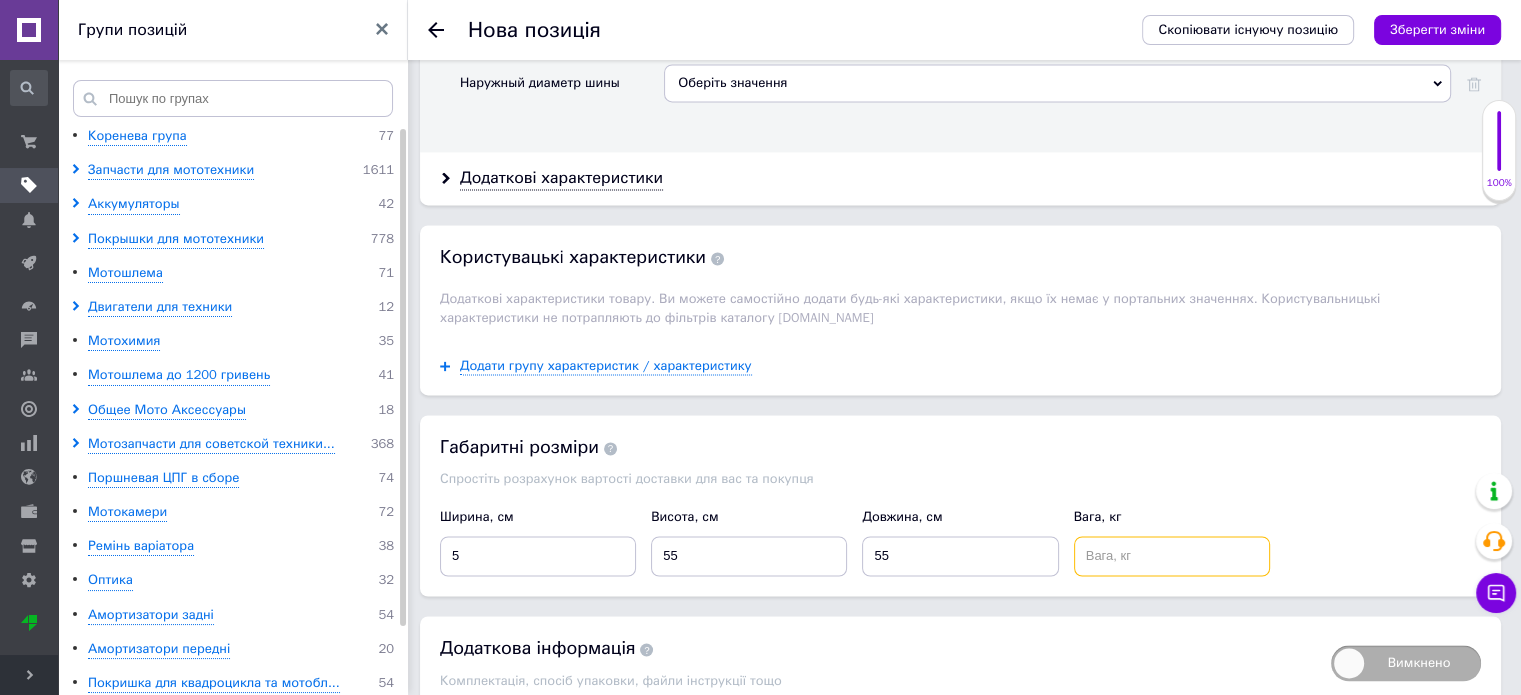 click at bounding box center (1172, 556) 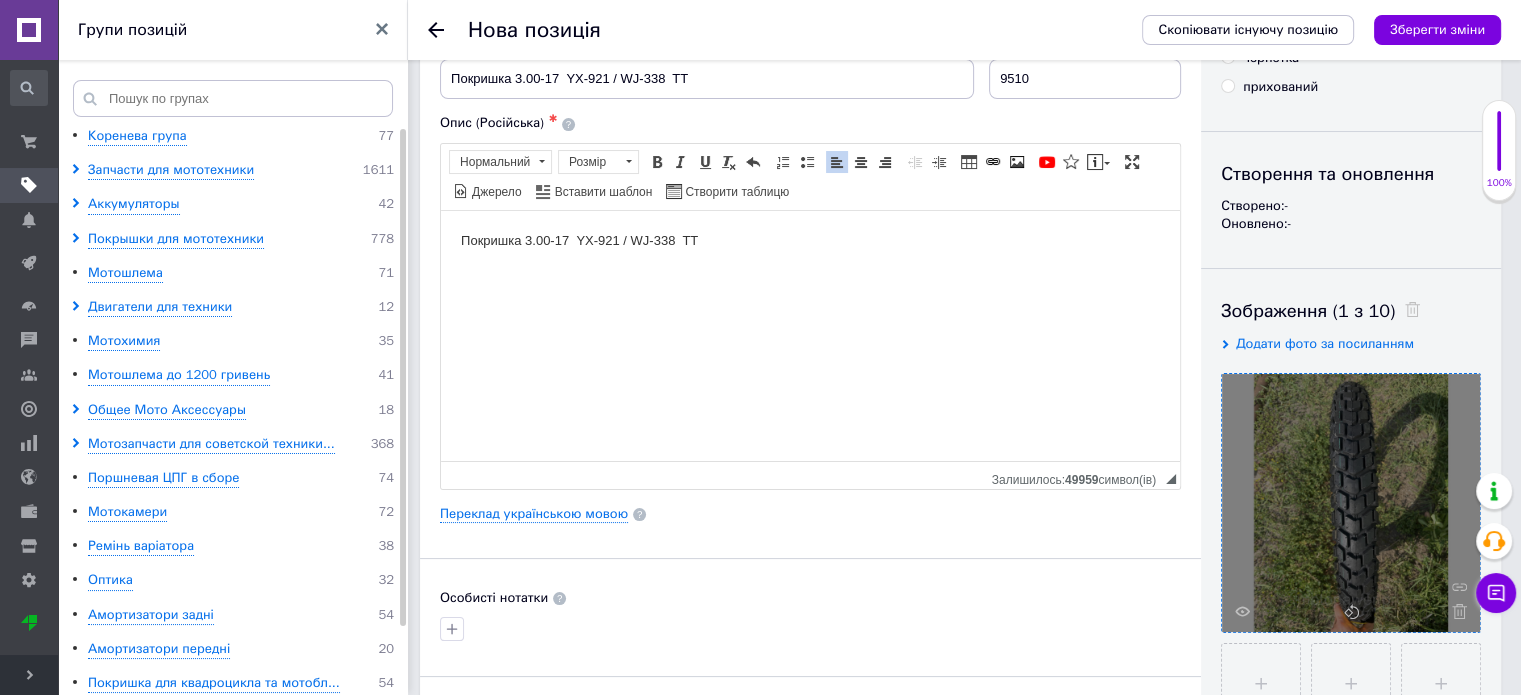 scroll, scrollTop: 0, scrollLeft: 0, axis: both 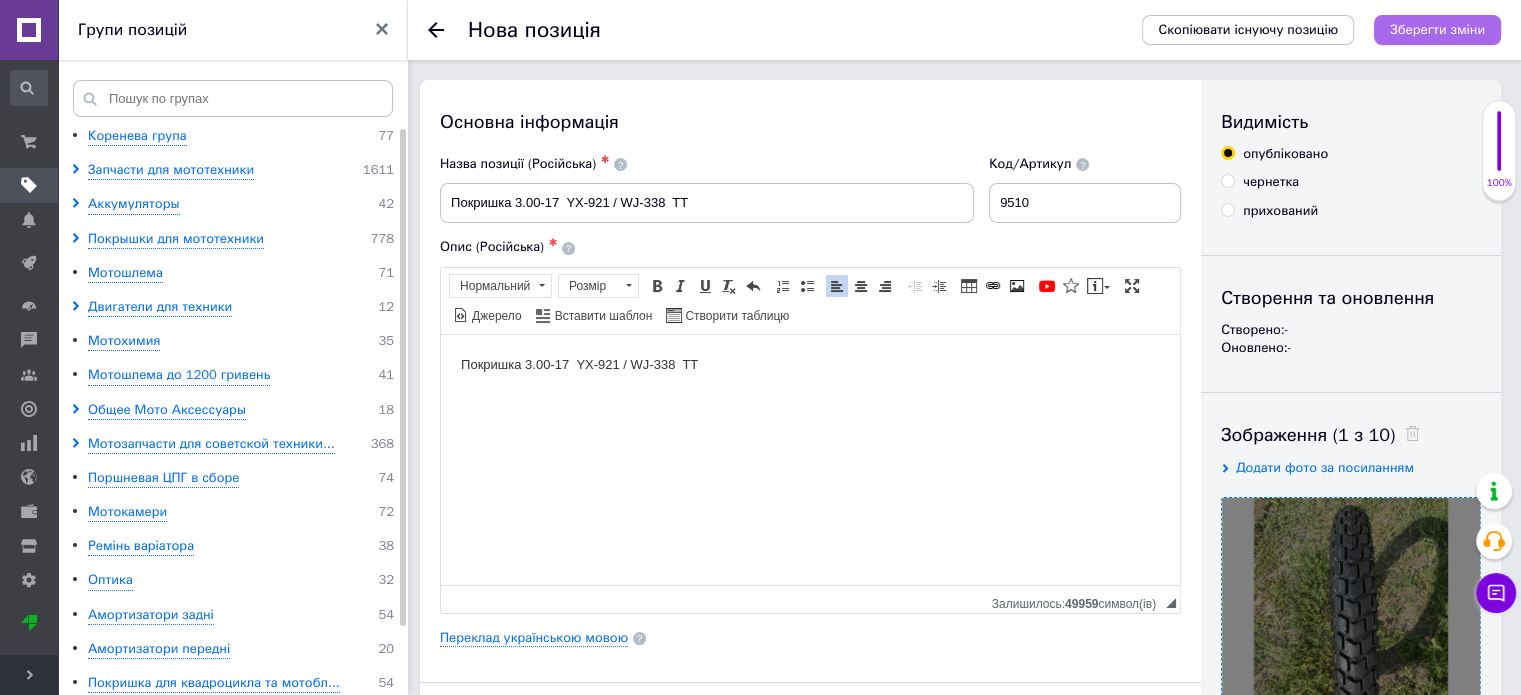 type on "3" 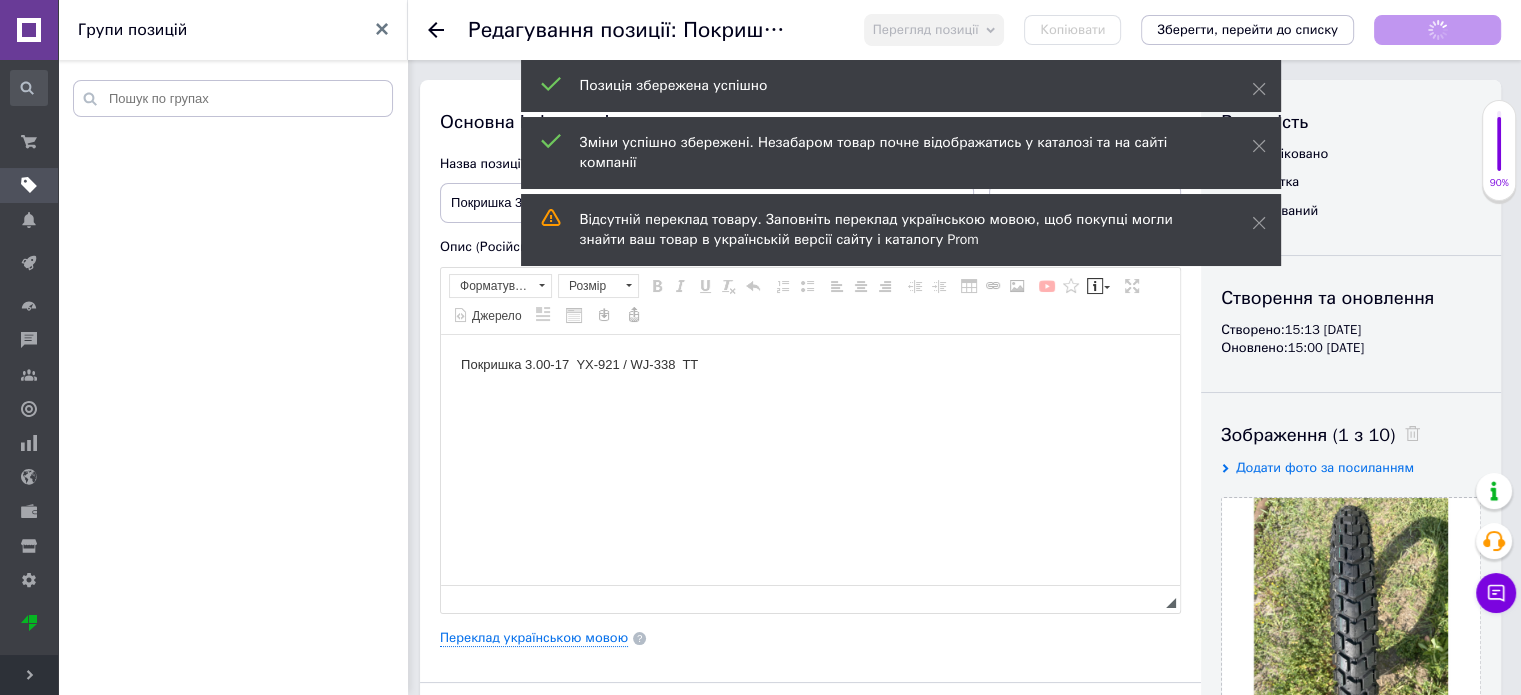 scroll, scrollTop: 0, scrollLeft: 0, axis: both 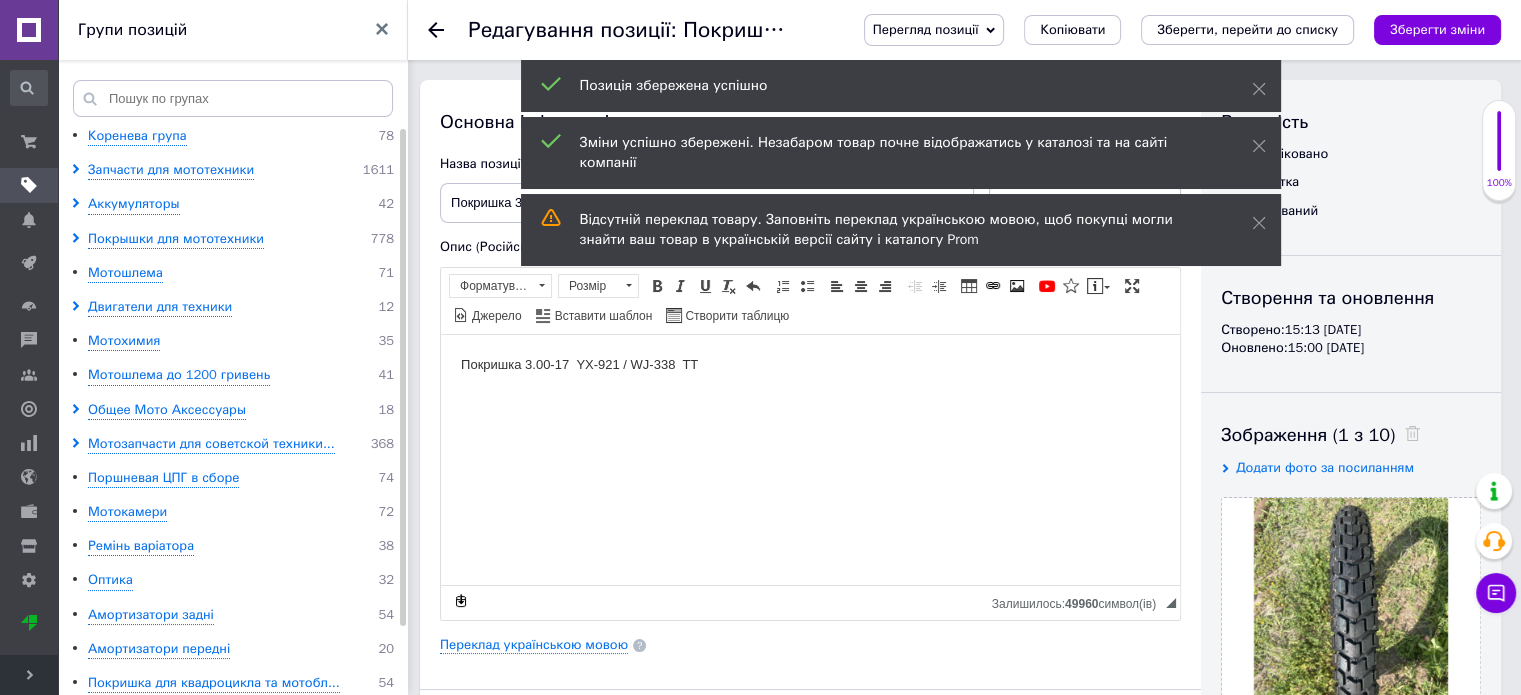 click 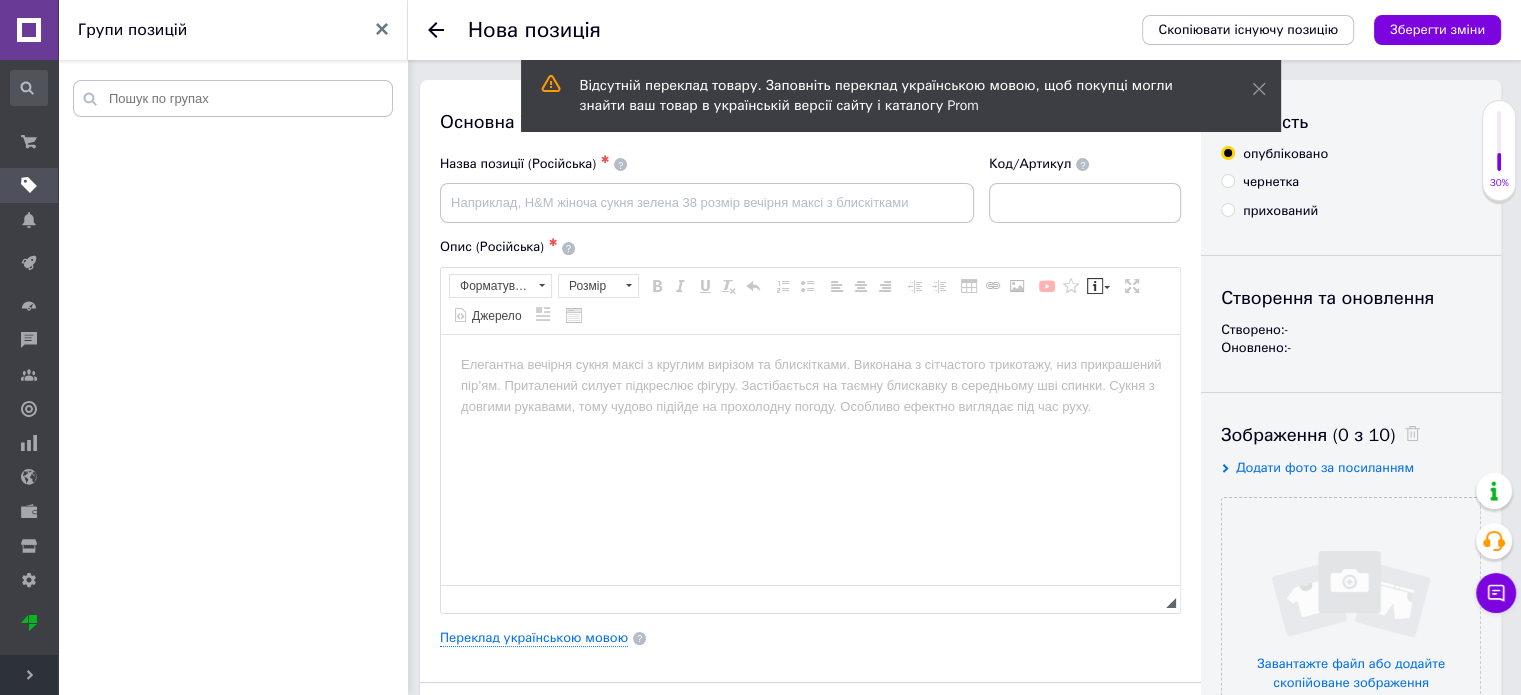 scroll, scrollTop: 0, scrollLeft: 0, axis: both 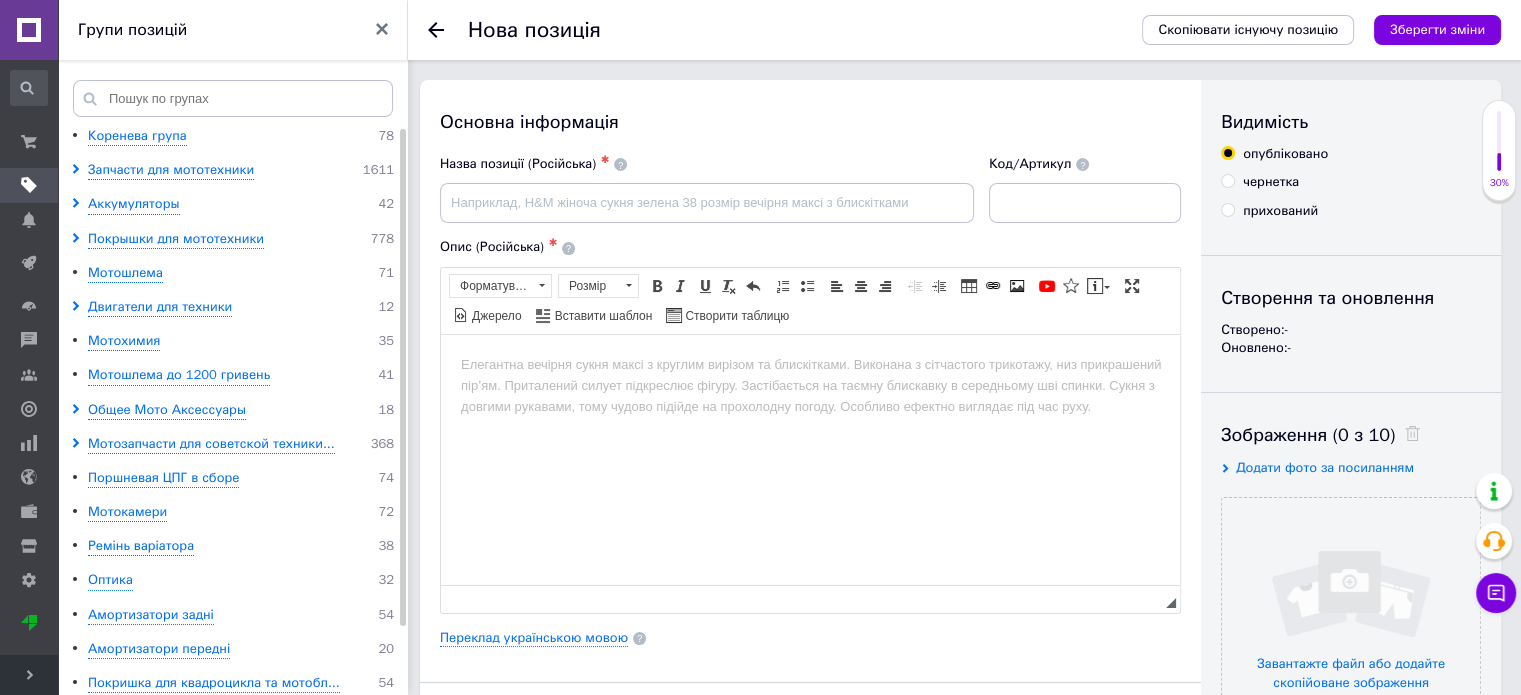 click 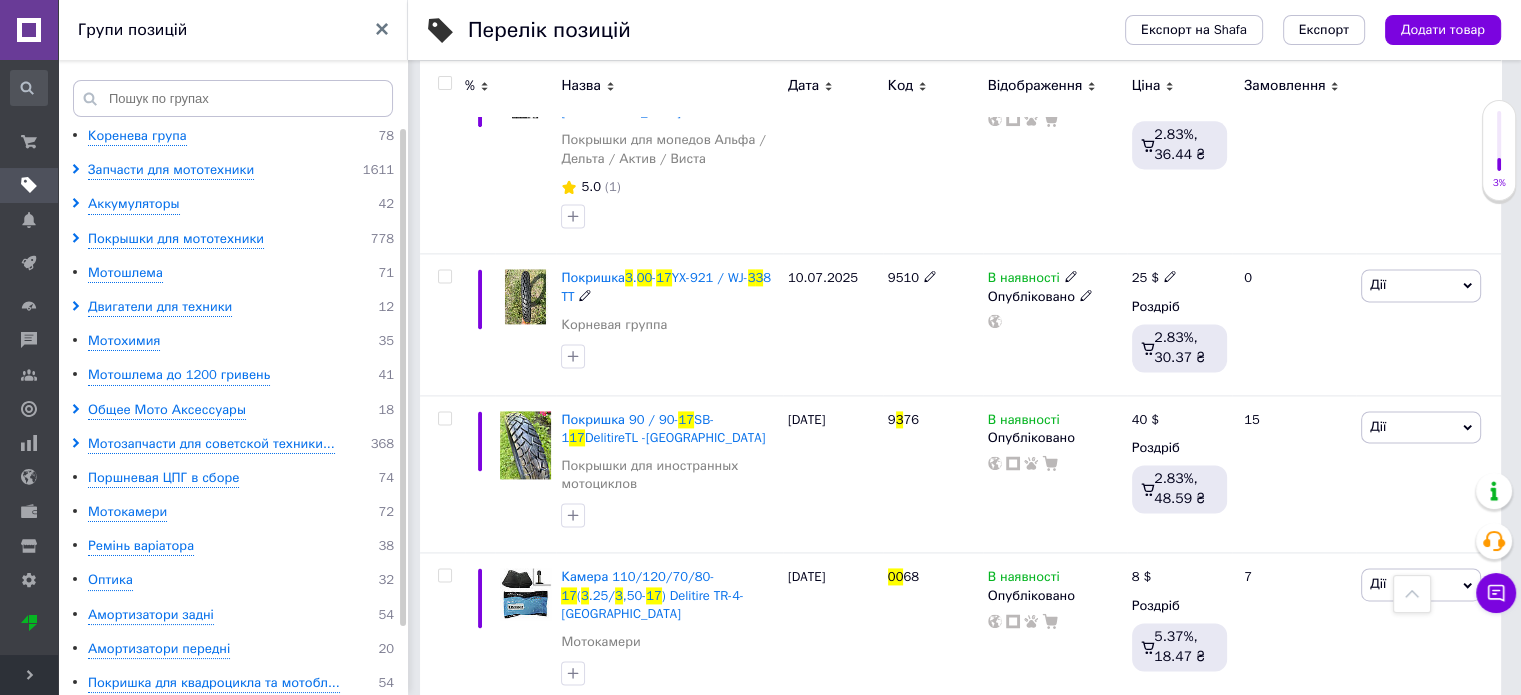 scroll, scrollTop: 2700, scrollLeft: 0, axis: vertical 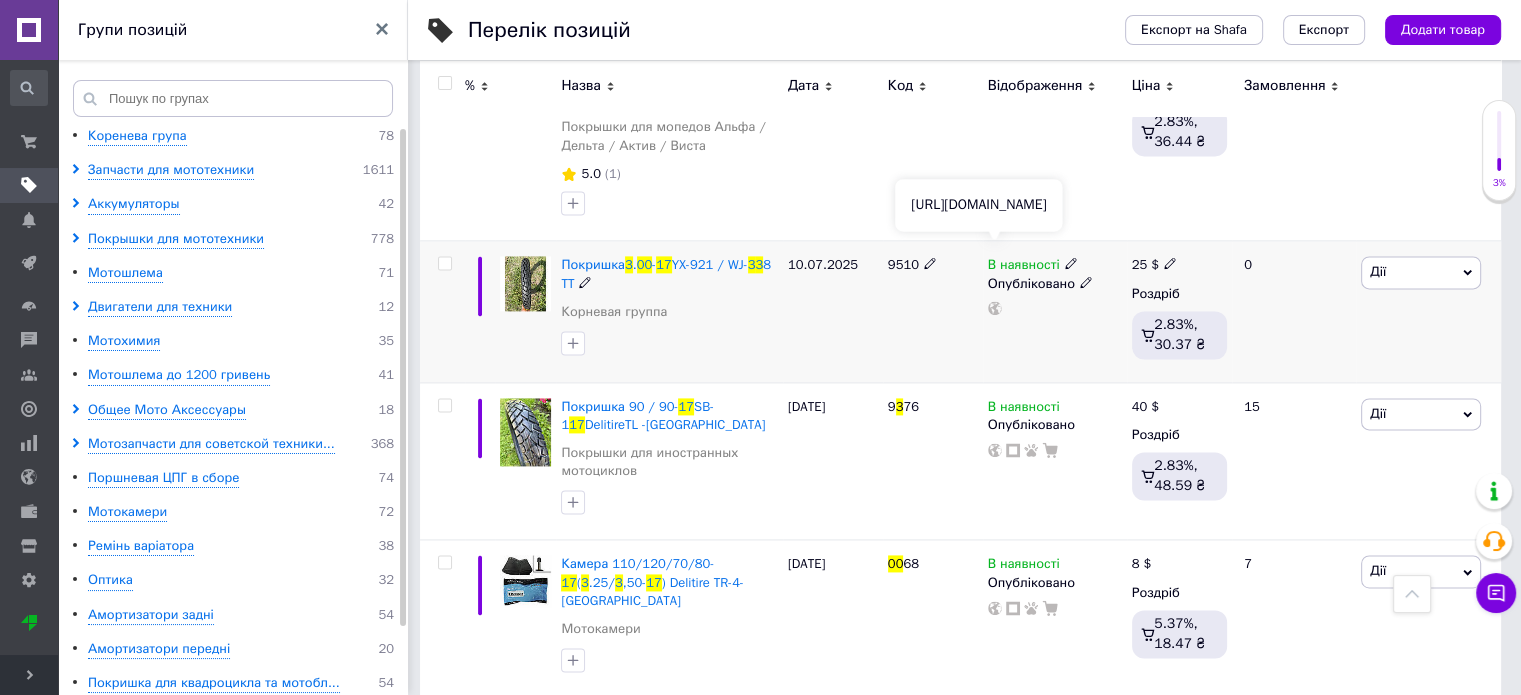 click 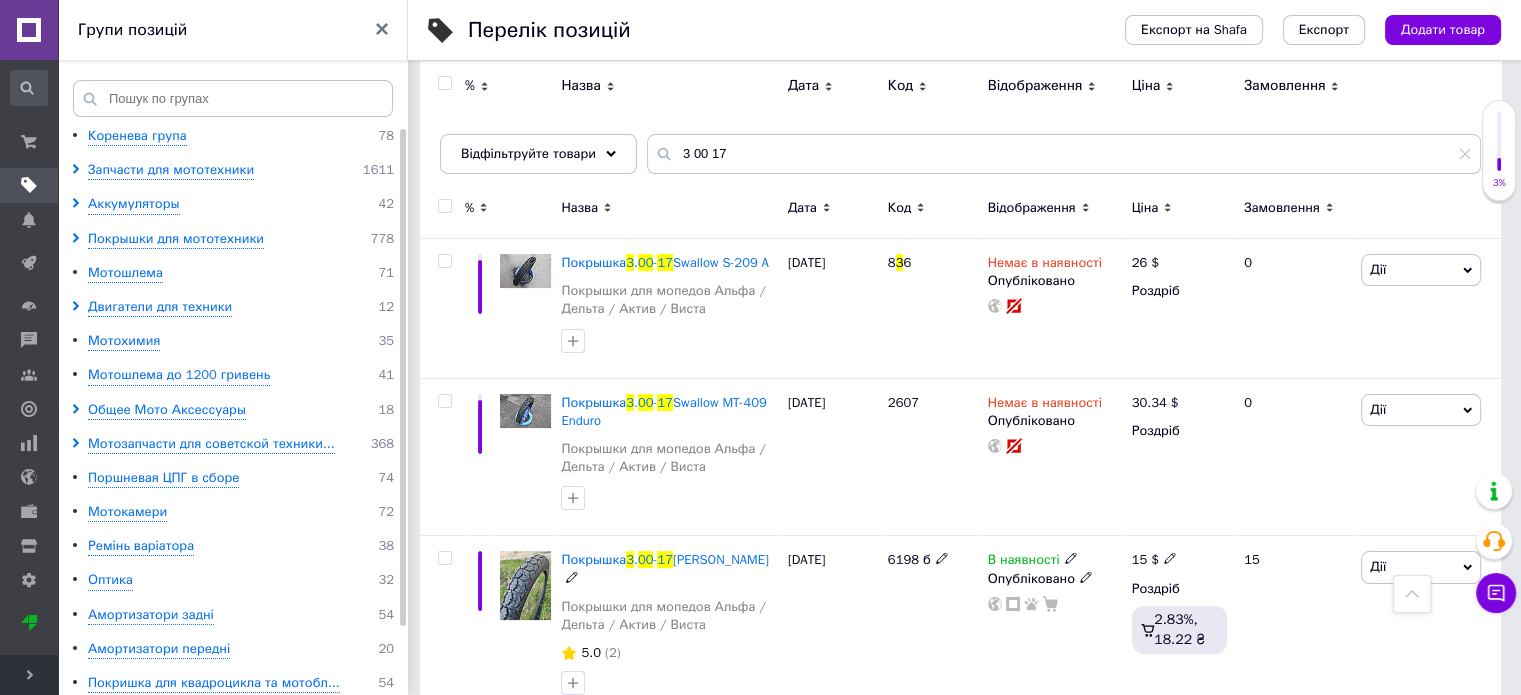scroll, scrollTop: 0, scrollLeft: 0, axis: both 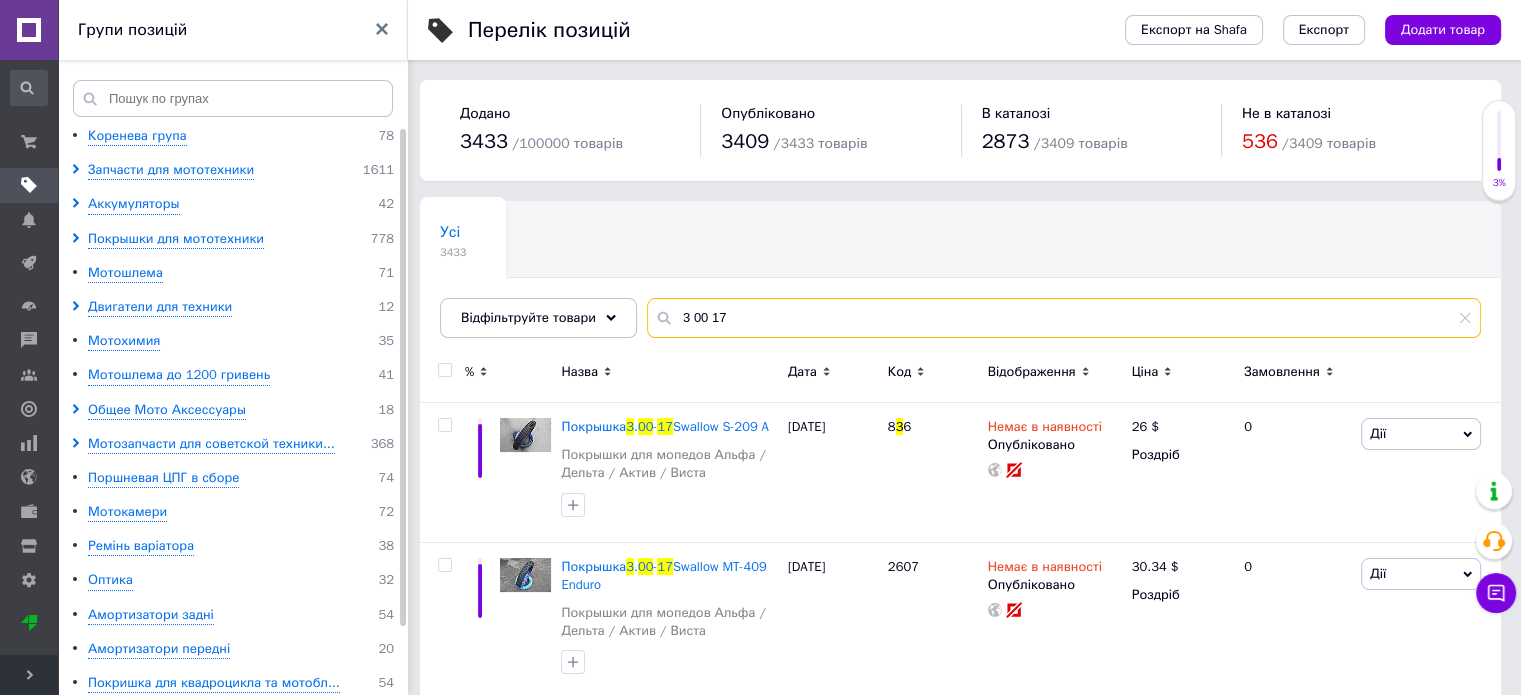 drag, startPoint x: 707, startPoint y: 317, endPoint x: 740, endPoint y: 325, distance: 33.955853 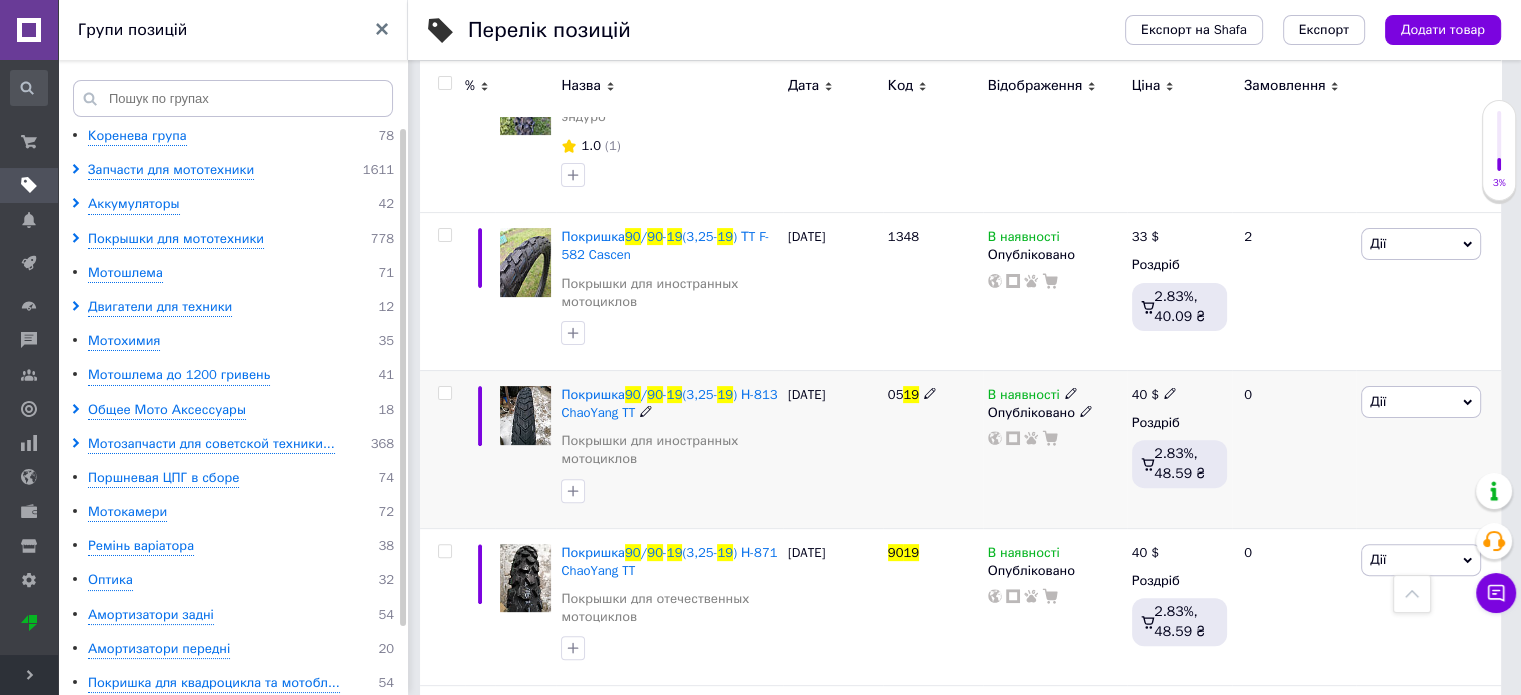 scroll, scrollTop: 500, scrollLeft: 0, axis: vertical 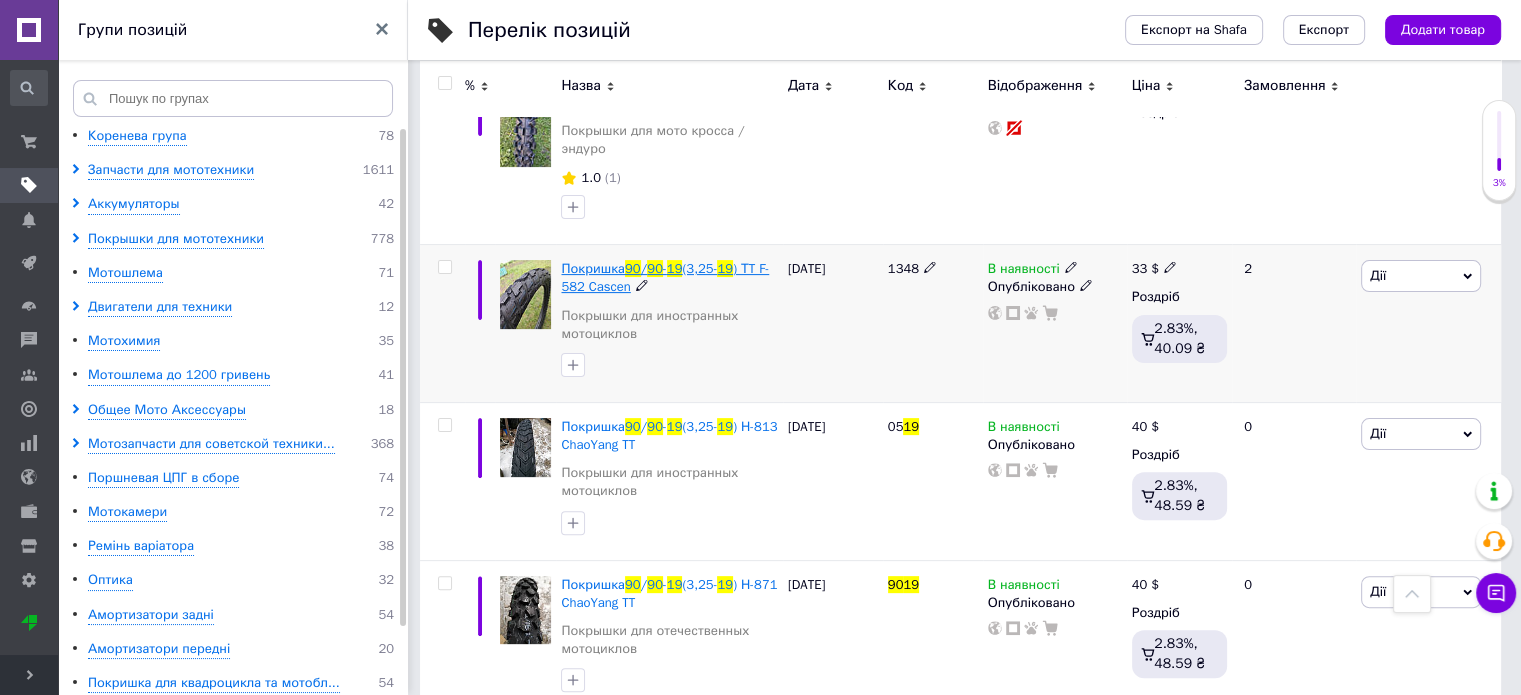 type on "90 90 19" 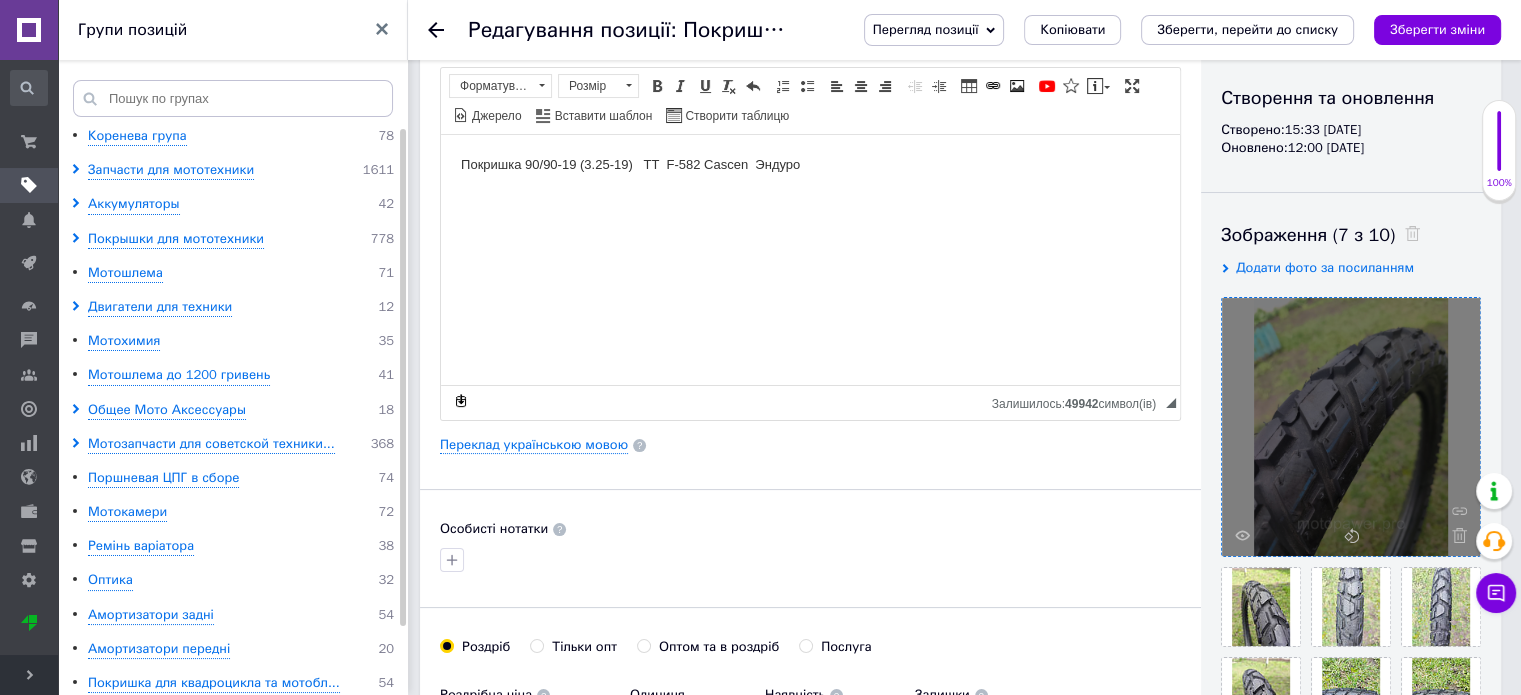 scroll, scrollTop: 300, scrollLeft: 0, axis: vertical 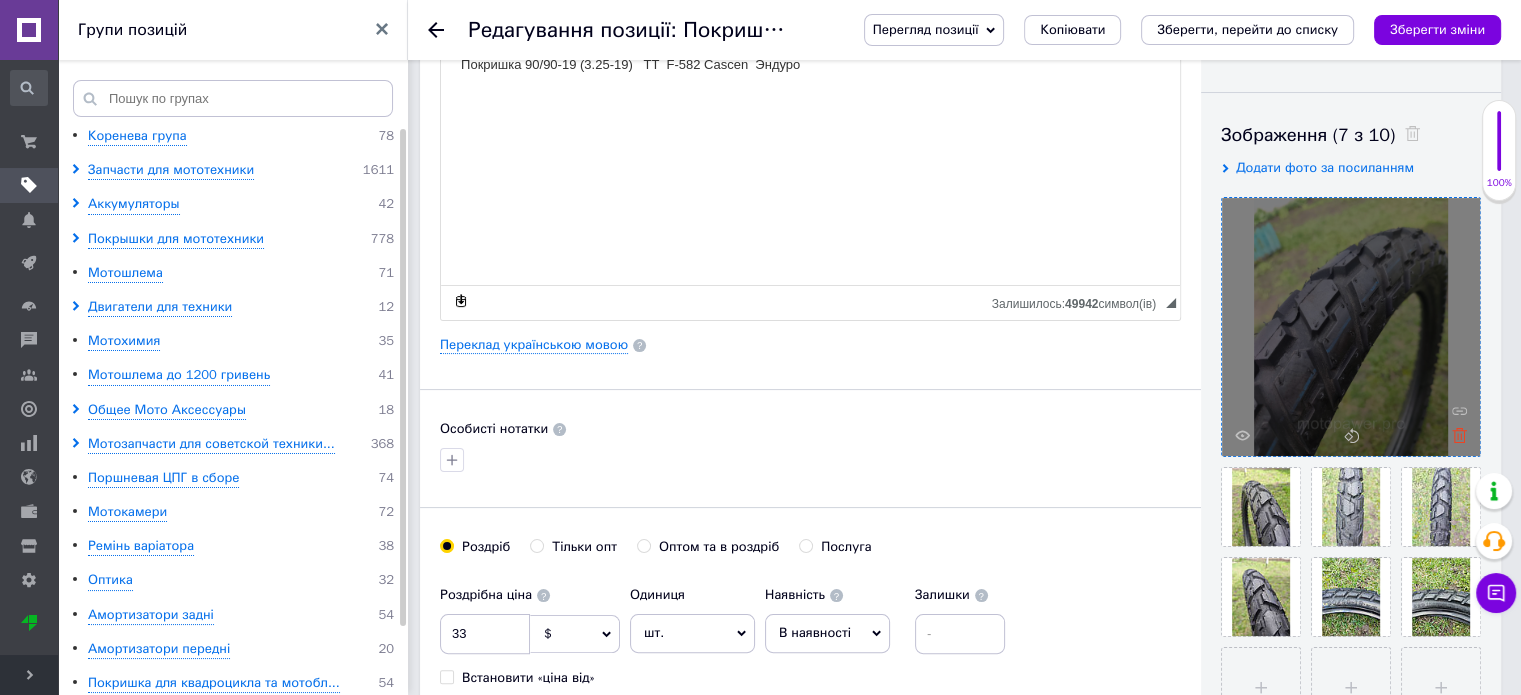 click 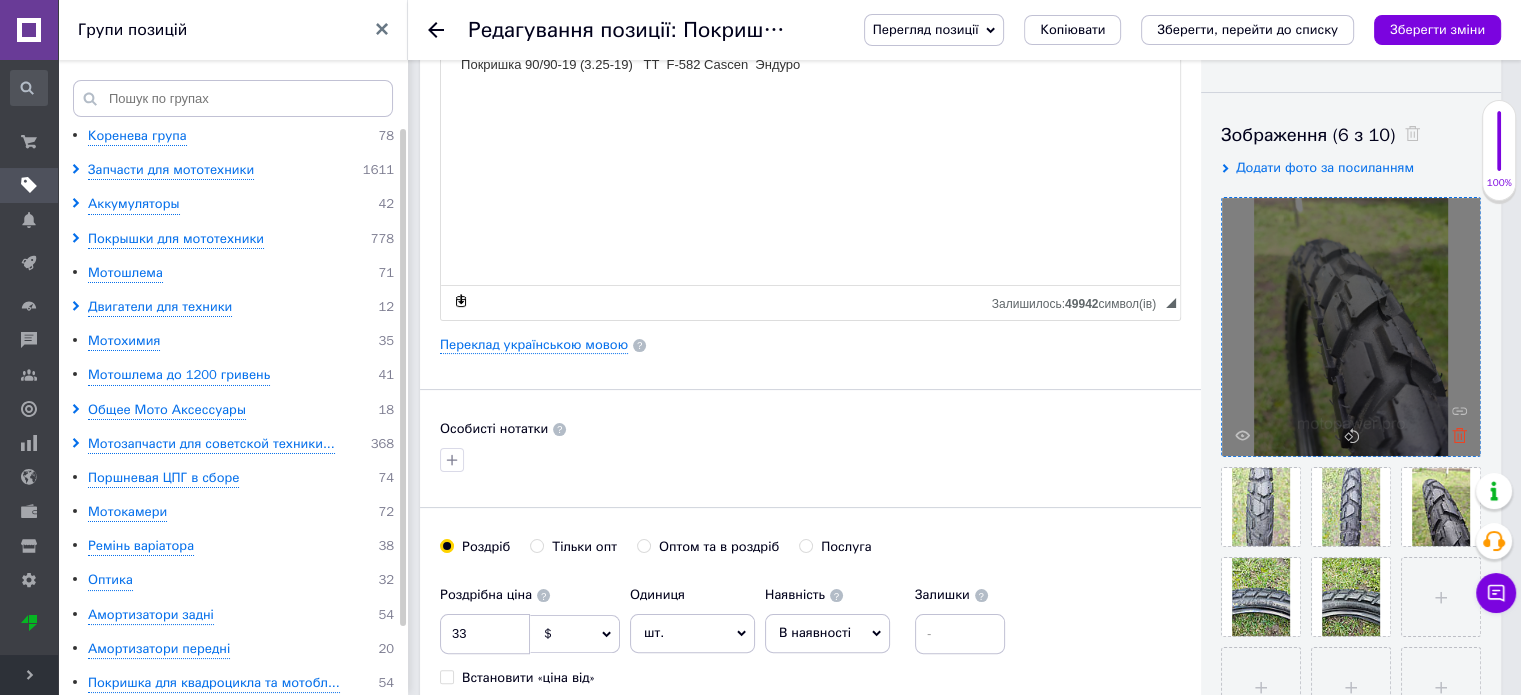 click 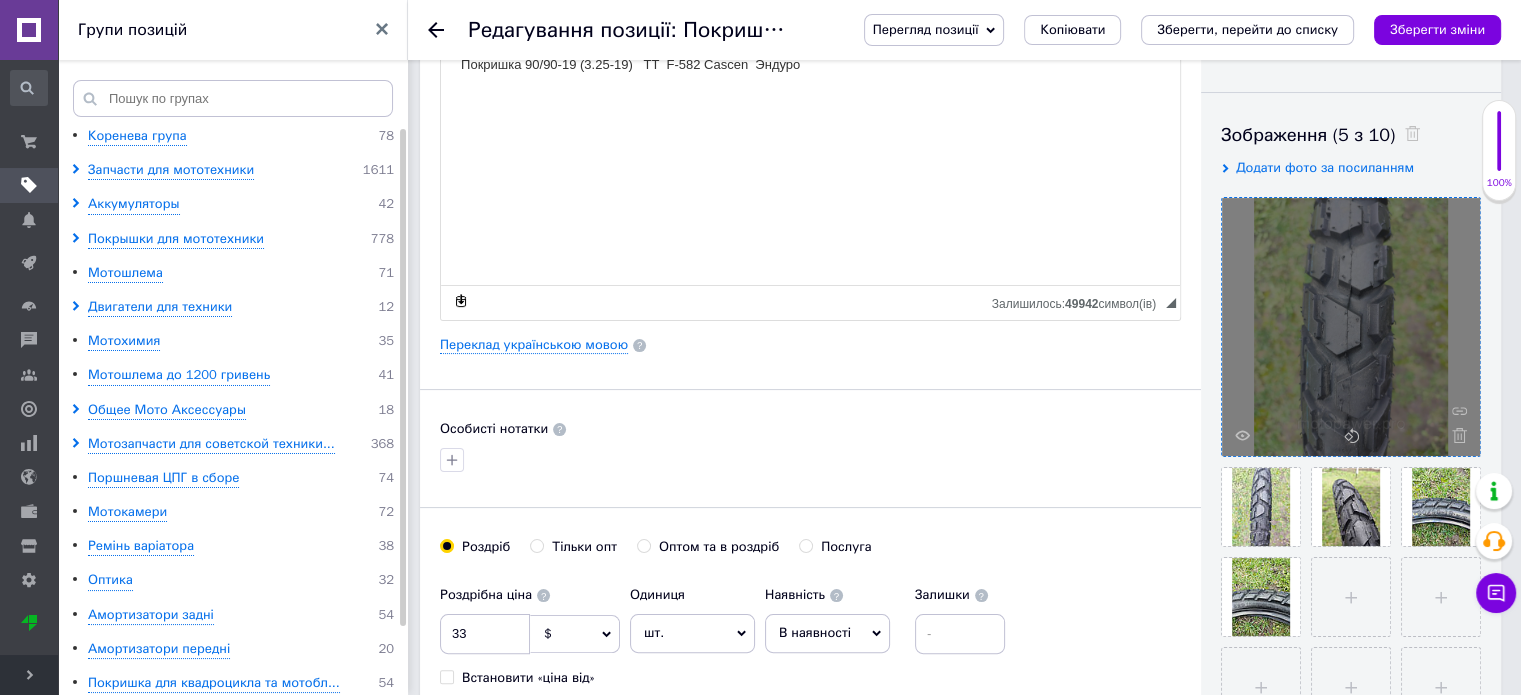 click 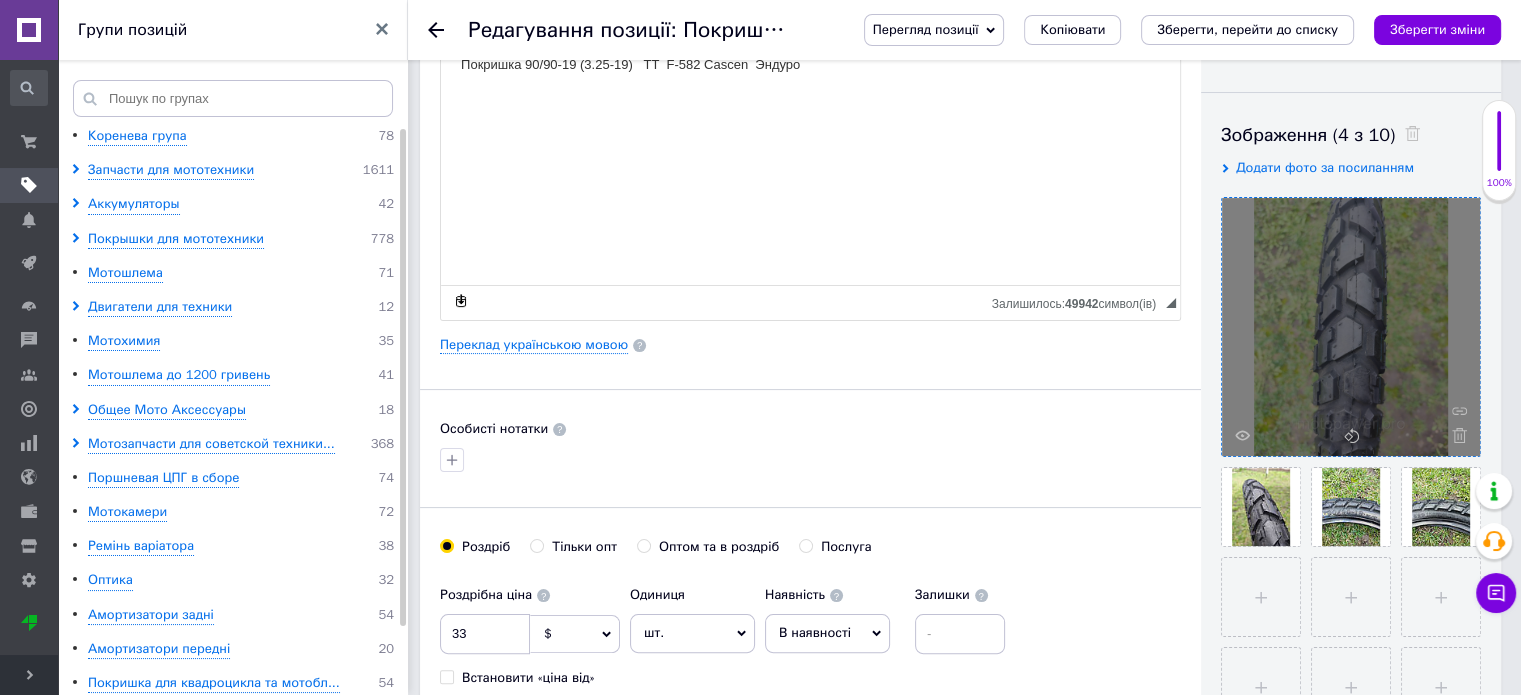 click 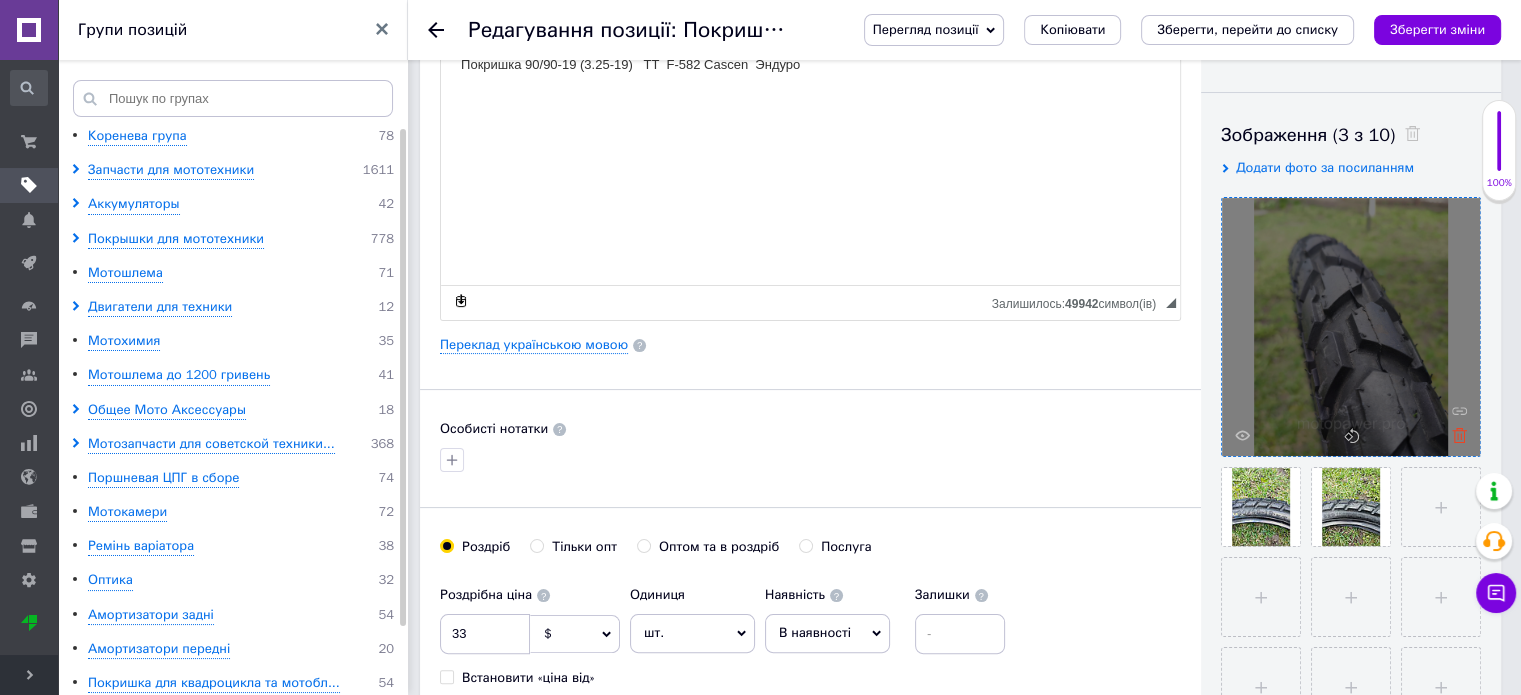 click 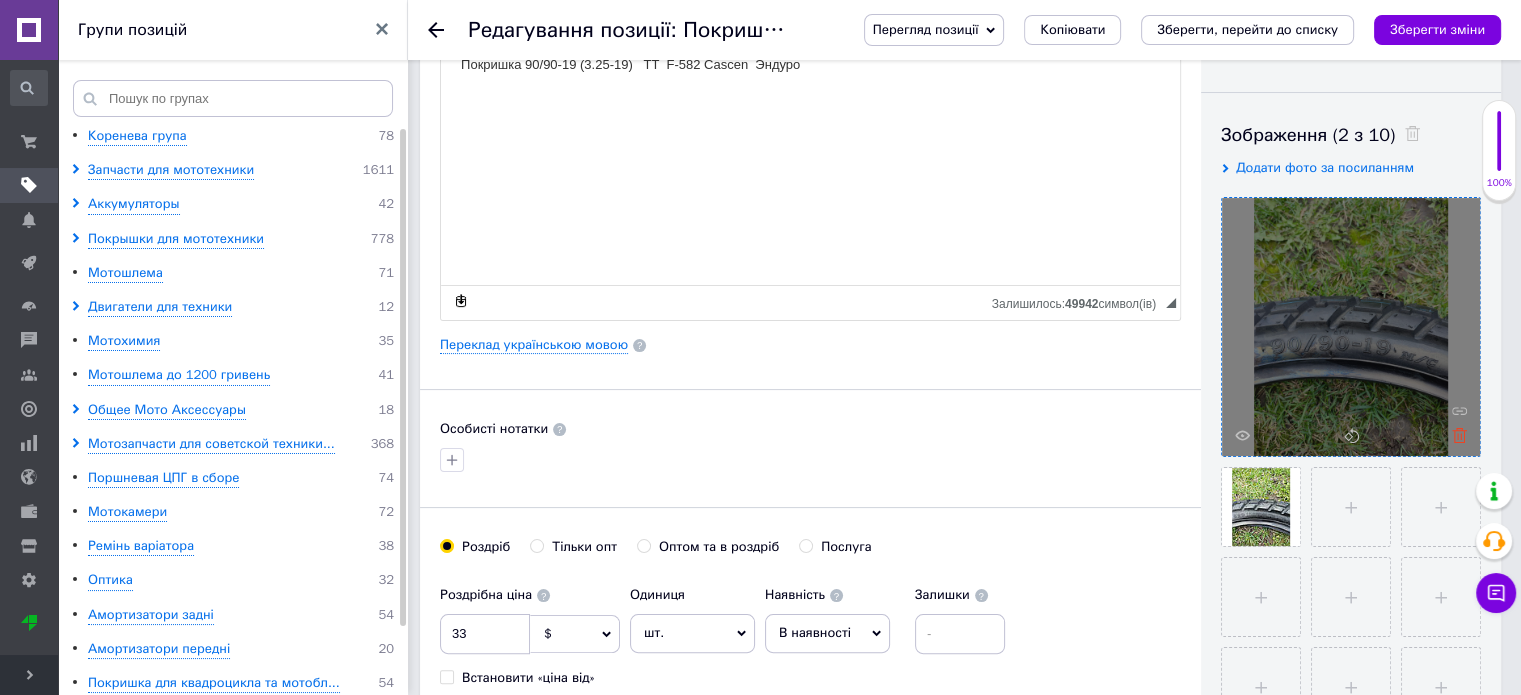 click 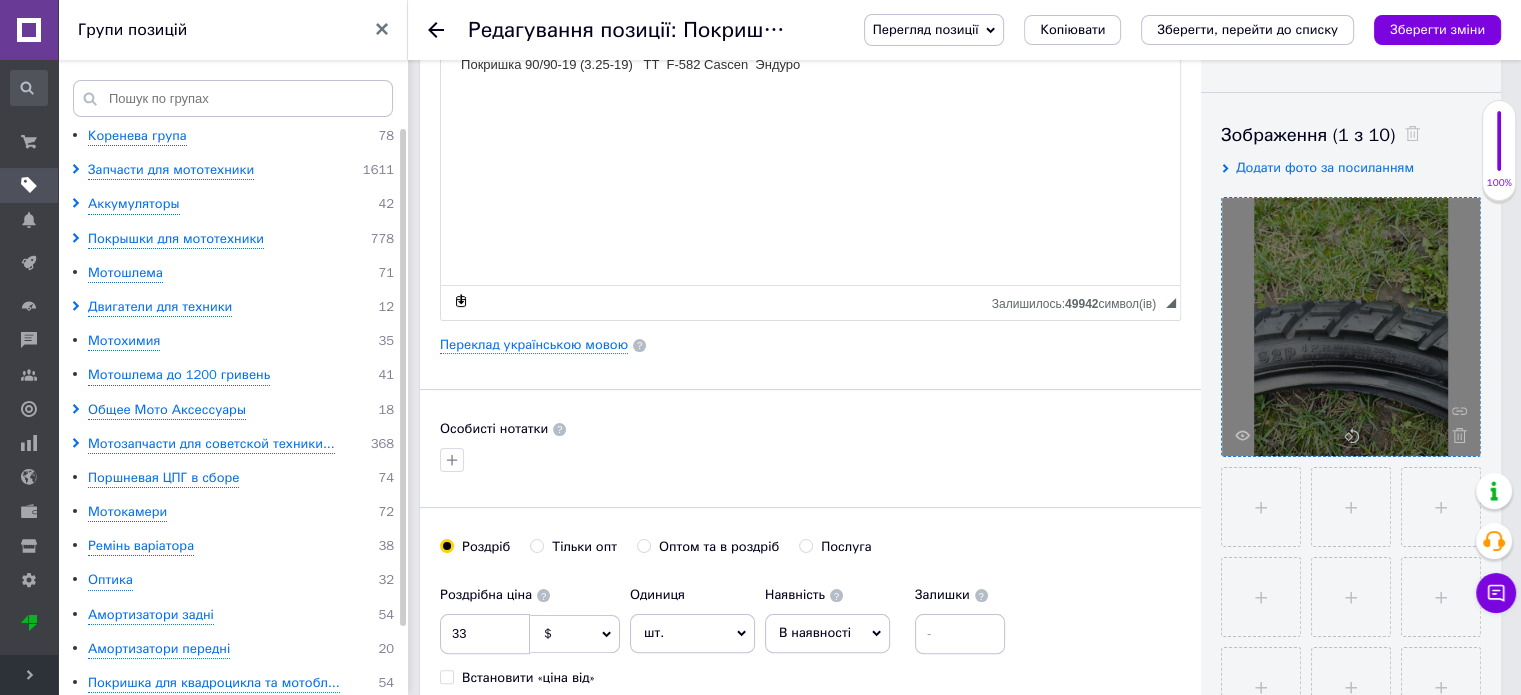 click 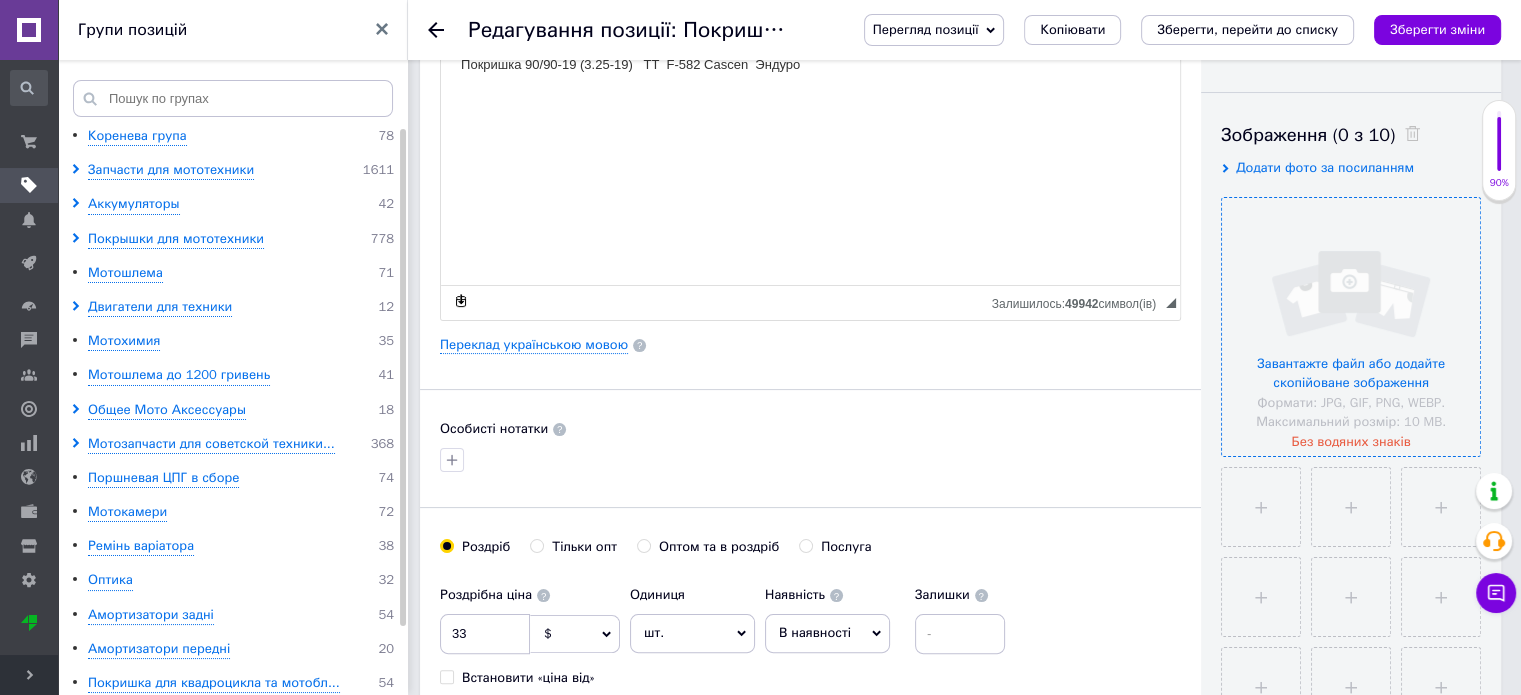 click at bounding box center (1351, 327) 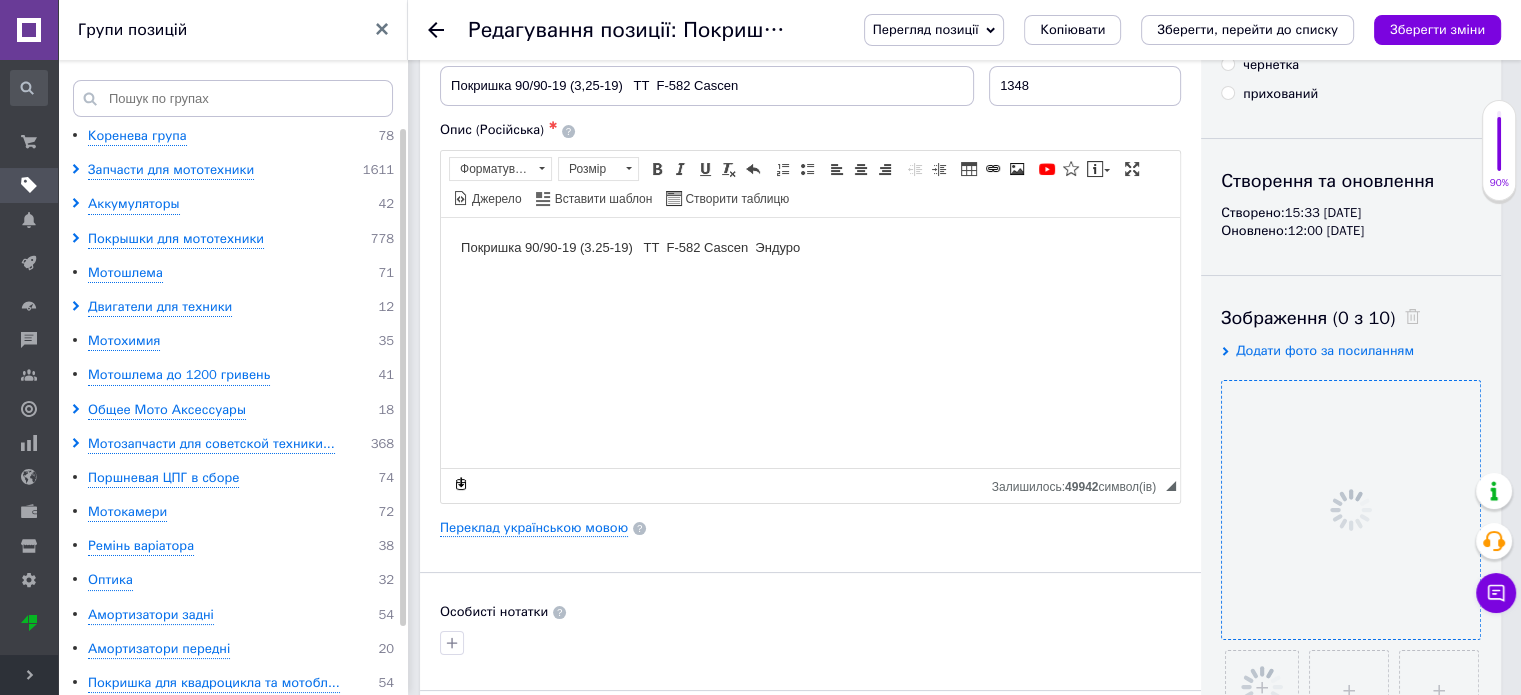 scroll, scrollTop: 0, scrollLeft: 0, axis: both 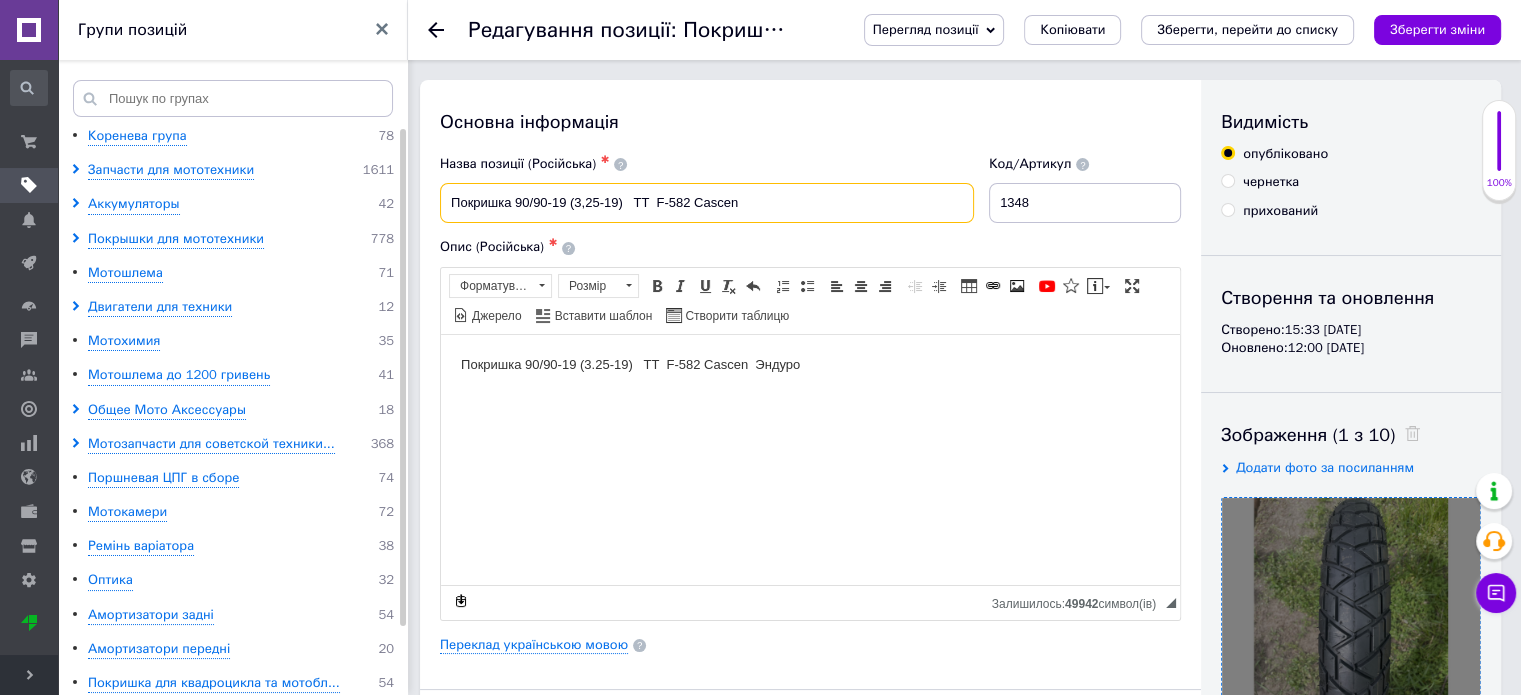 drag, startPoint x: 737, startPoint y: 203, endPoint x: 698, endPoint y: 203, distance: 39 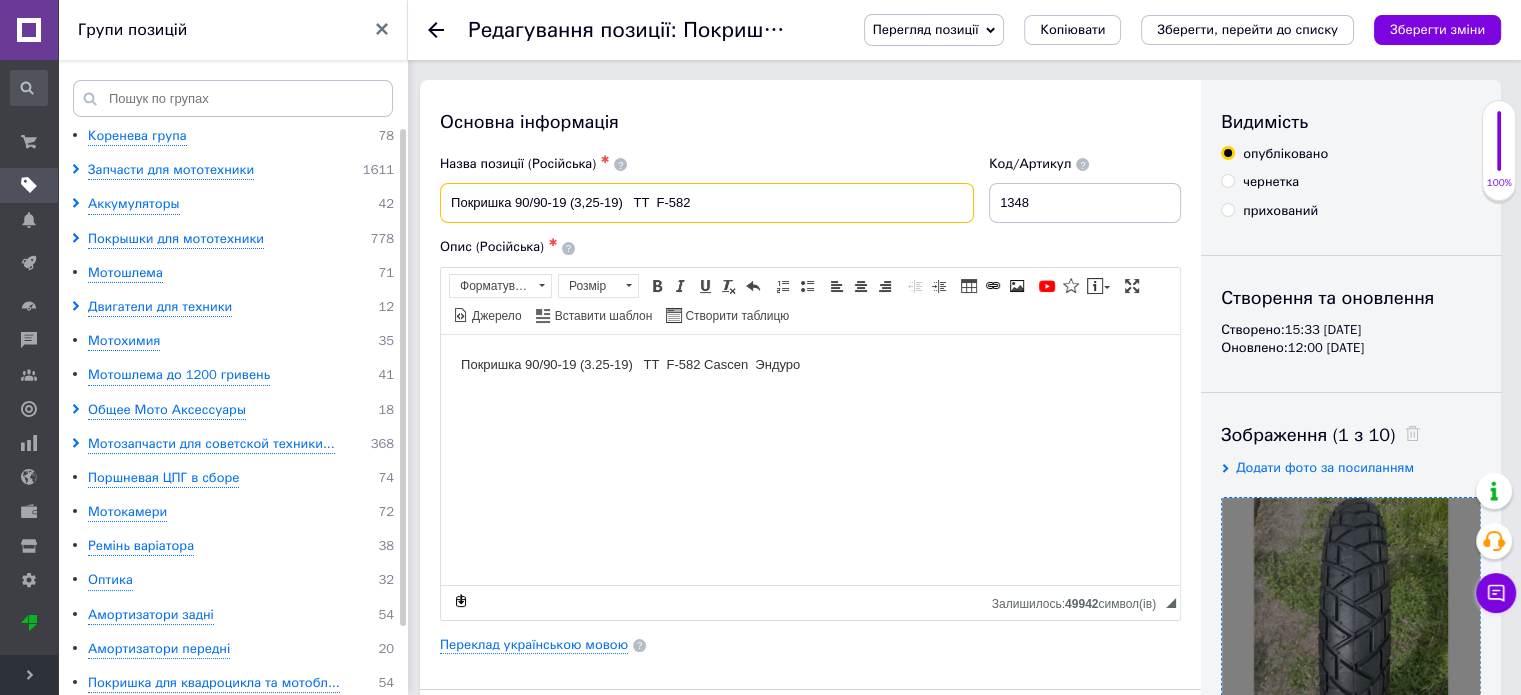 type on "Покришка 90/90-19 (3,25-19)   ТT  F-582" 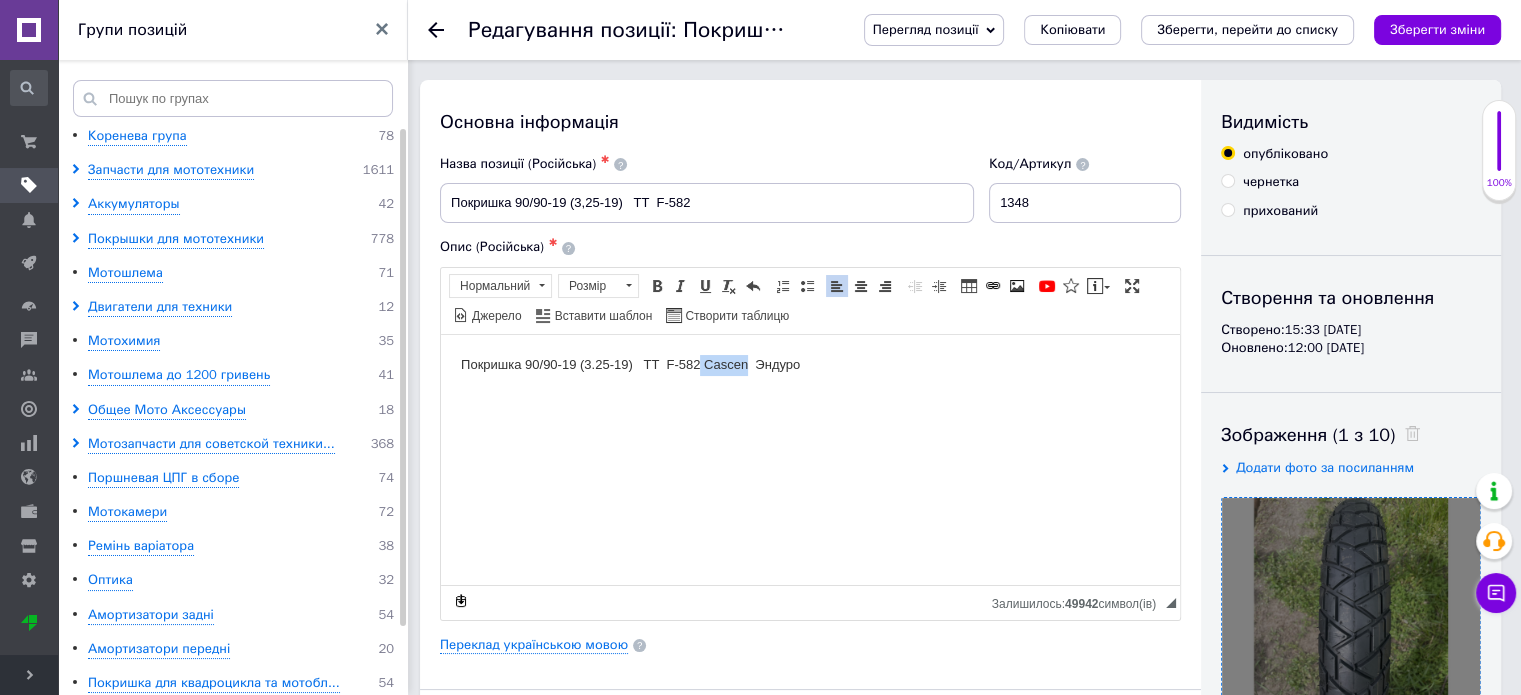 drag, startPoint x: 745, startPoint y: 366, endPoint x: 701, endPoint y: 362, distance: 44.181442 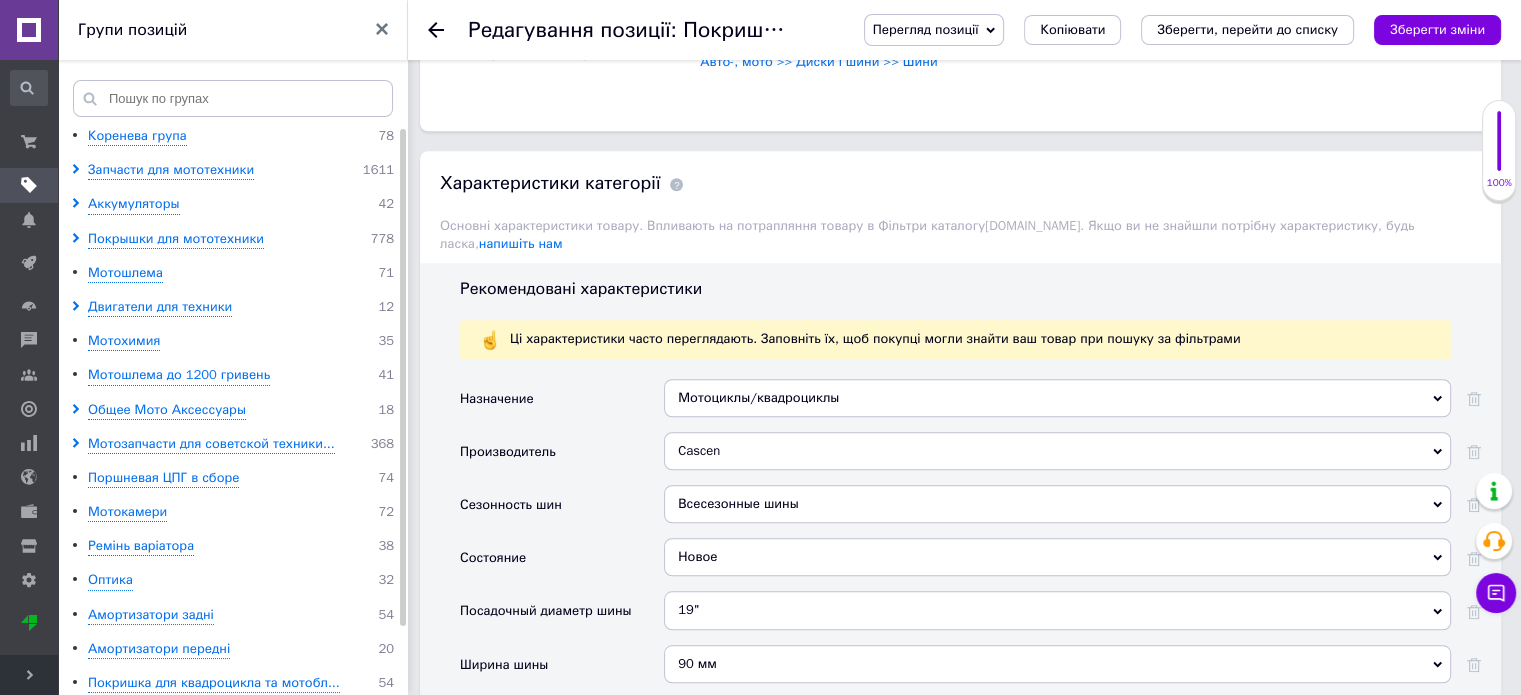 scroll, scrollTop: 1600, scrollLeft: 0, axis: vertical 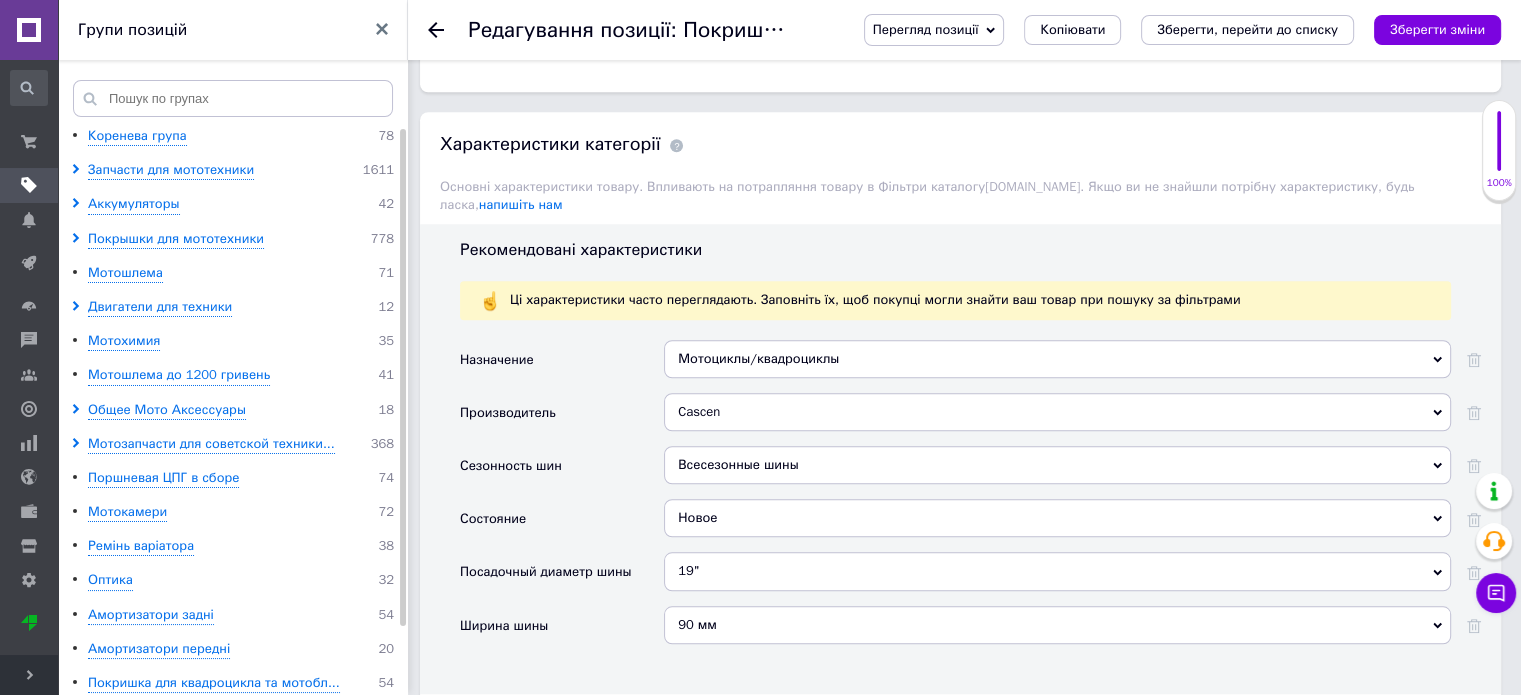 click on "Cascen" at bounding box center [1057, 412] 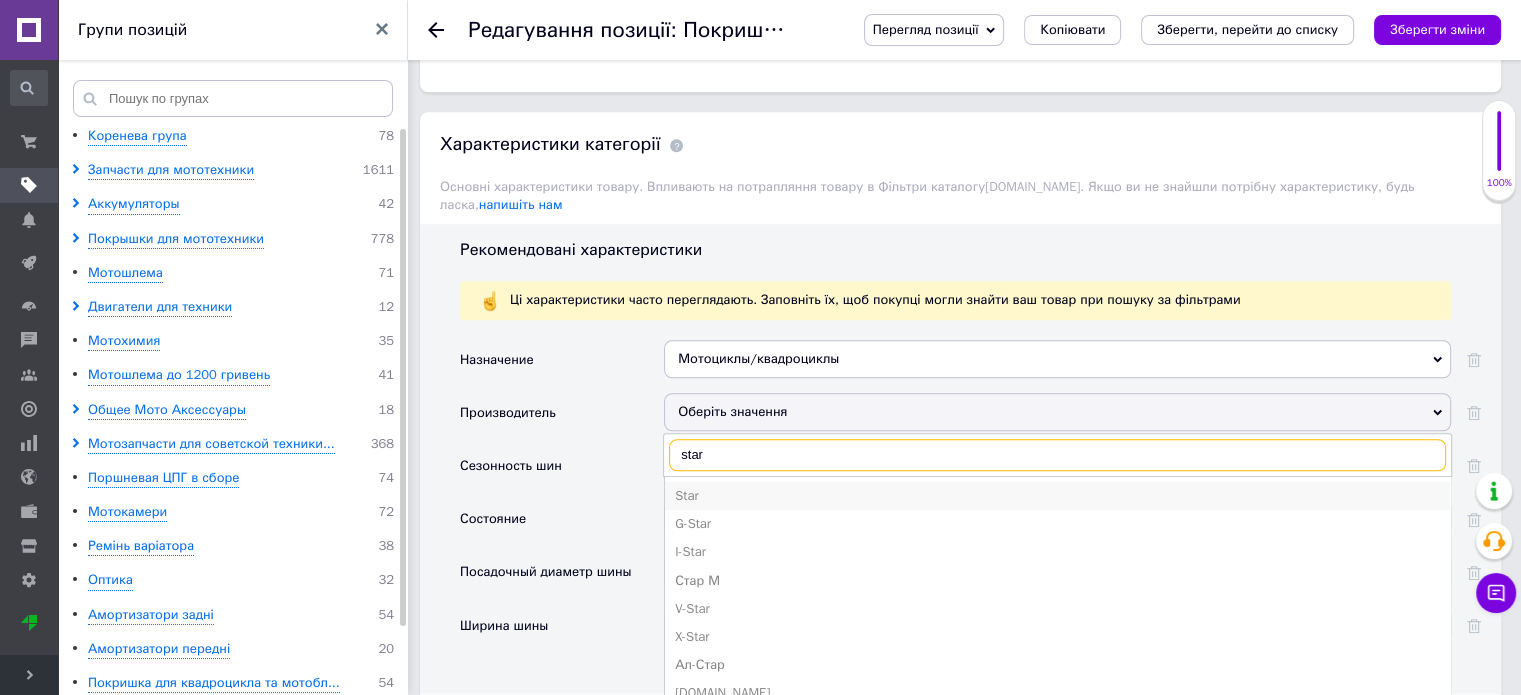 type on "star" 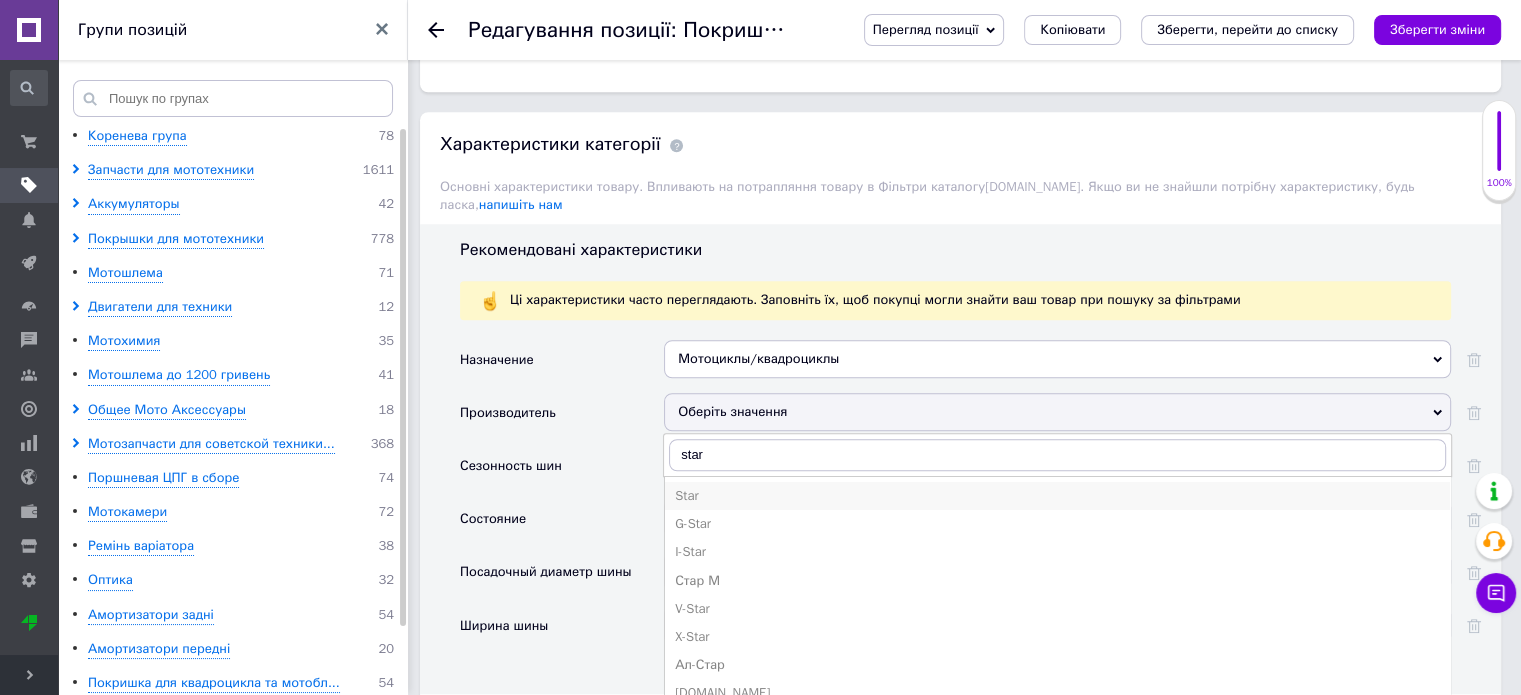 click on "Star" at bounding box center [1057, 496] 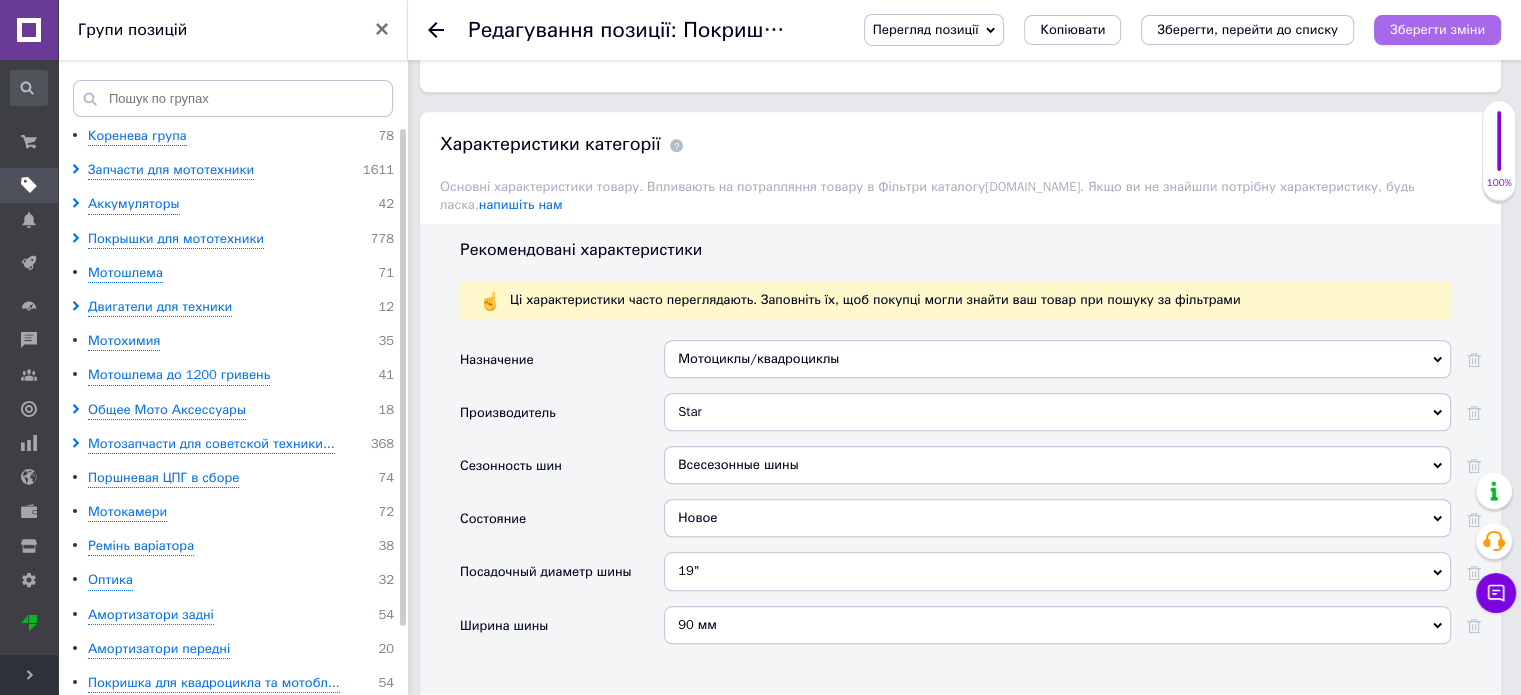 click on "Зберегти зміни" at bounding box center (1437, 29) 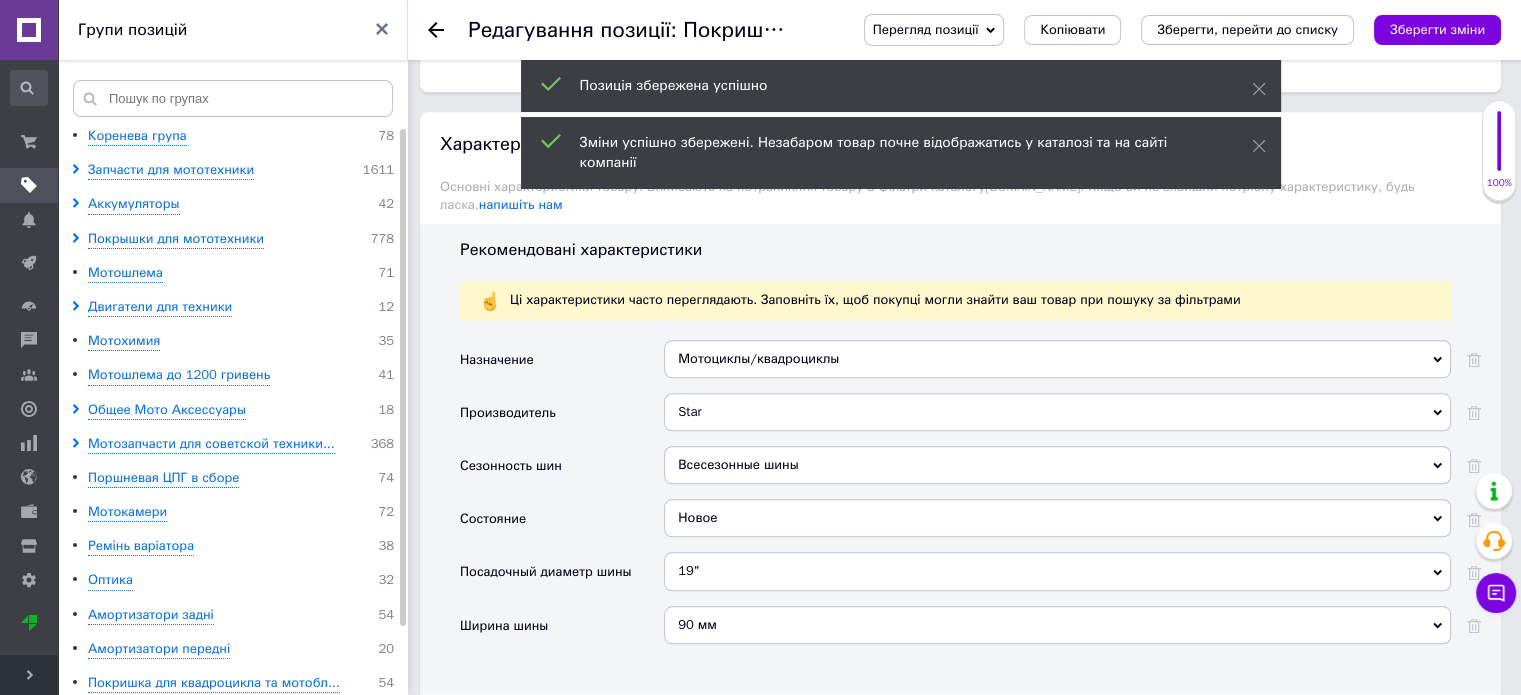 click 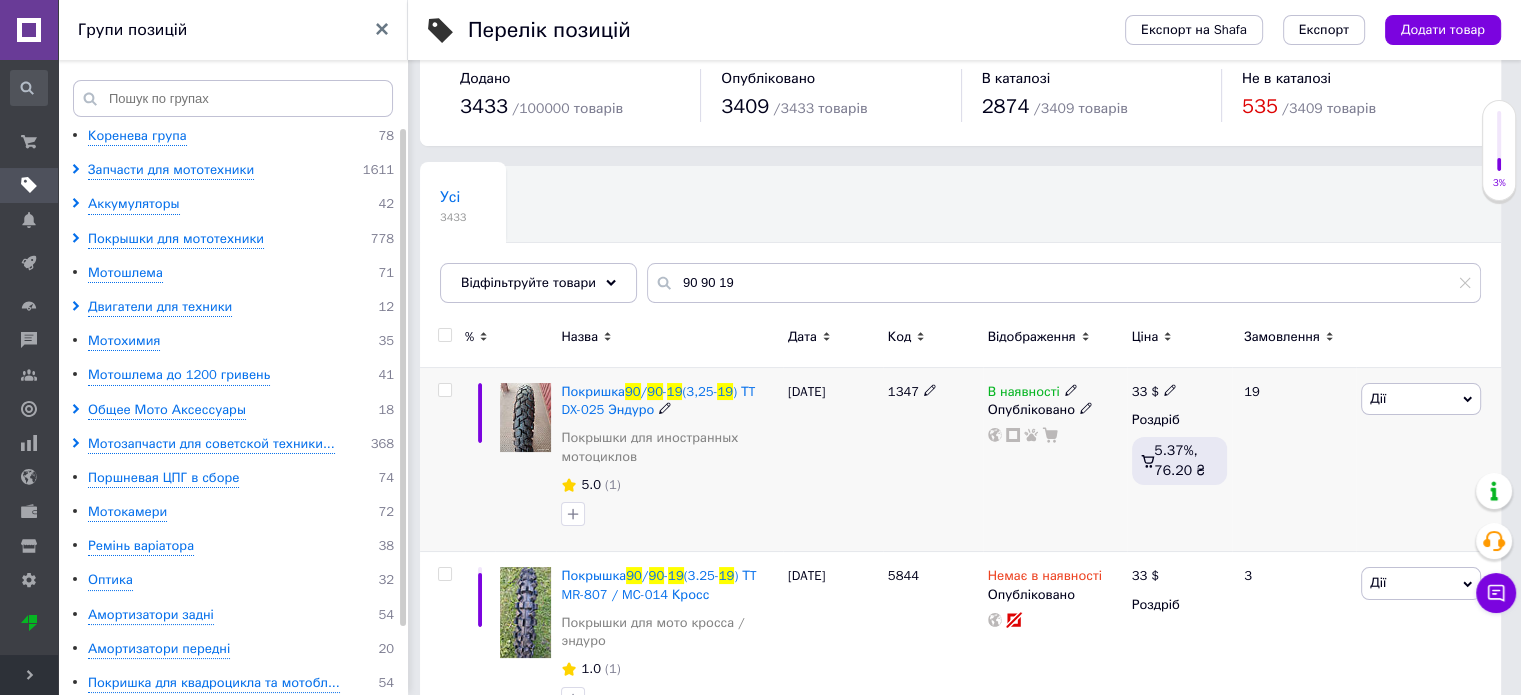 scroll, scrollTop: 0, scrollLeft: 0, axis: both 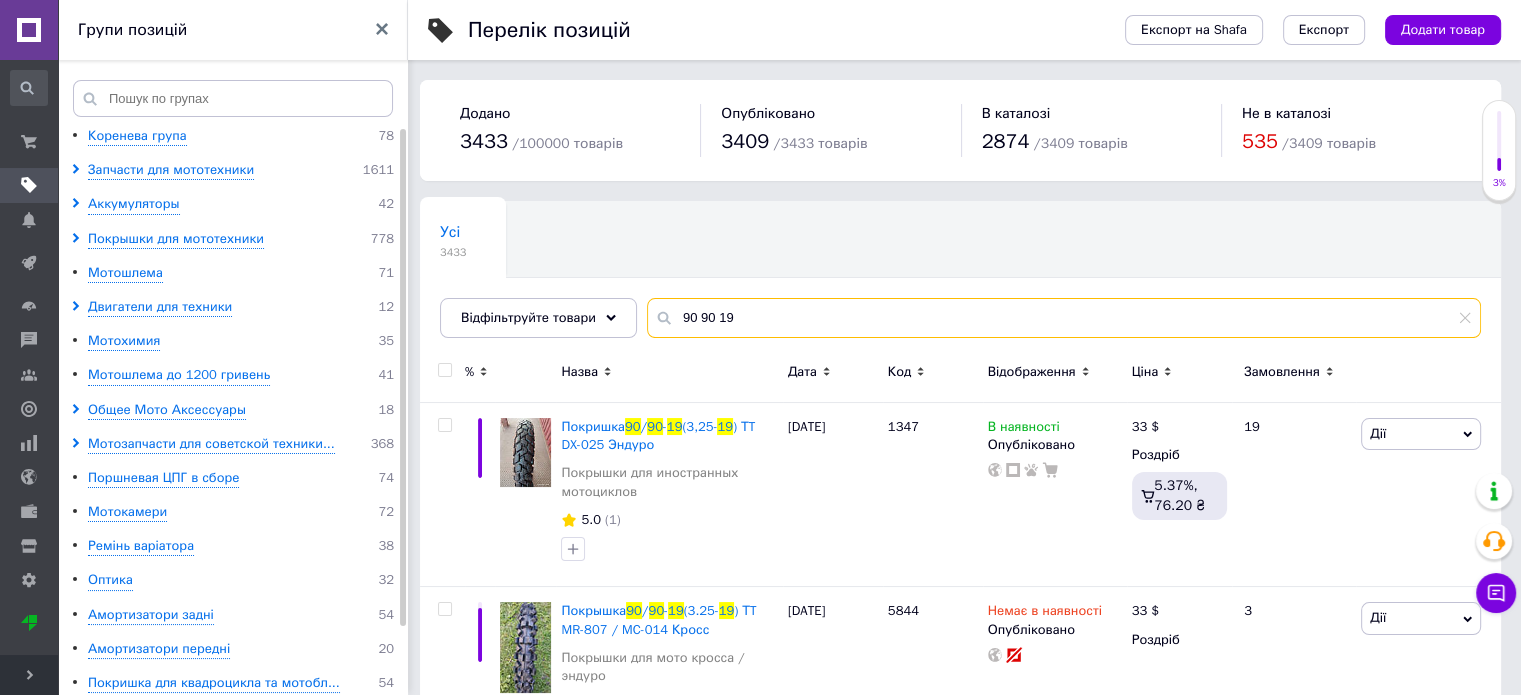 click on "90 90 19" at bounding box center [1064, 318] 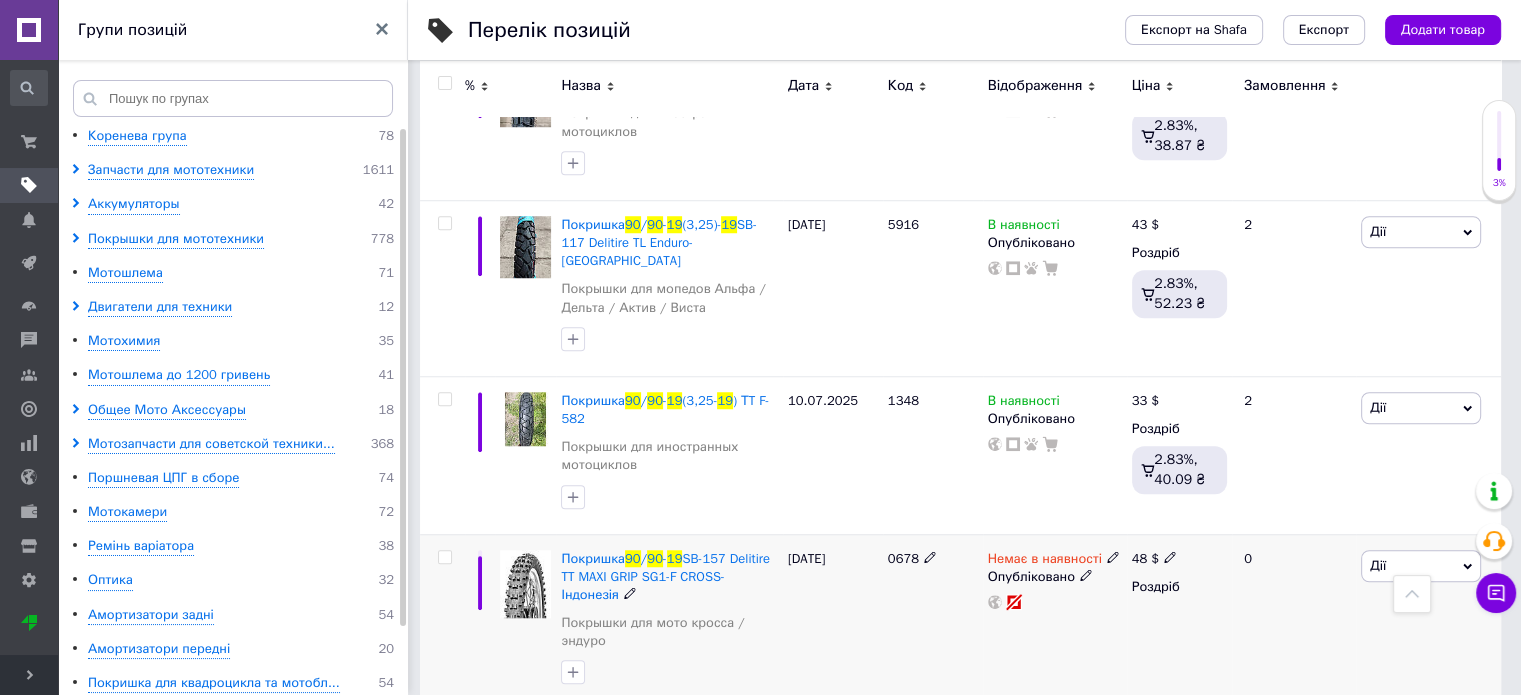 scroll, scrollTop: 1532, scrollLeft: 0, axis: vertical 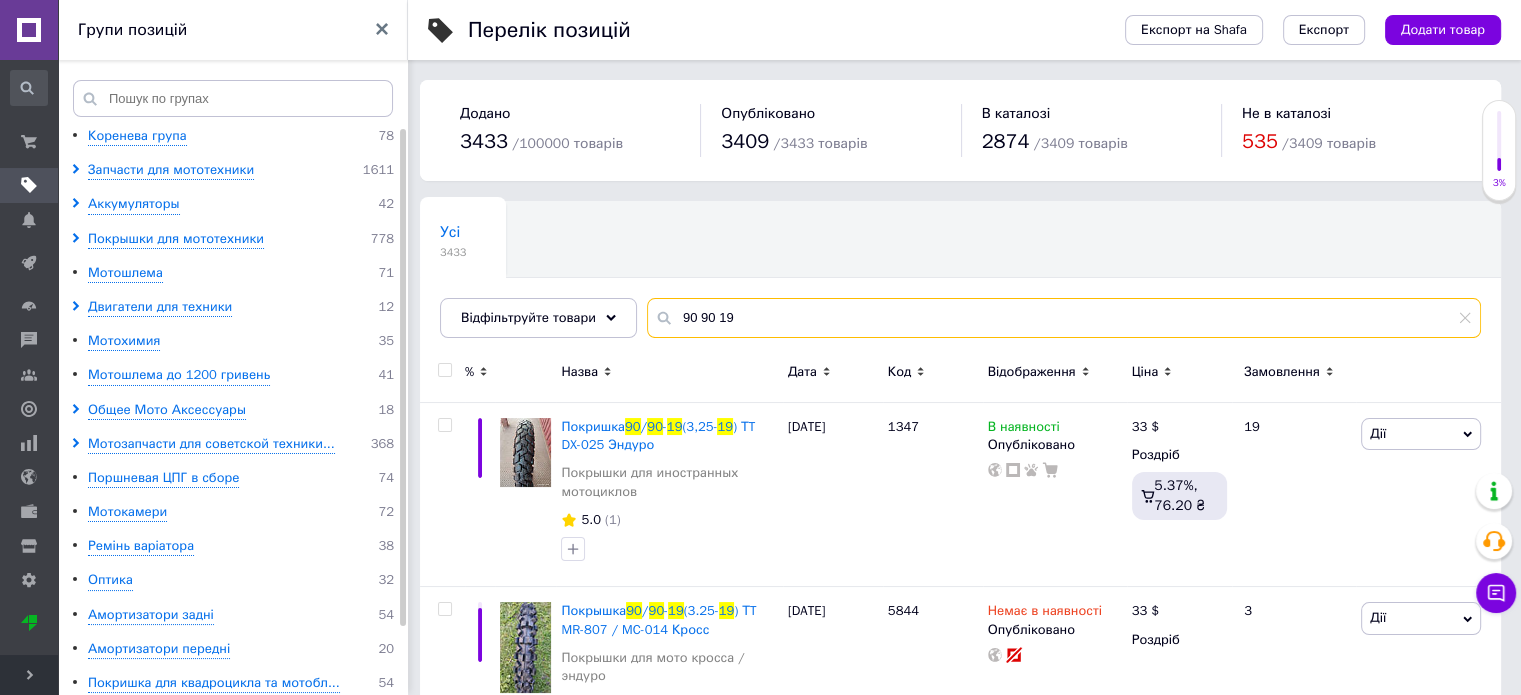 drag, startPoint x: 736, startPoint y: 311, endPoint x: 673, endPoint y: 311, distance: 63 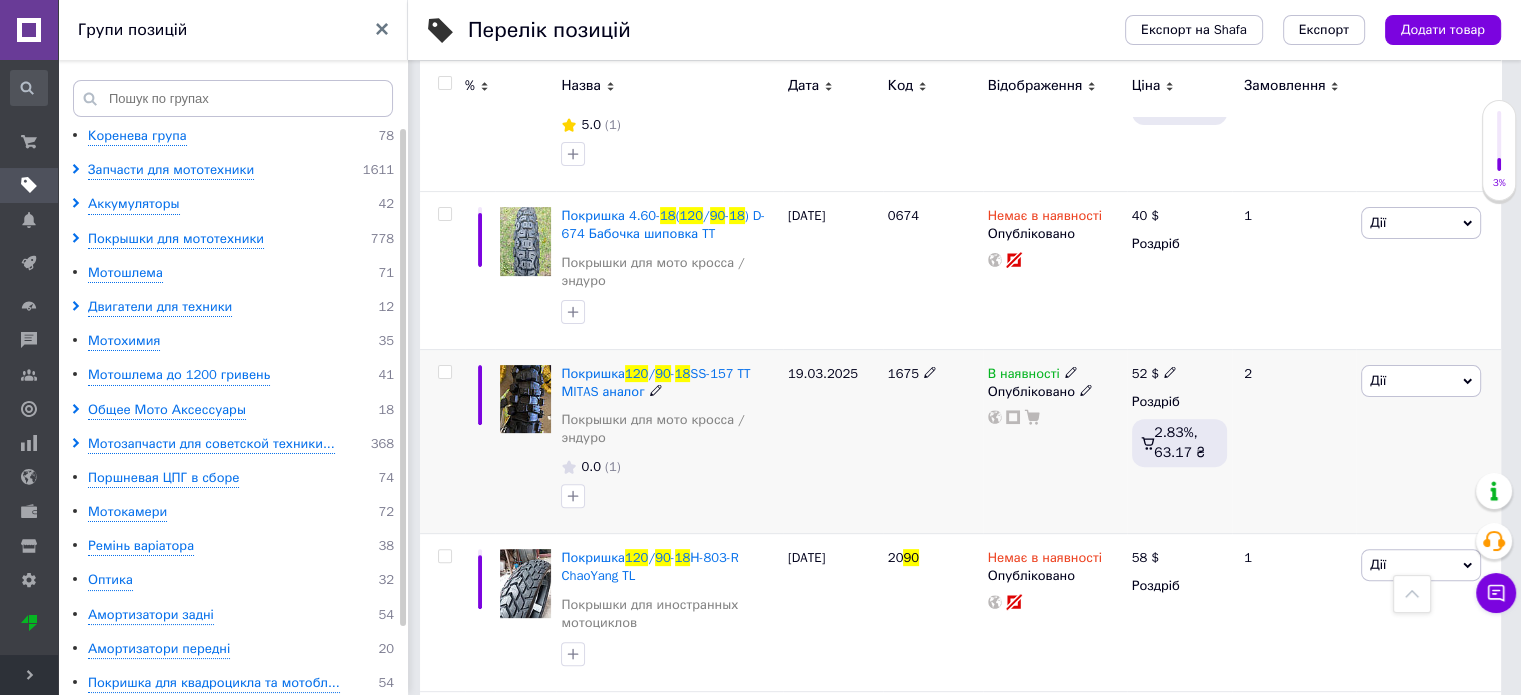scroll, scrollTop: 600, scrollLeft: 0, axis: vertical 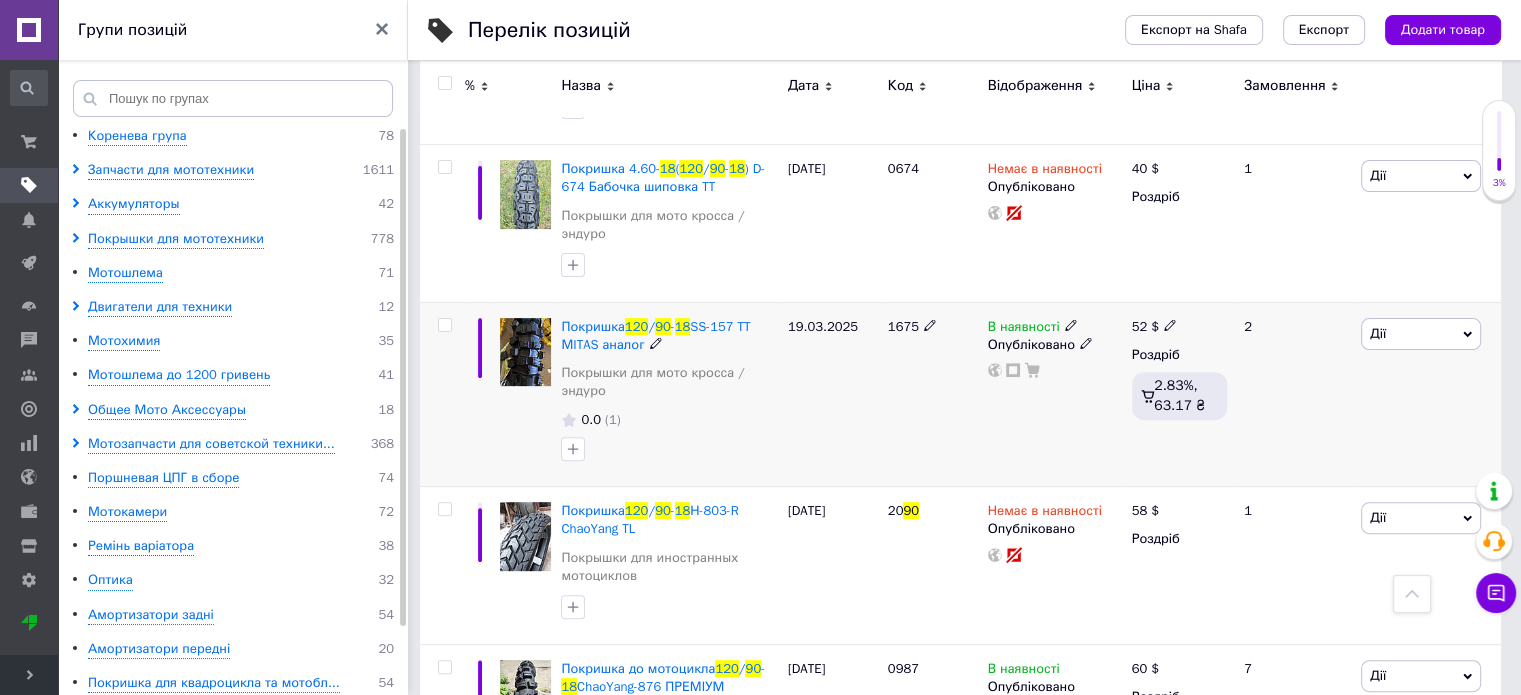 type on "120 90 18" 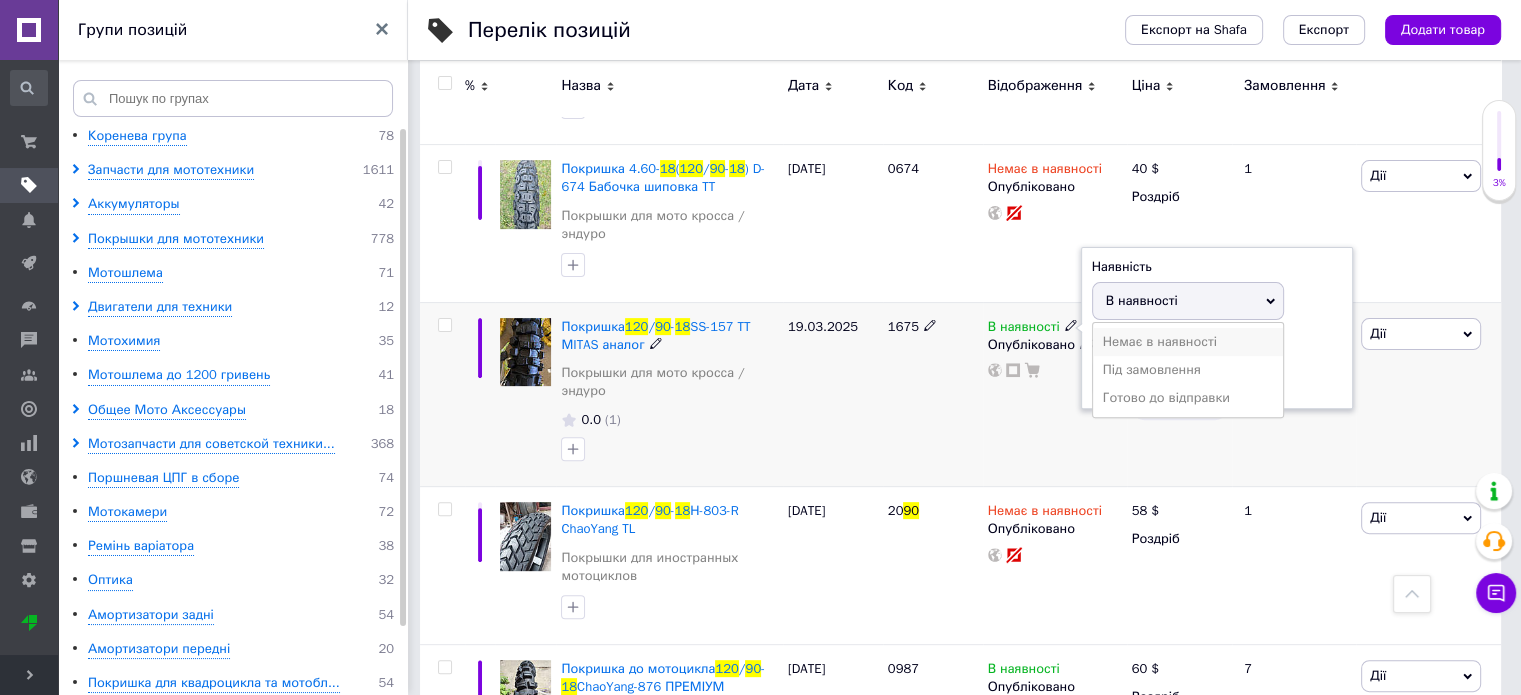 drag, startPoint x: 1133, startPoint y: 335, endPoint x: 849, endPoint y: 379, distance: 287.38824 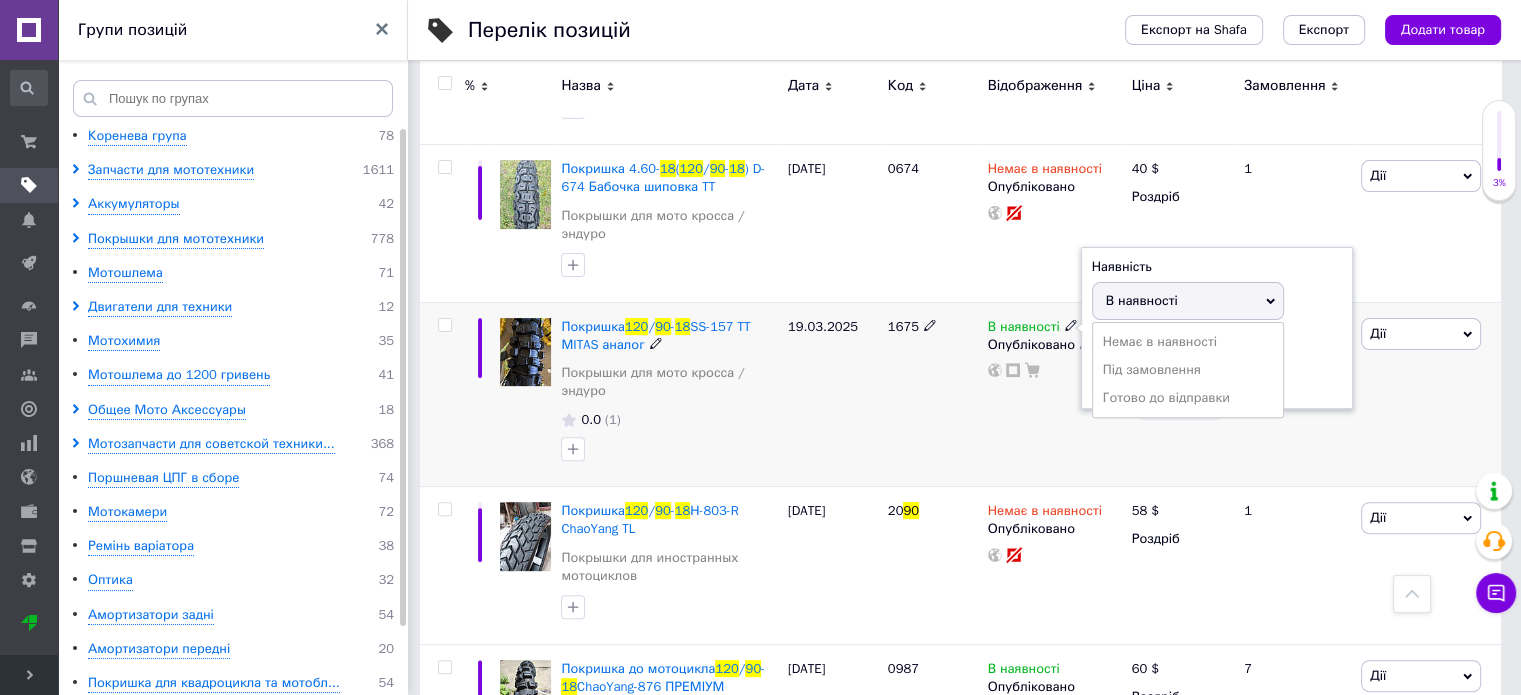 click on "Немає в наявності" at bounding box center [1188, 342] 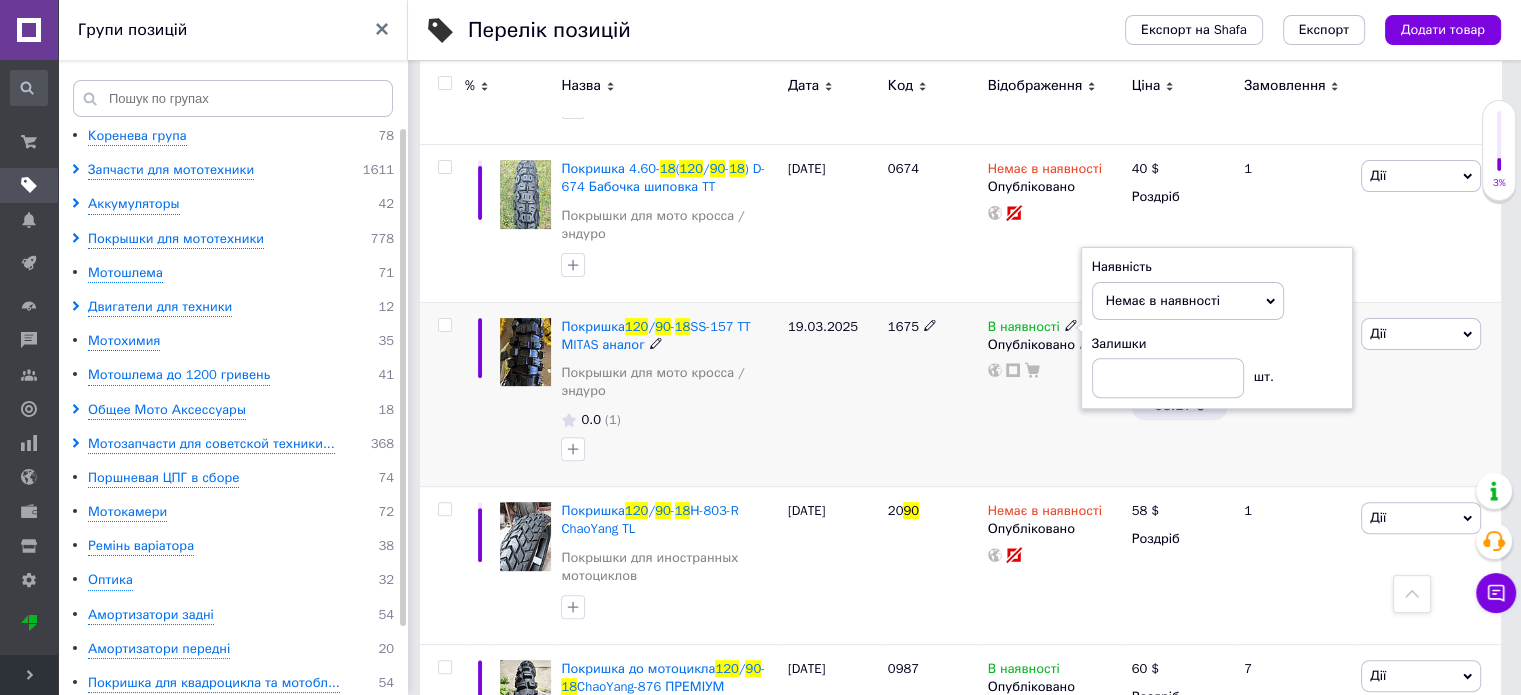 click on "19.03.2025" at bounding box center (833, 394) 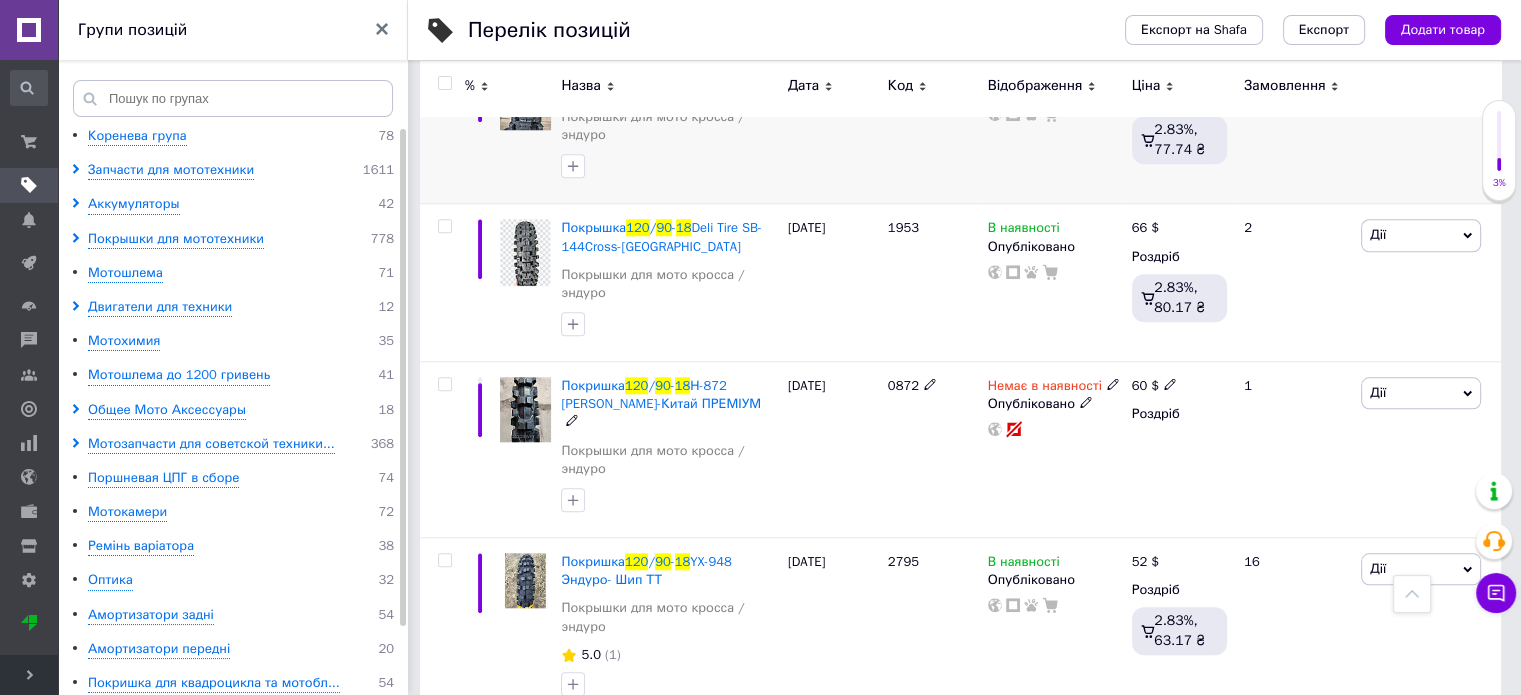 scroll, scrollTop: 1900, scrollLeft: 0, axis: vertical 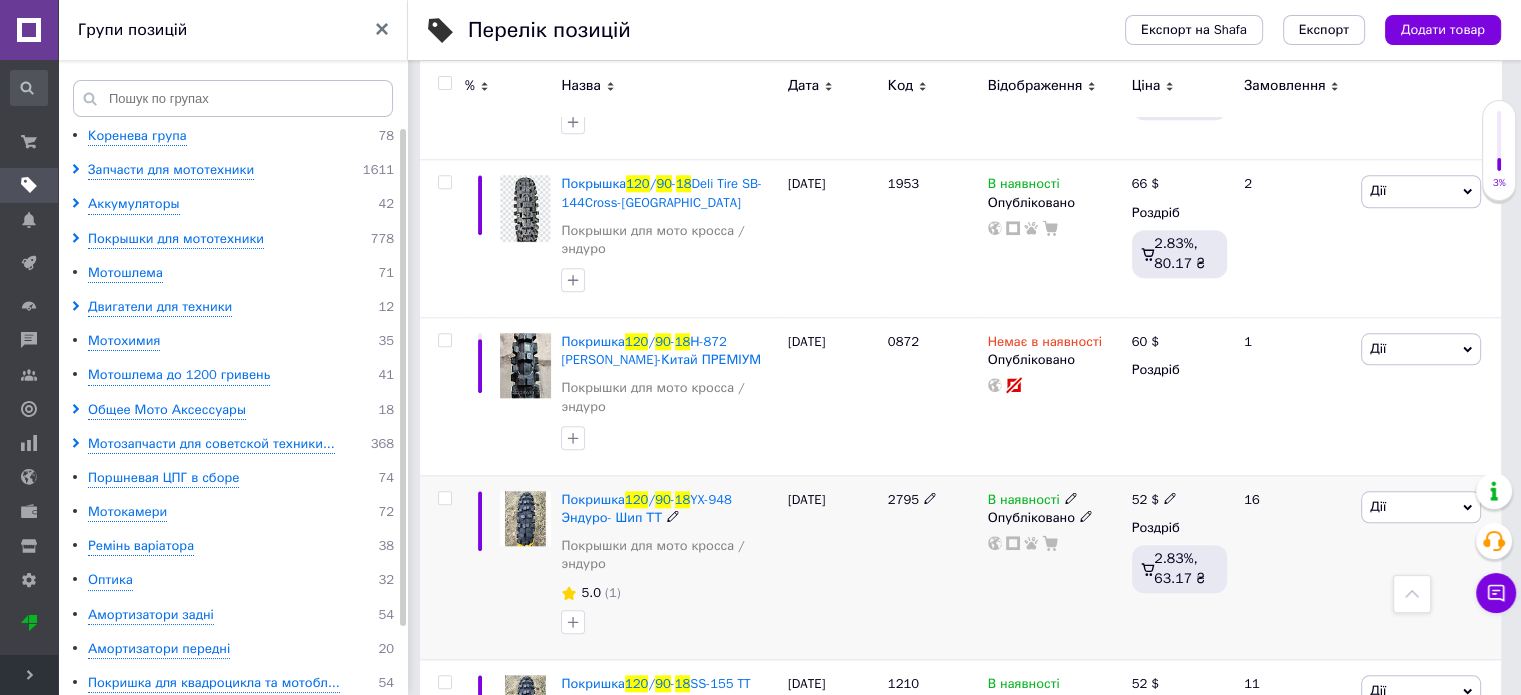 click 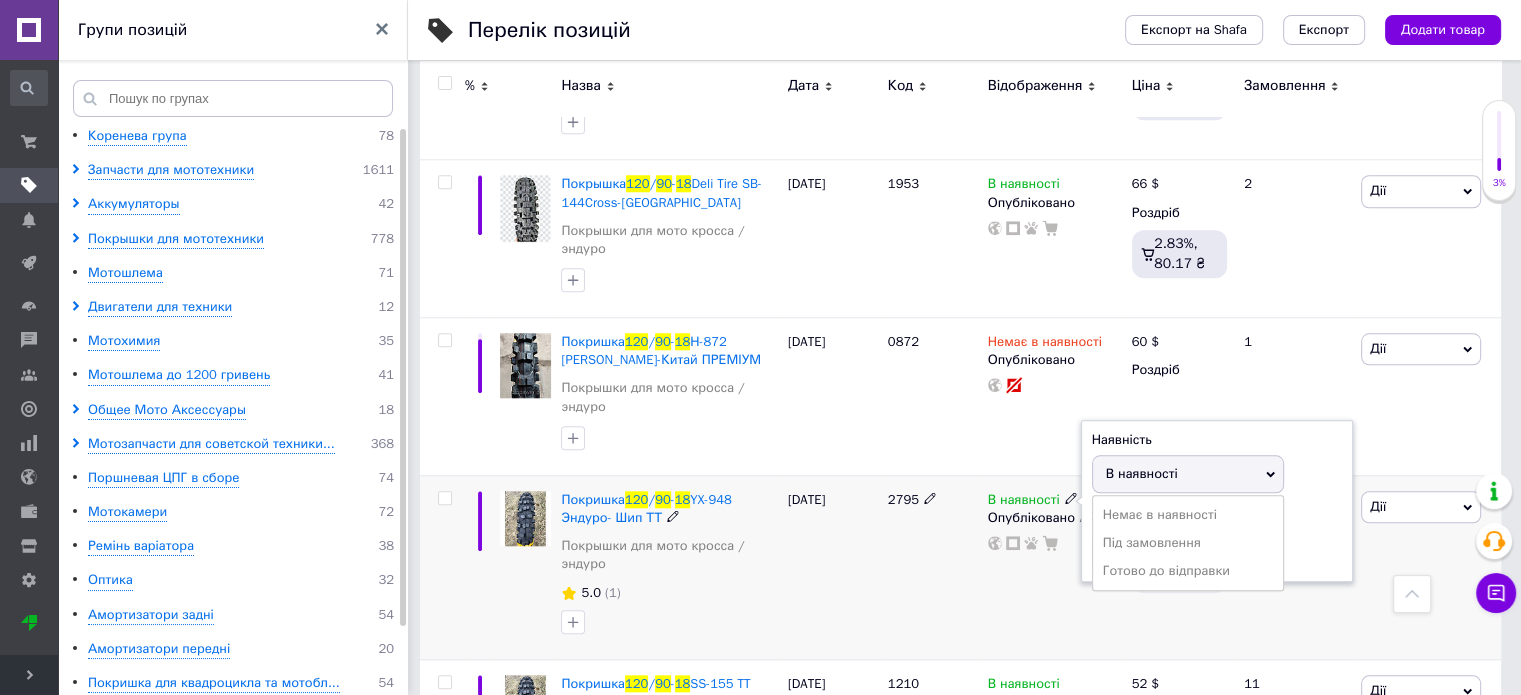drag, startPoint x: 1138, startPoint y: 510, endPoint x: 1058, endPoint y: 514, distance: 80.09994 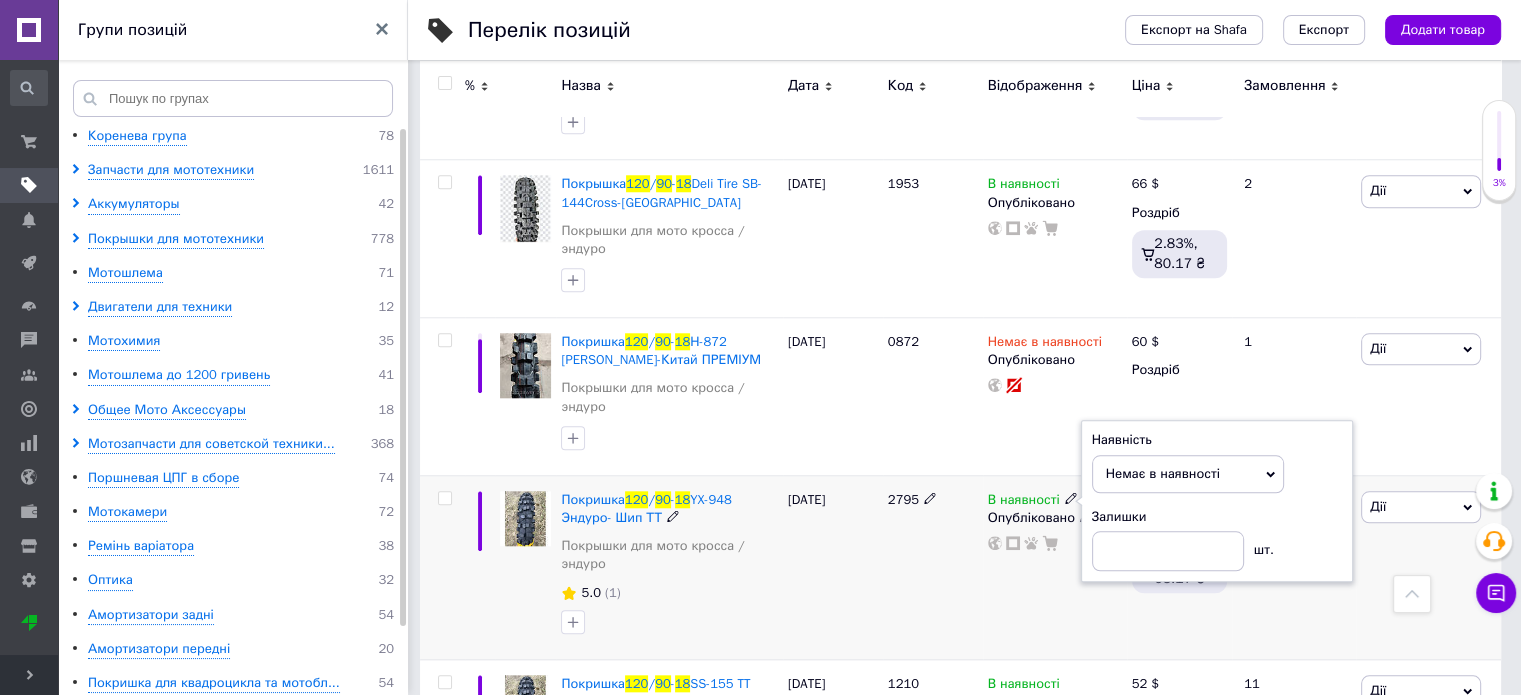 click on "2795" at bounding box center [933, 567] 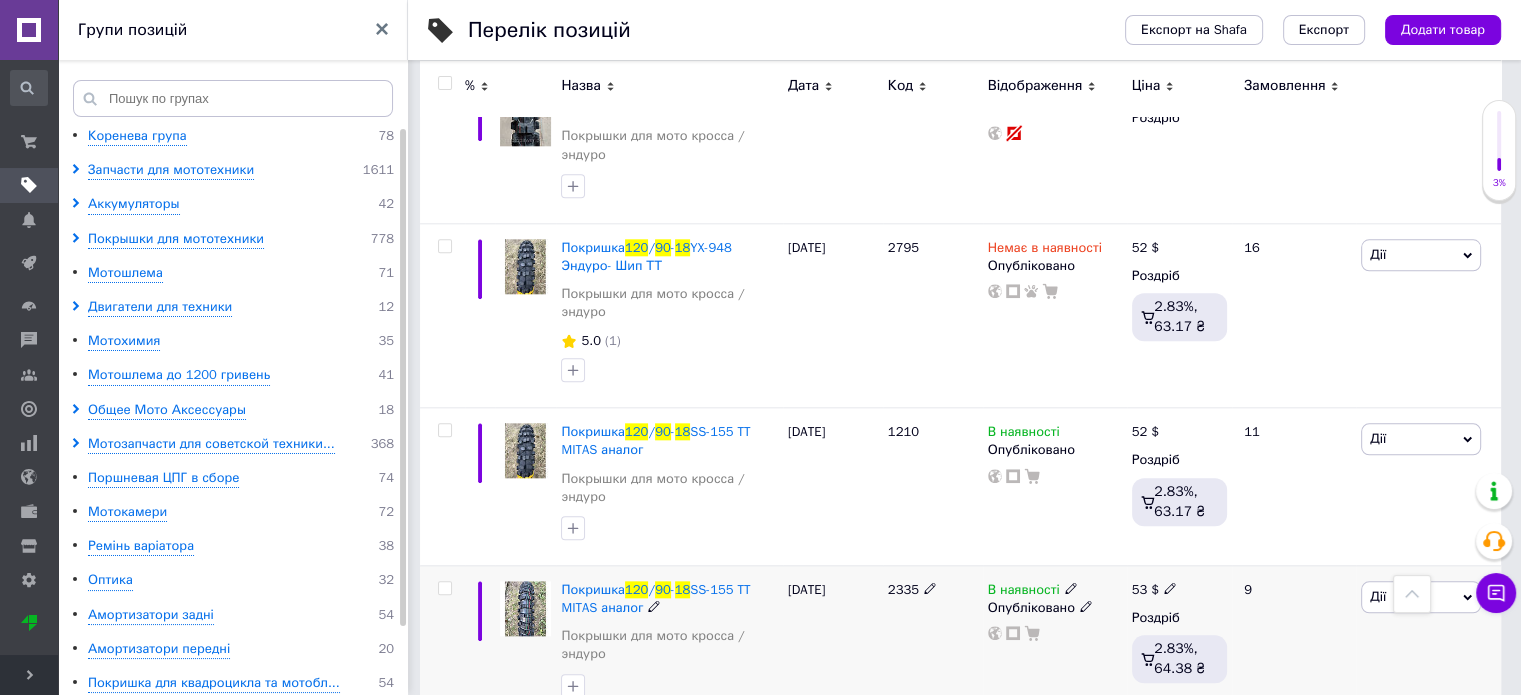 scroll, scrollTop: 2200, scrollLeft: 0, axis: vertical 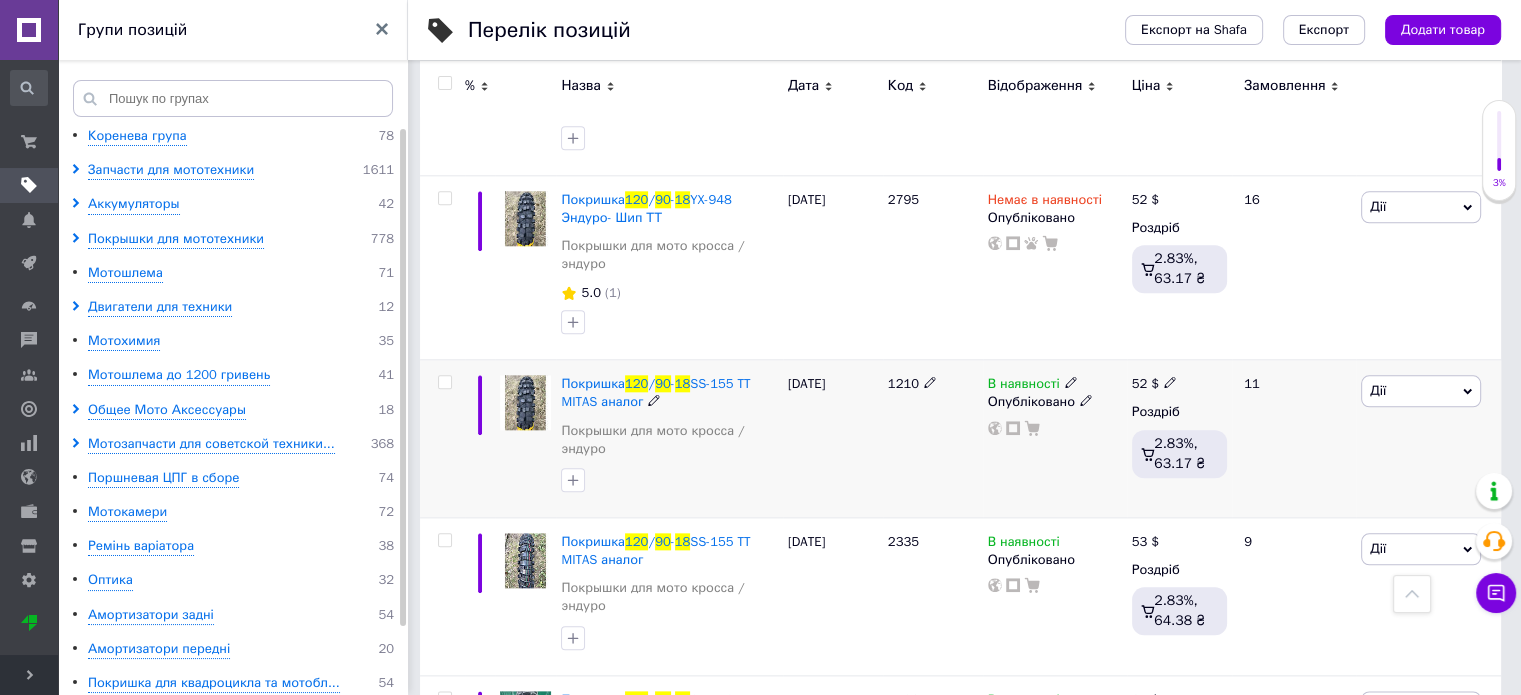 click 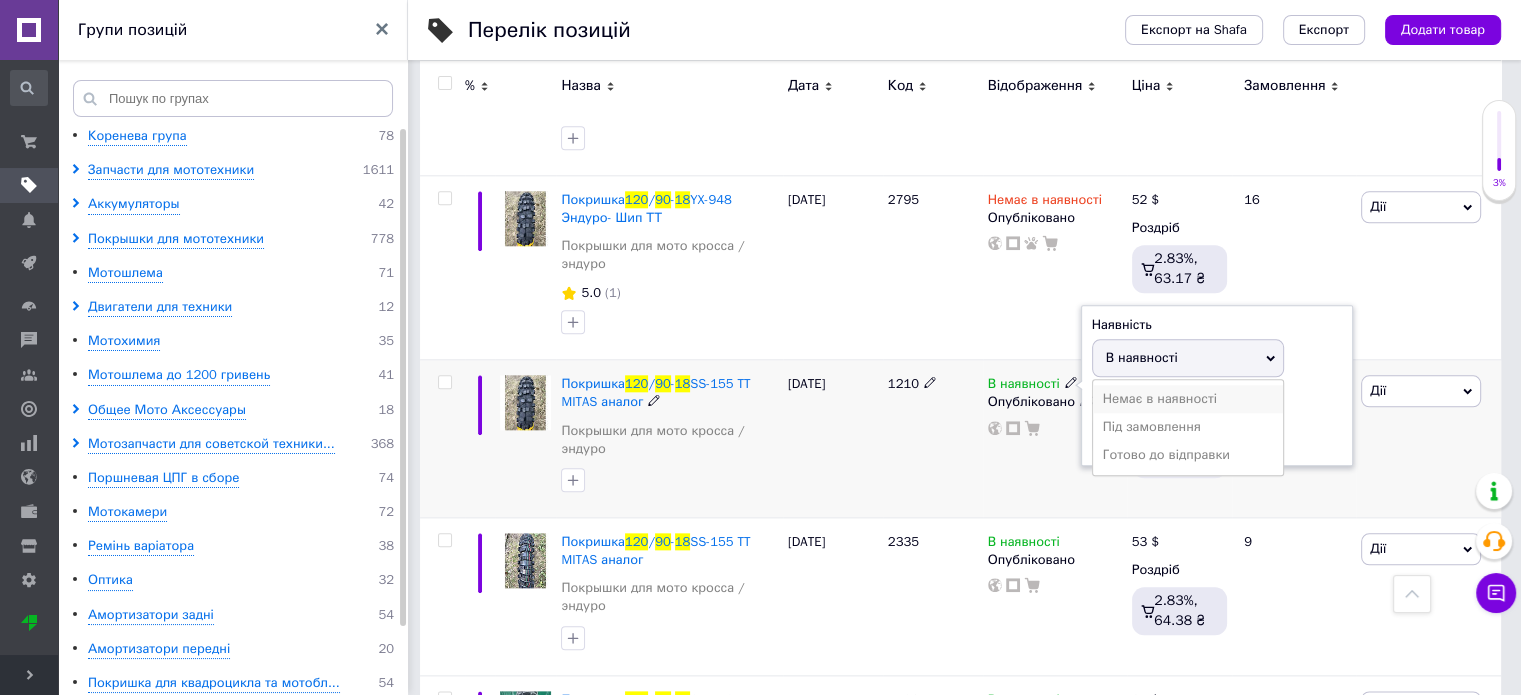 click on "Немає в наявності" at bounding box center [1188, 399] 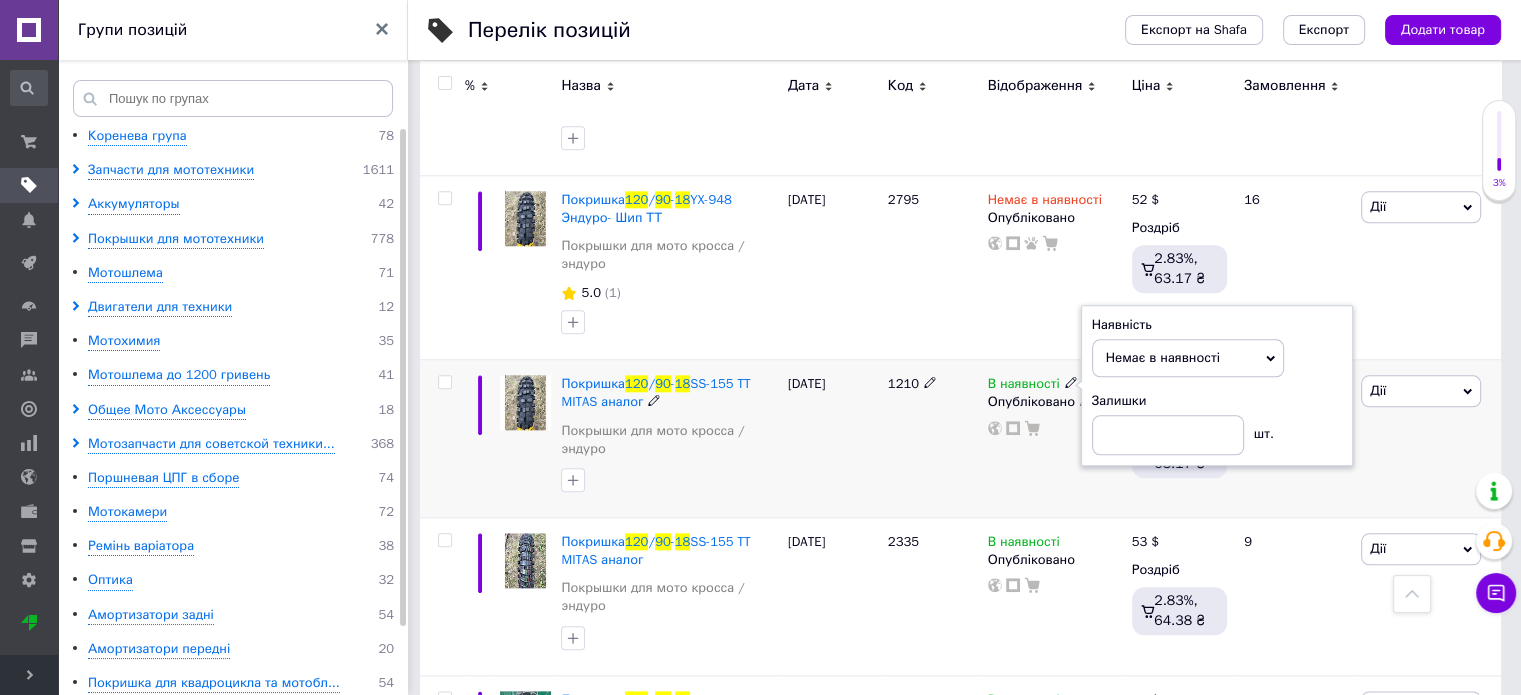 click on "1210" at bounding box center [933, 439] 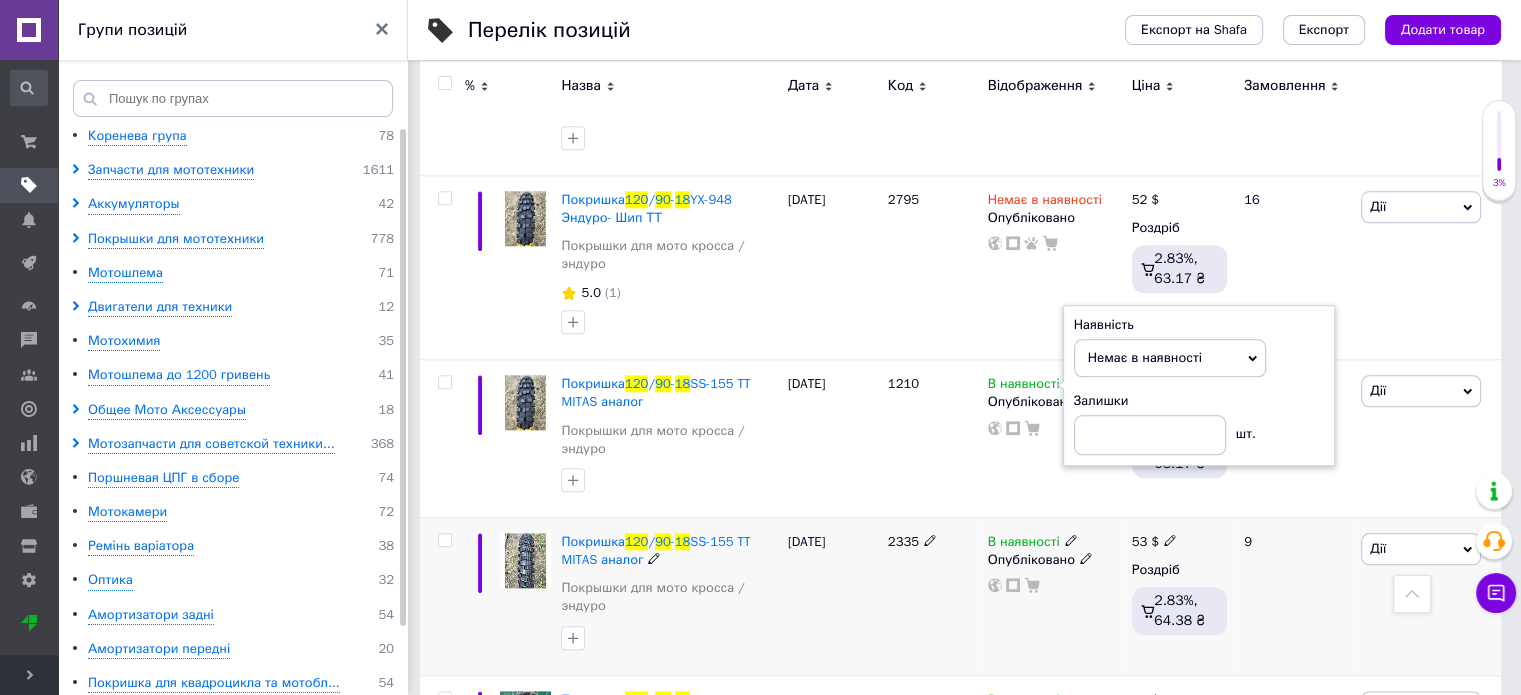 click 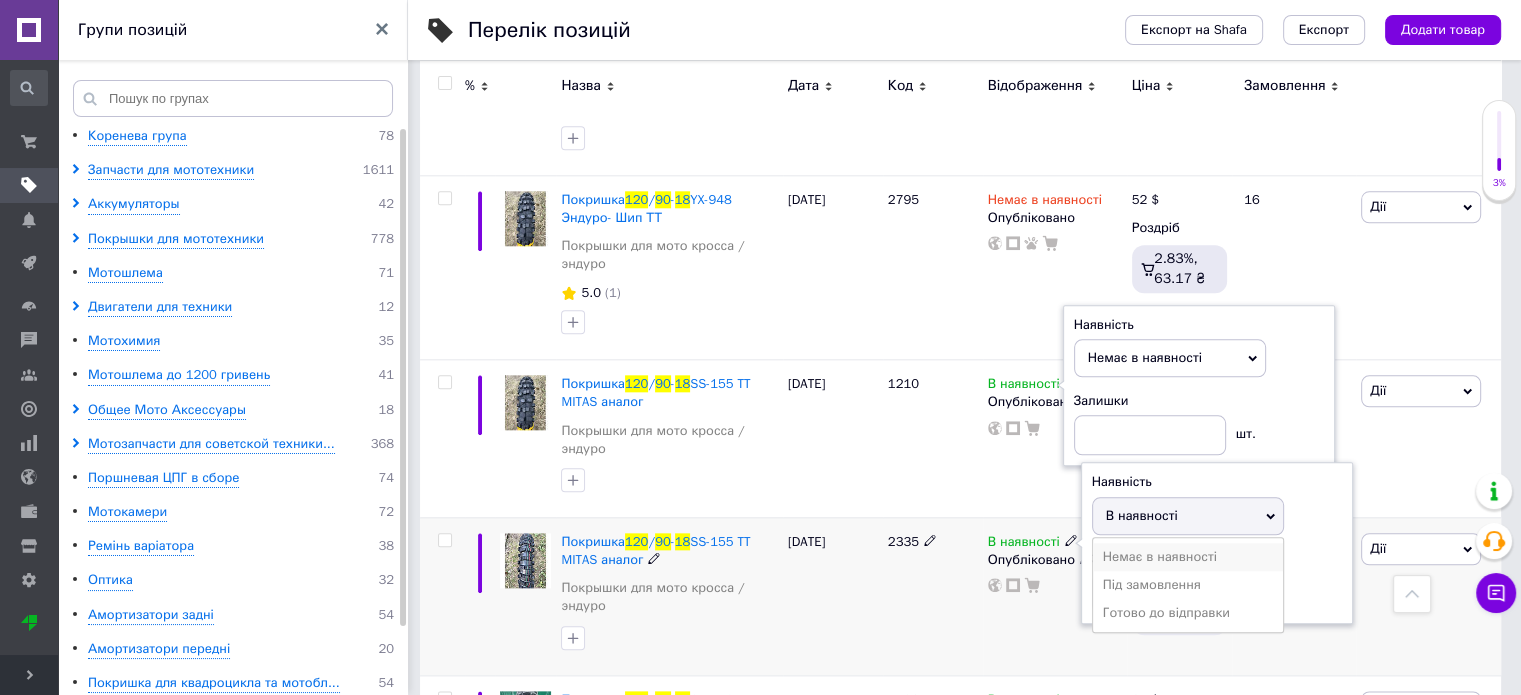click on "Немає в наявності" at bounding box center (1188, 557) 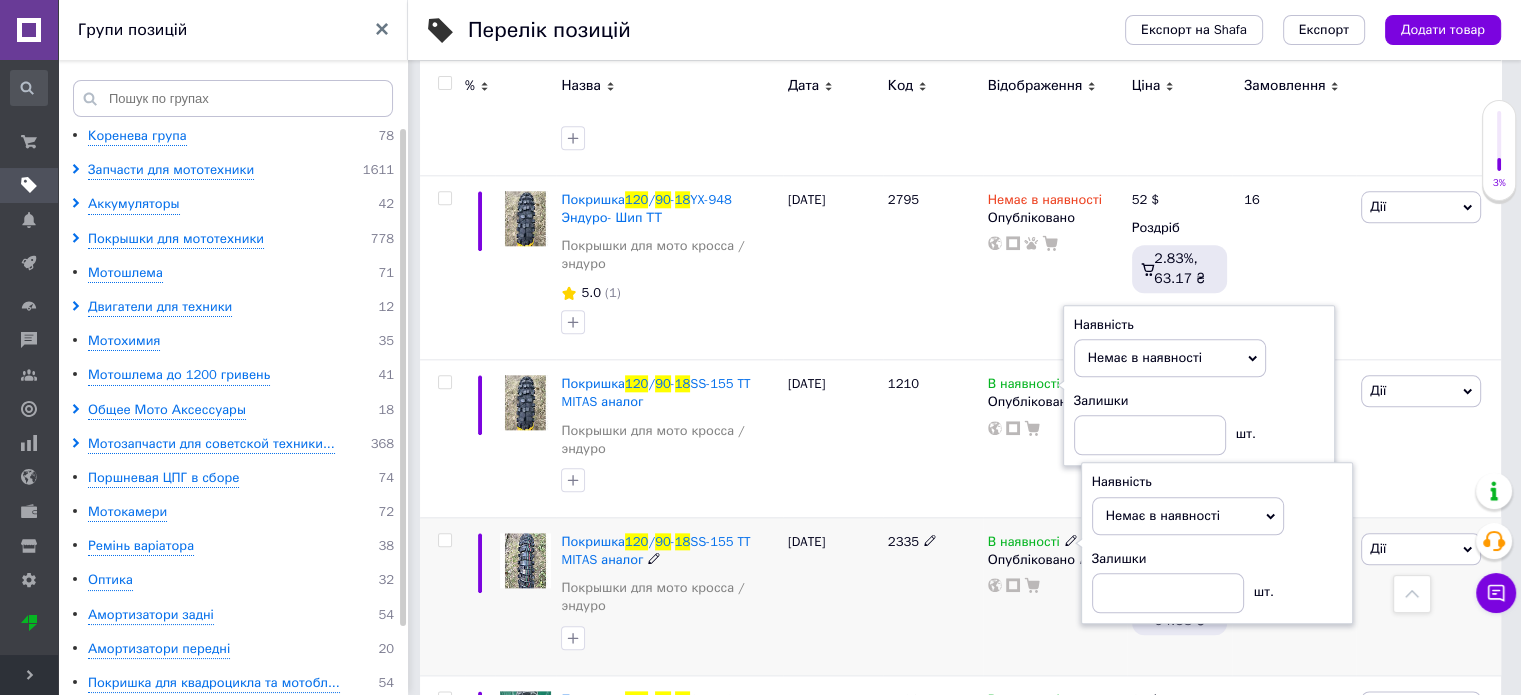 click on "2335" at bounding box center (933, 596) 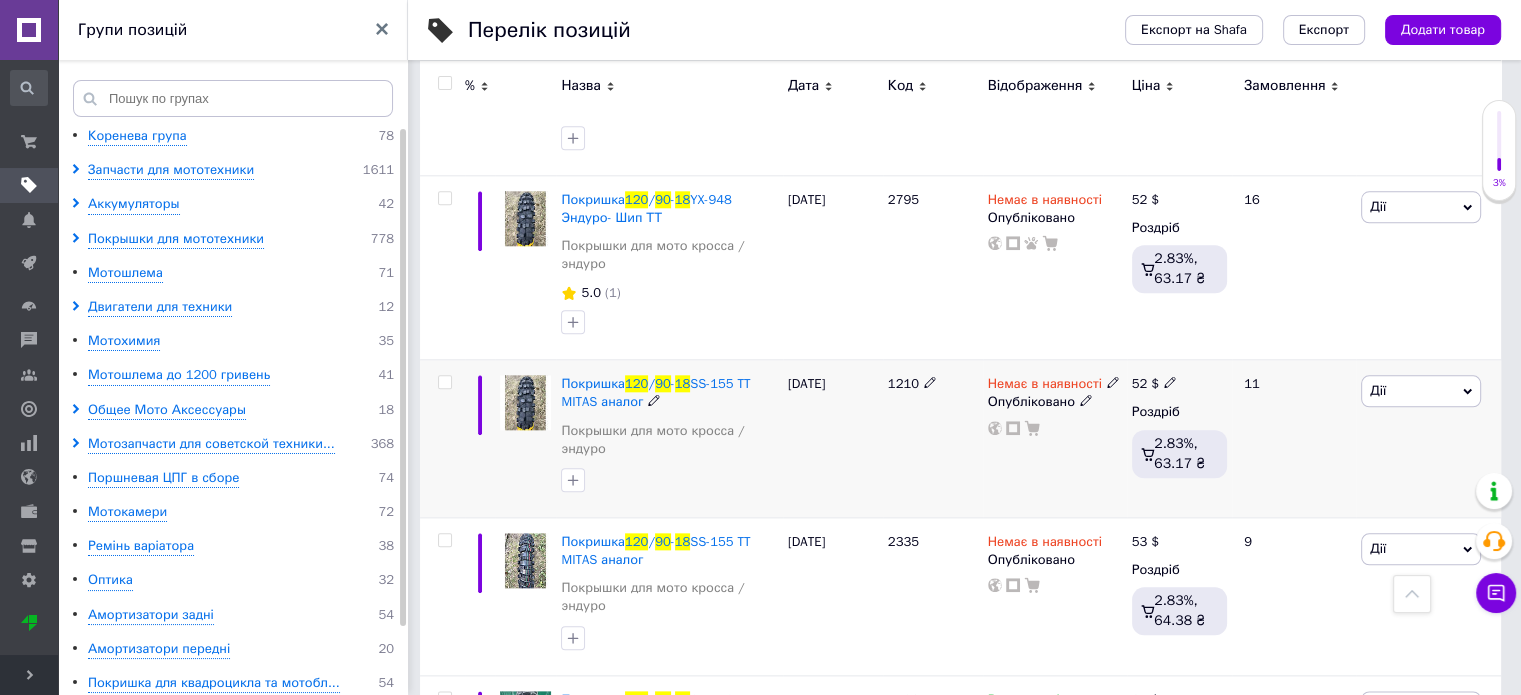 click on "1210" at bounding box center (933, 439) 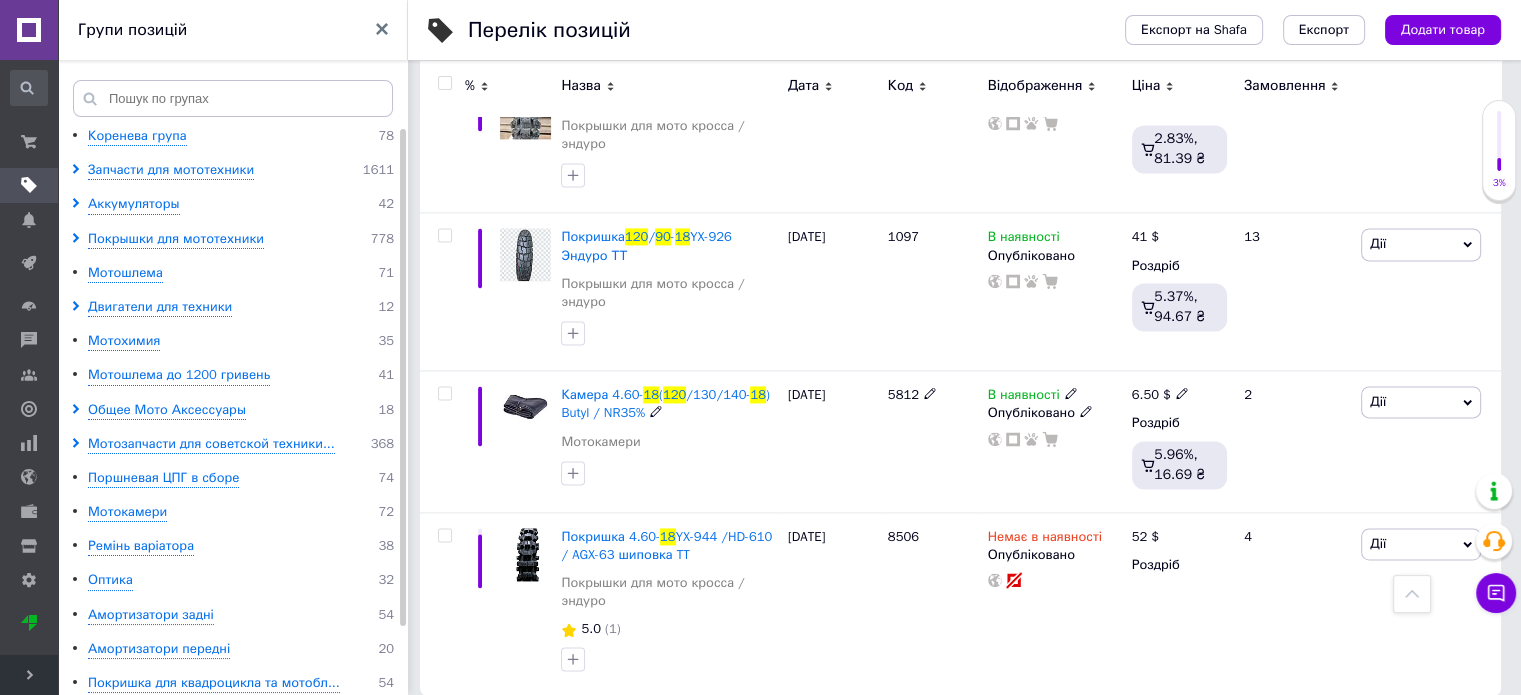 scroll, scrollTop: 2836, scrollLeft: 0, axis: vertical 